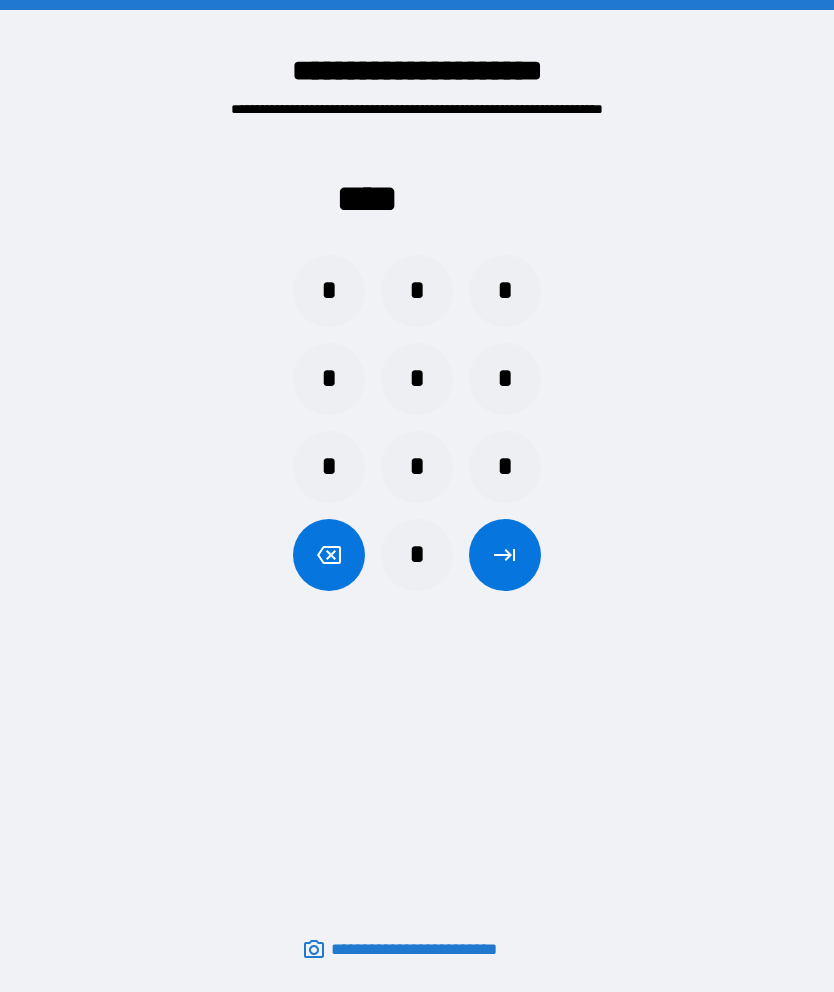 click on "*" at bounding box center (505, 291) 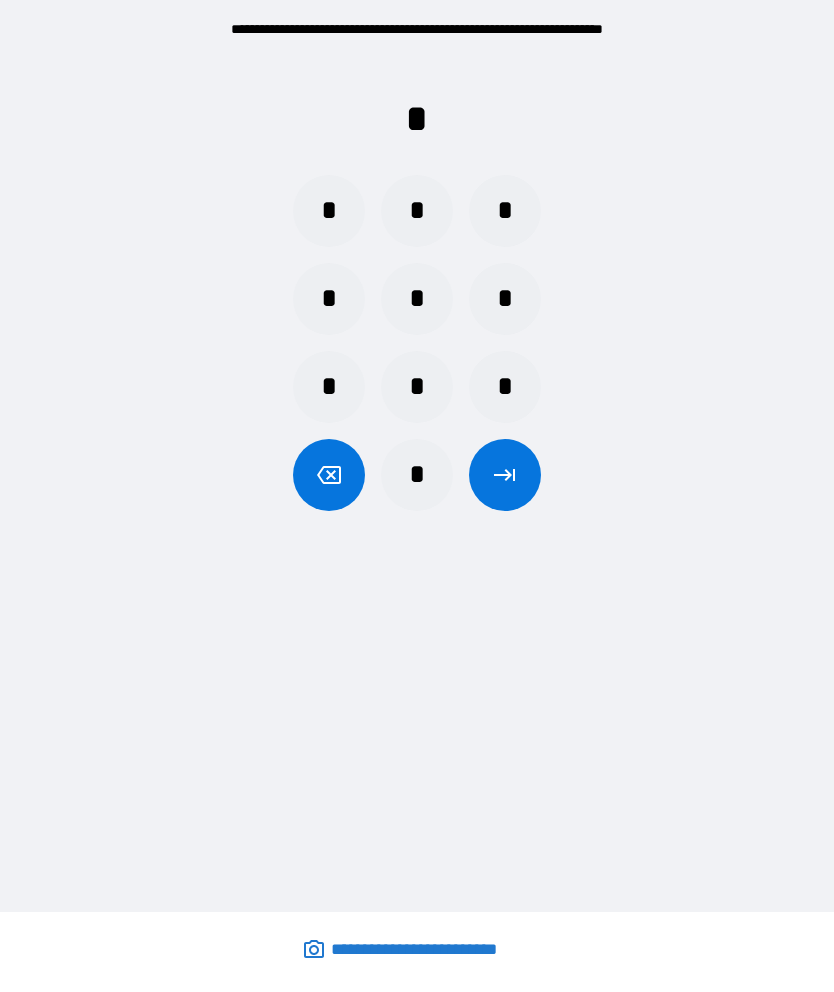 click on "*" at bounding box center [329, 211] 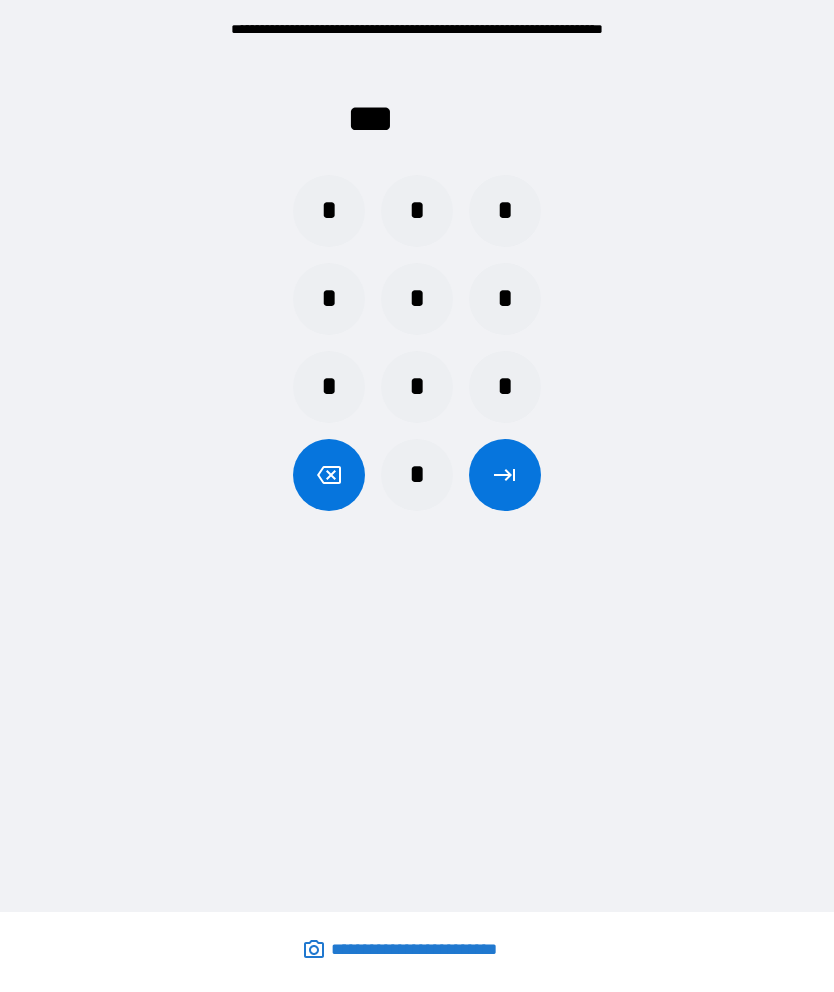 click on "*" at bounding box center (417, 387) 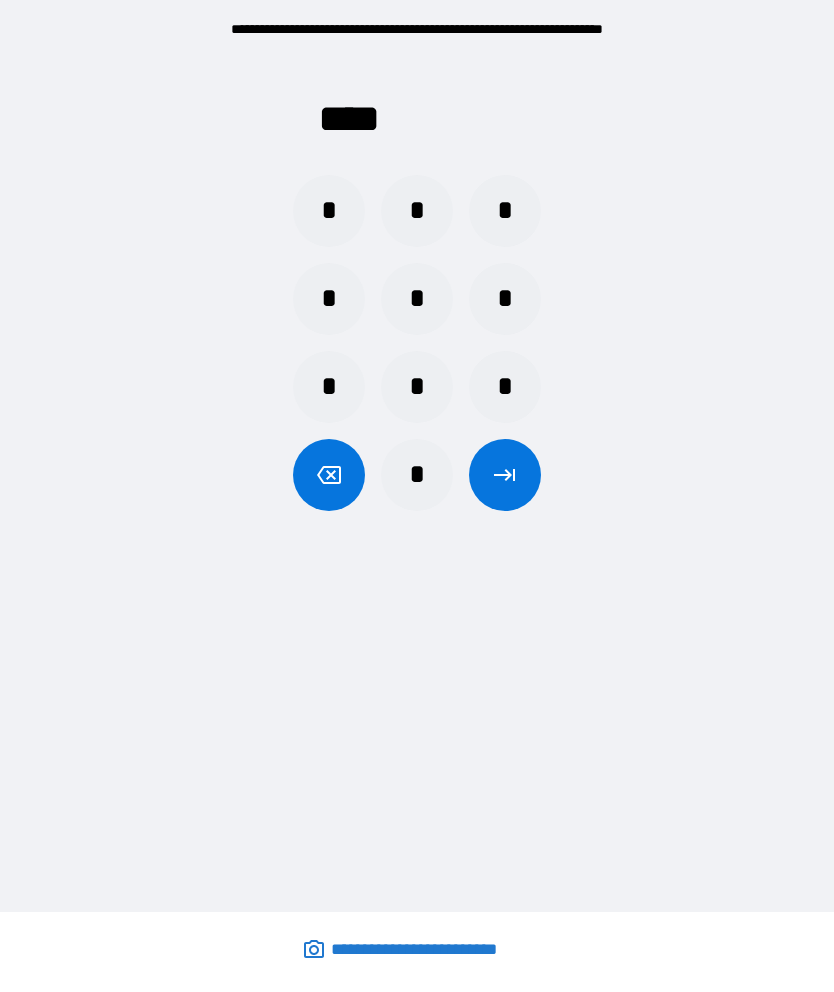 click at bounding box center (505, 475) 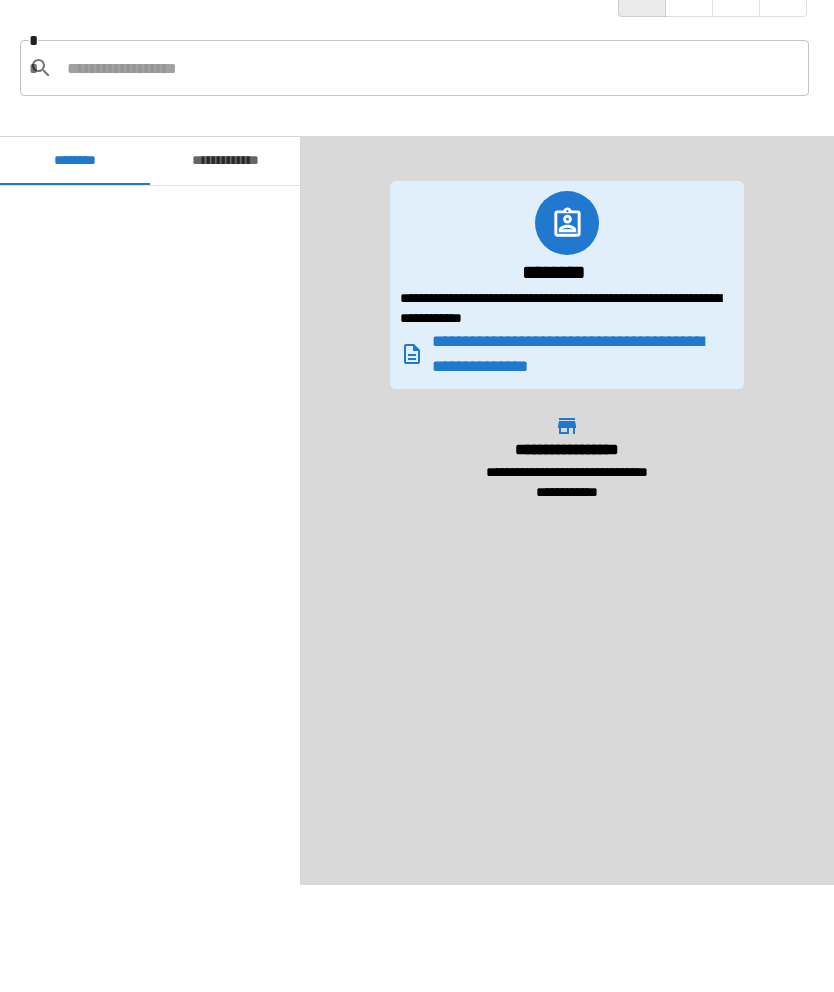 scroll, scrollTop: 780, scrollLeft: 0, axis: vertical 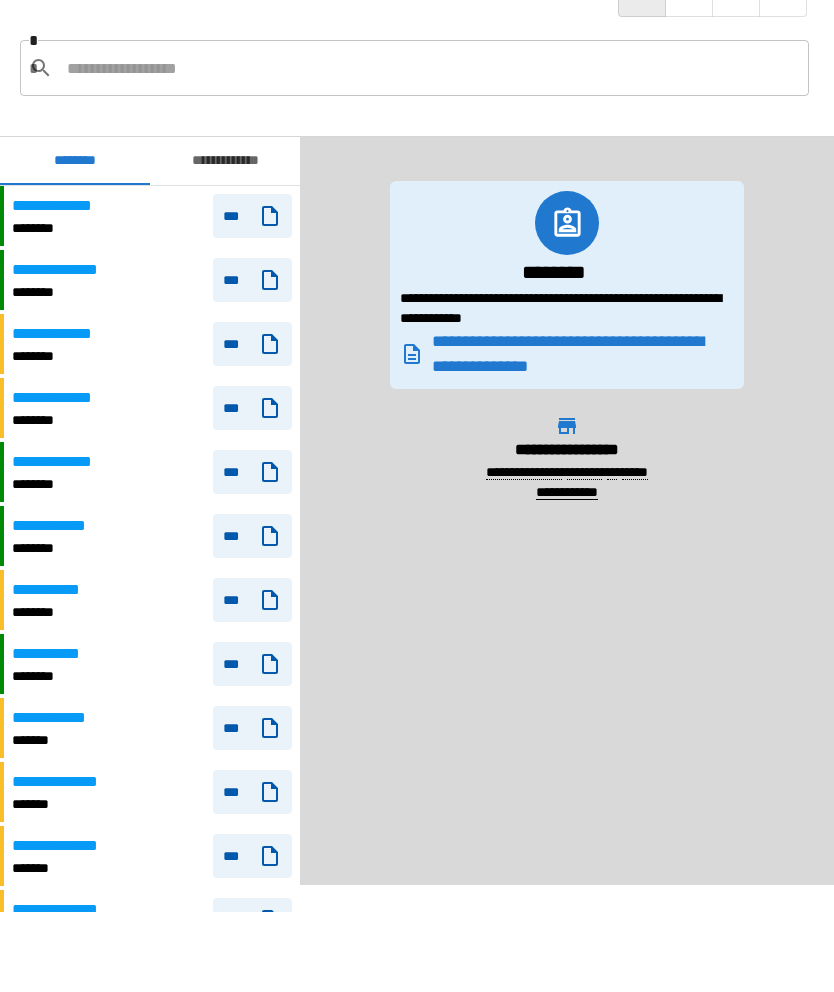 click on "***" at bounding box center [248, 216] 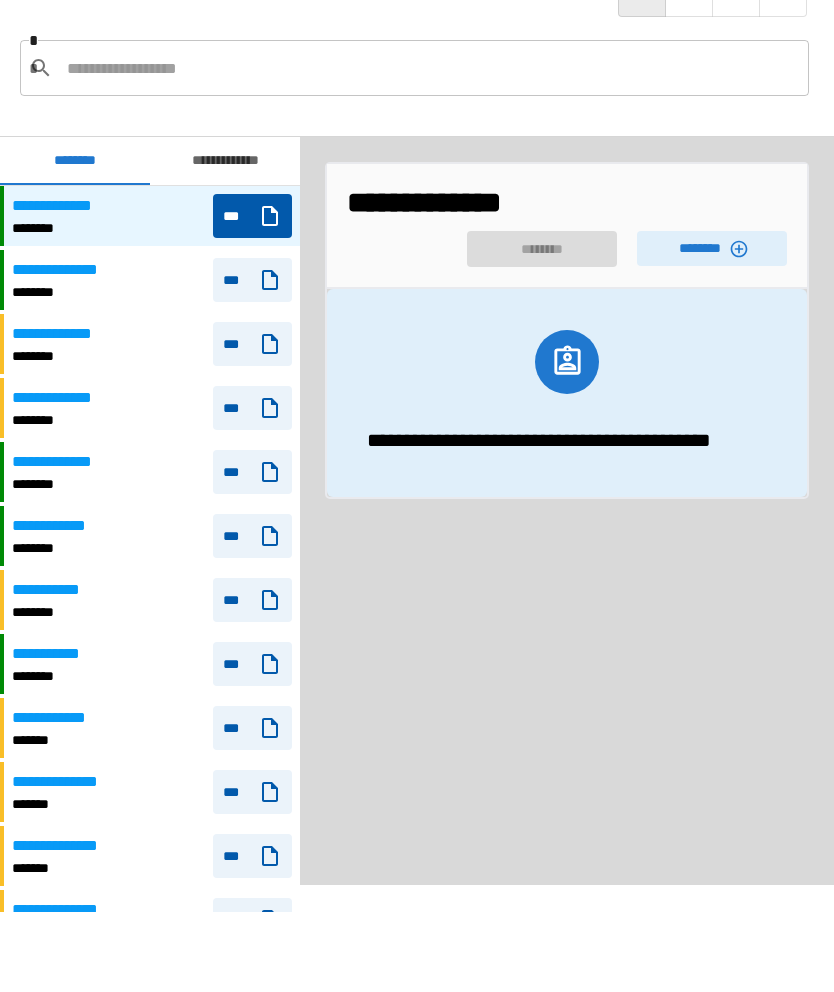 click on "********" at bounding box center (712, 248) 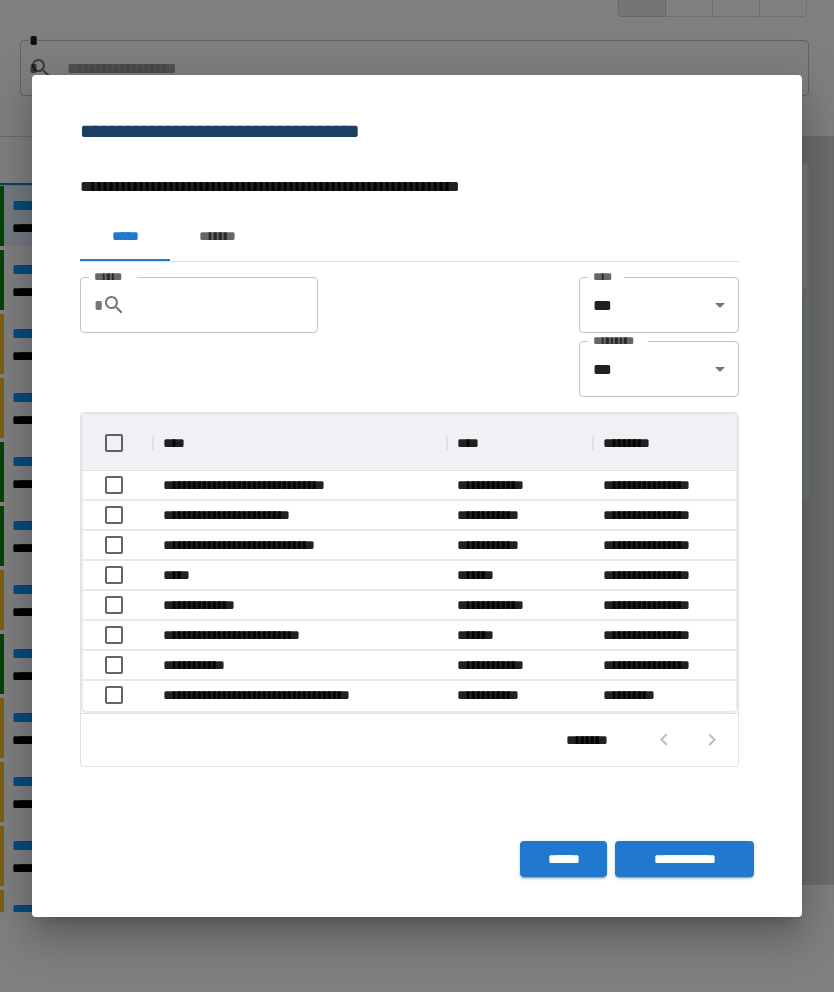 scroll, scrollTop: 1, scrollLeft: 1, axis: both 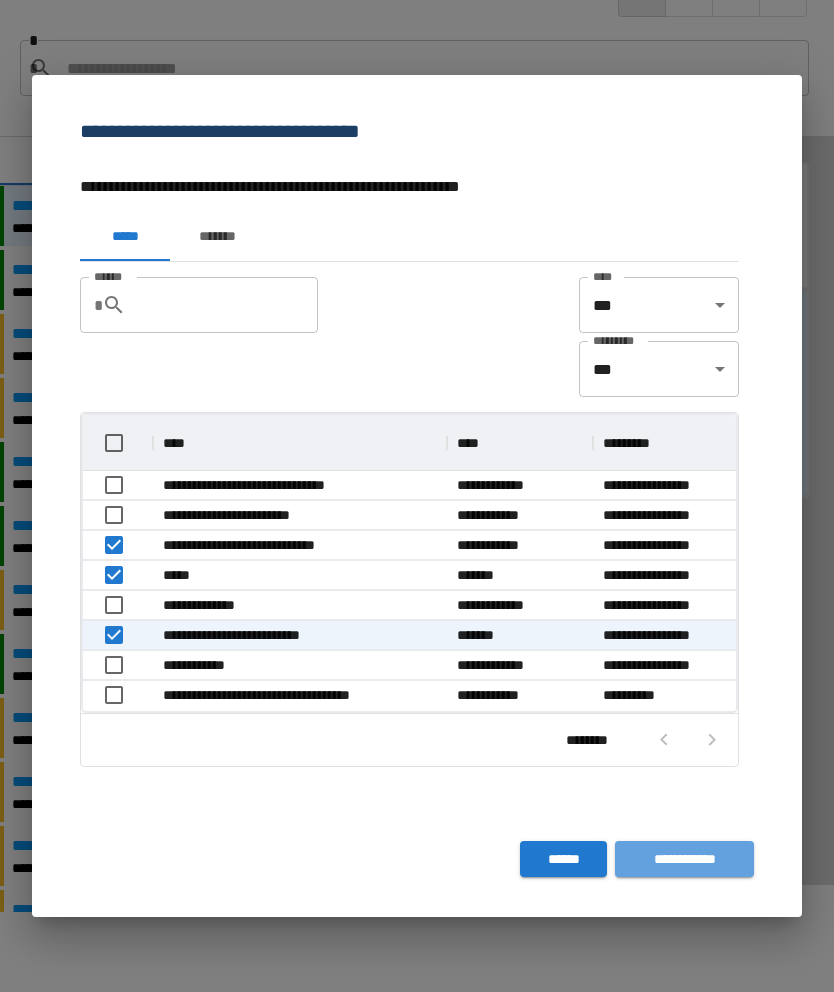 click on "**********" at bounding box center [684, 859] 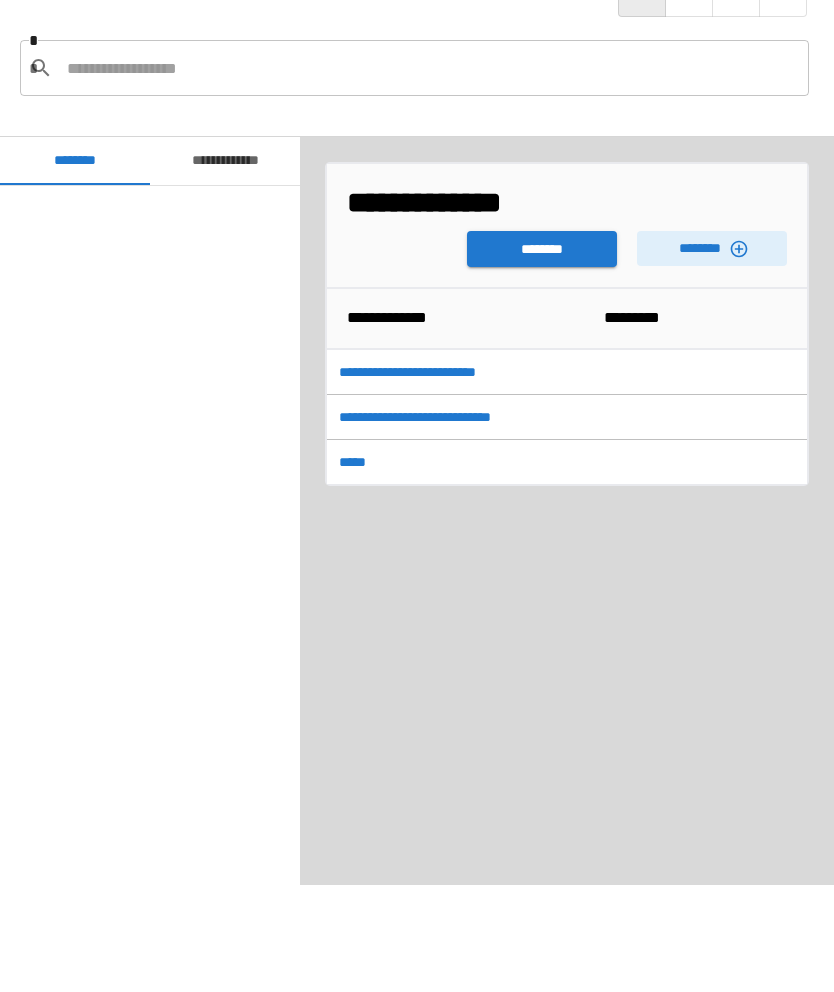 scroll, scrollTop: 780, scrollLeft: 0, axis: vertical 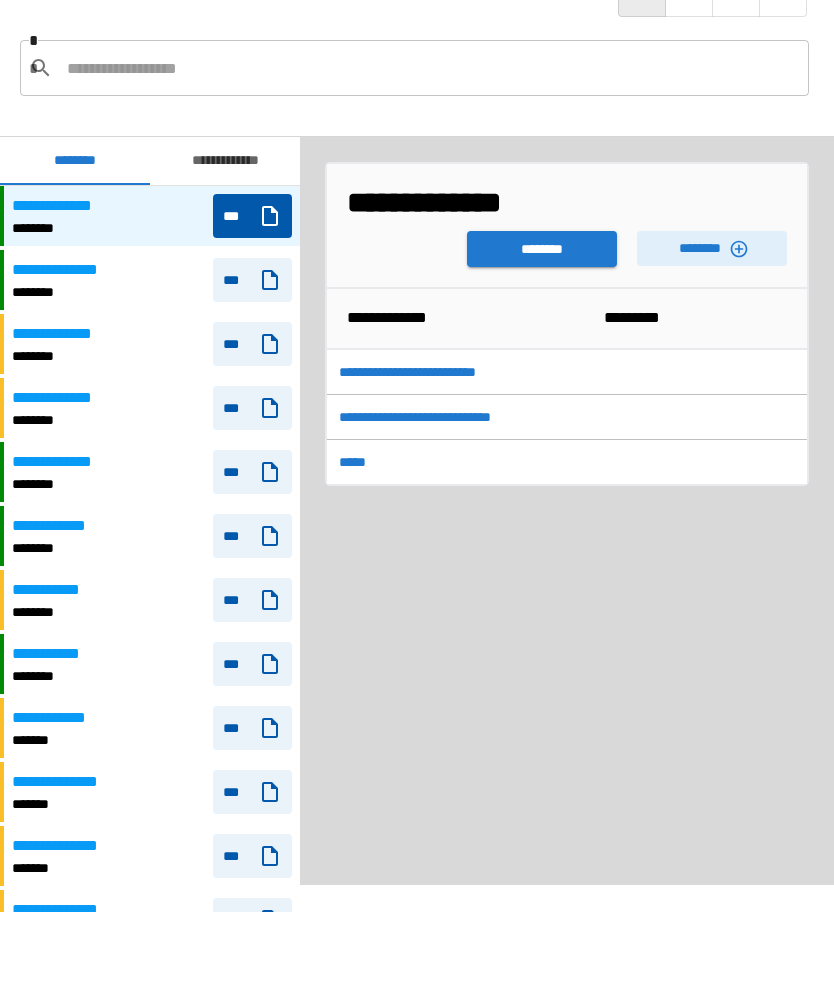 click on "********" at bounding box center (542, 249) 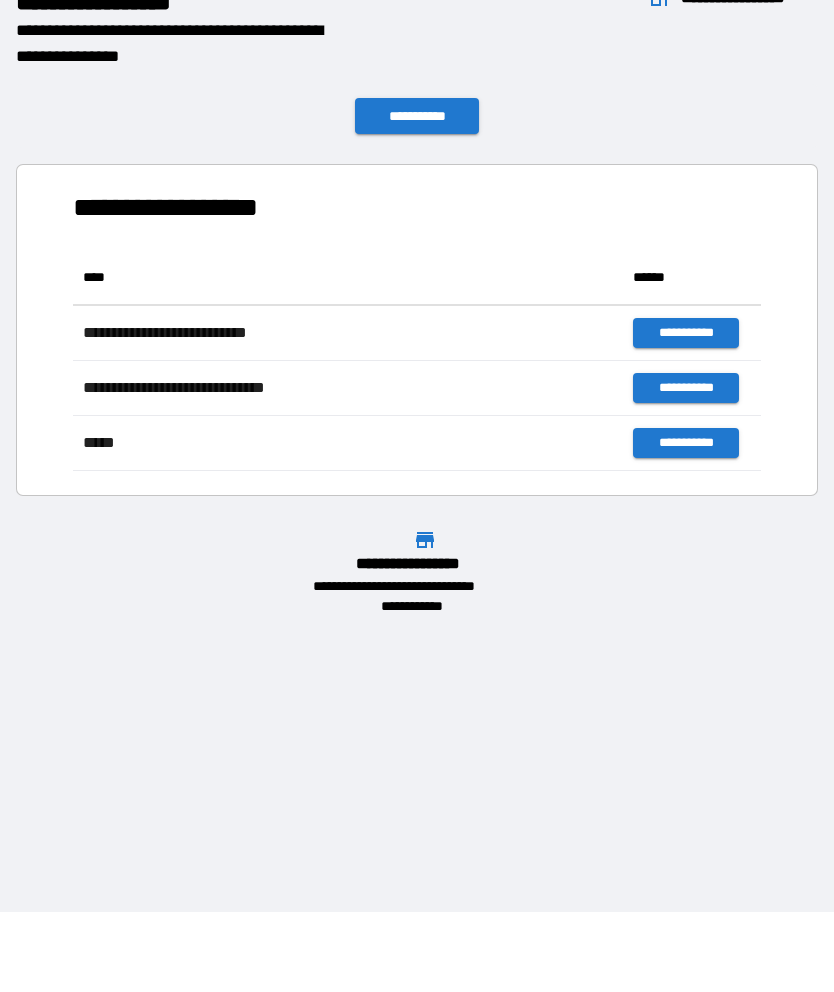 scroll, scrollTop: 221, scrollLeft: 688, axis: both 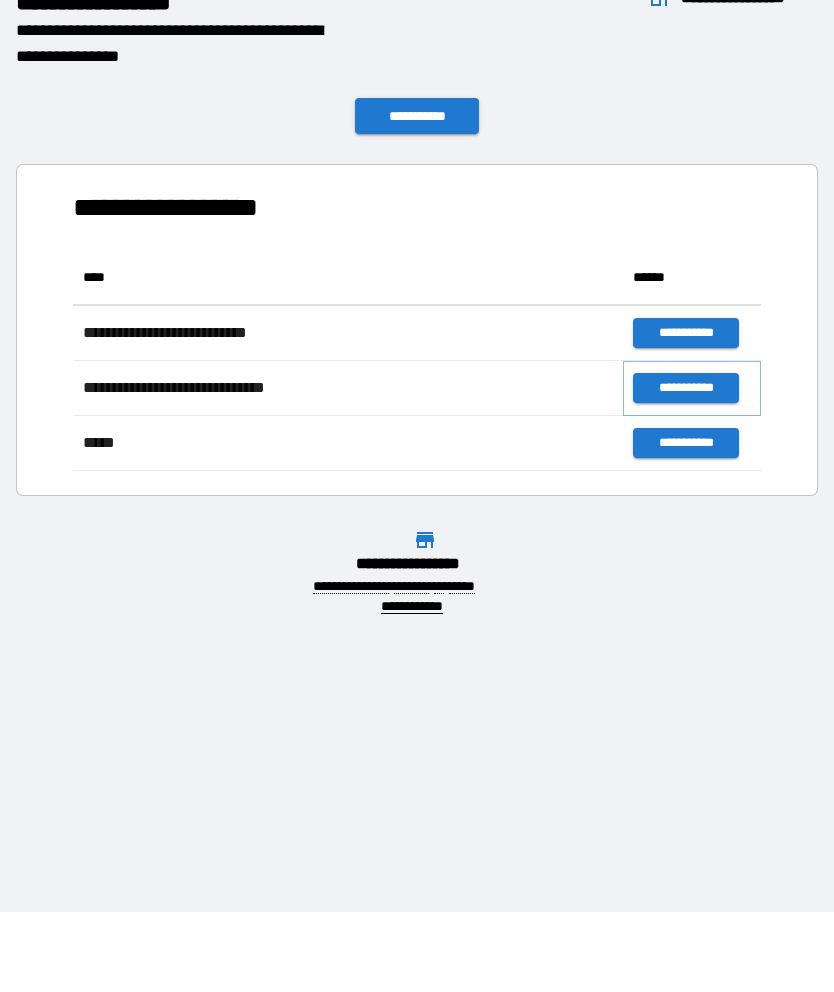 click on "**********" at bounding box center [685, 388] 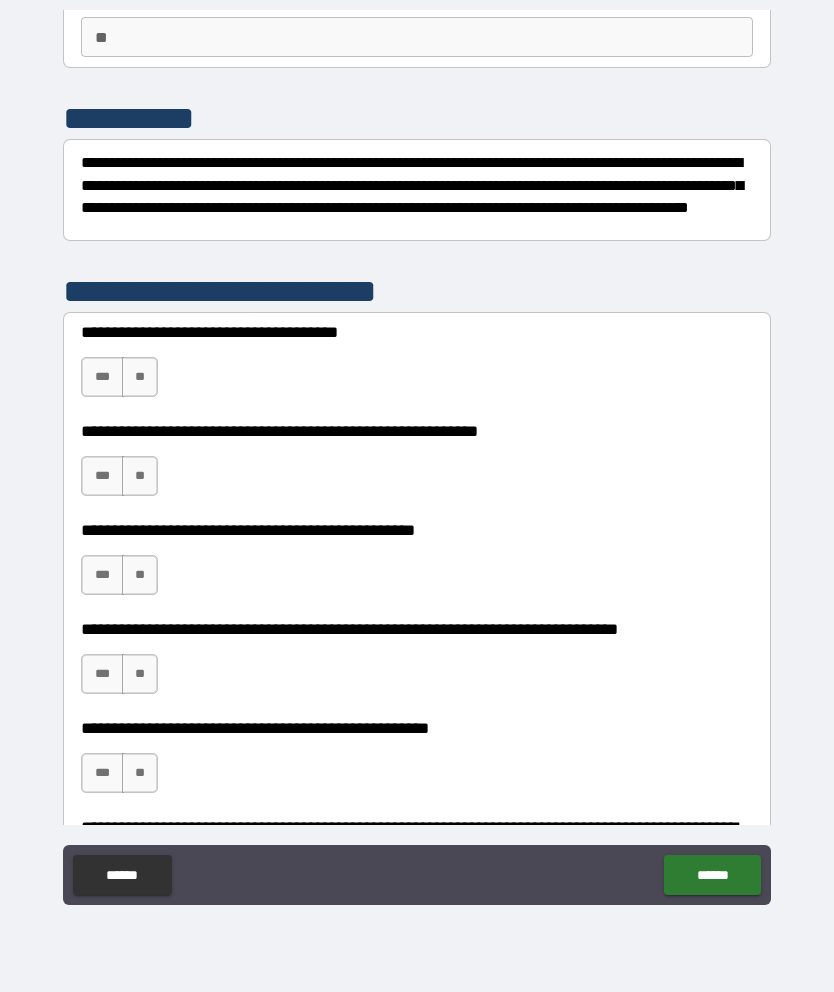 scroll, scrollTop: 210, scrollLeft: 0, axis: vertical 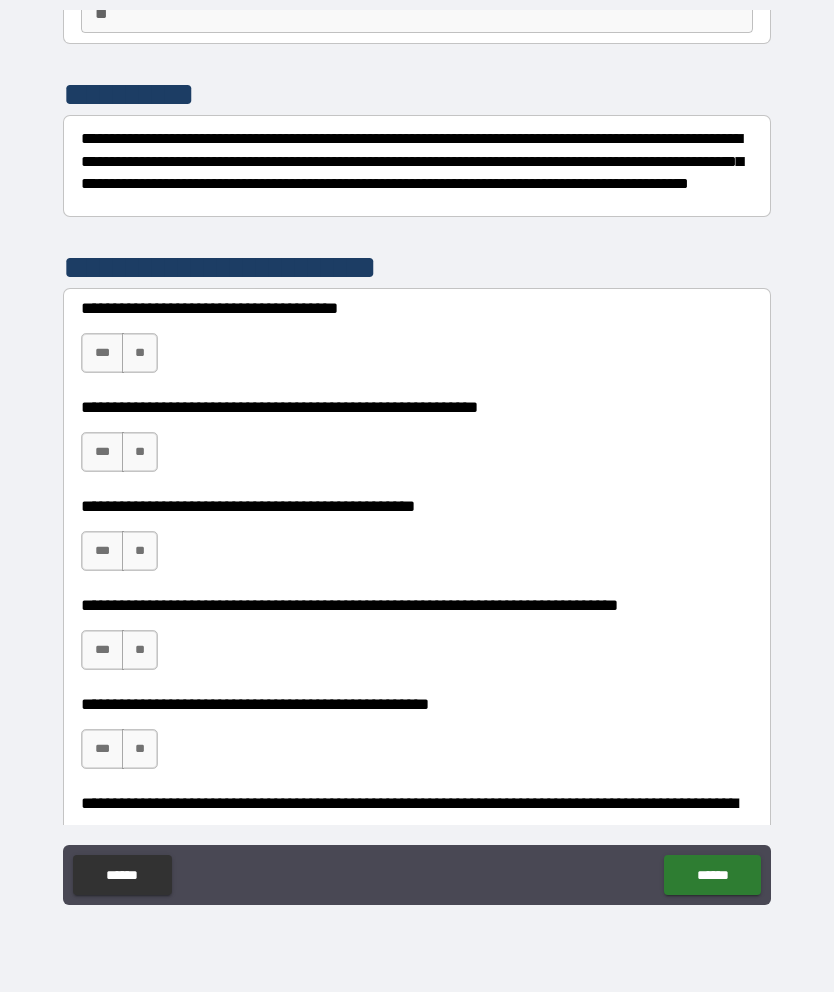 click on "**" at bounding box center [140, 353] 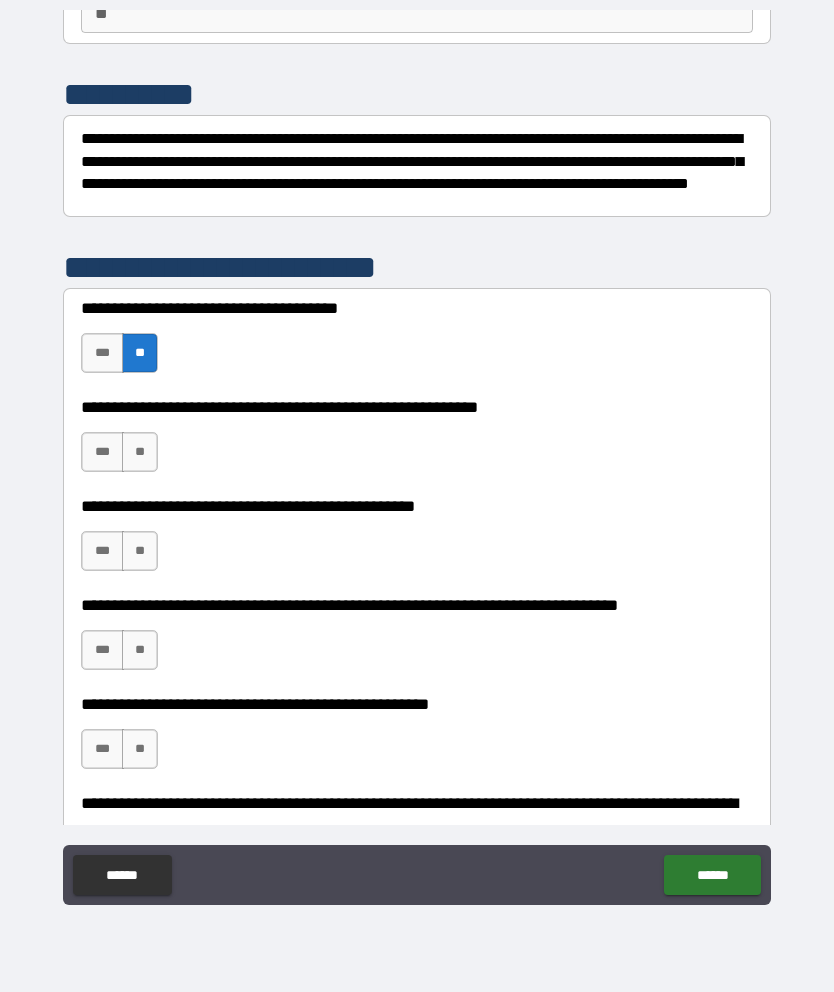 scroll, scrollTop: 213, scrollLeft: 0, axis: vertical 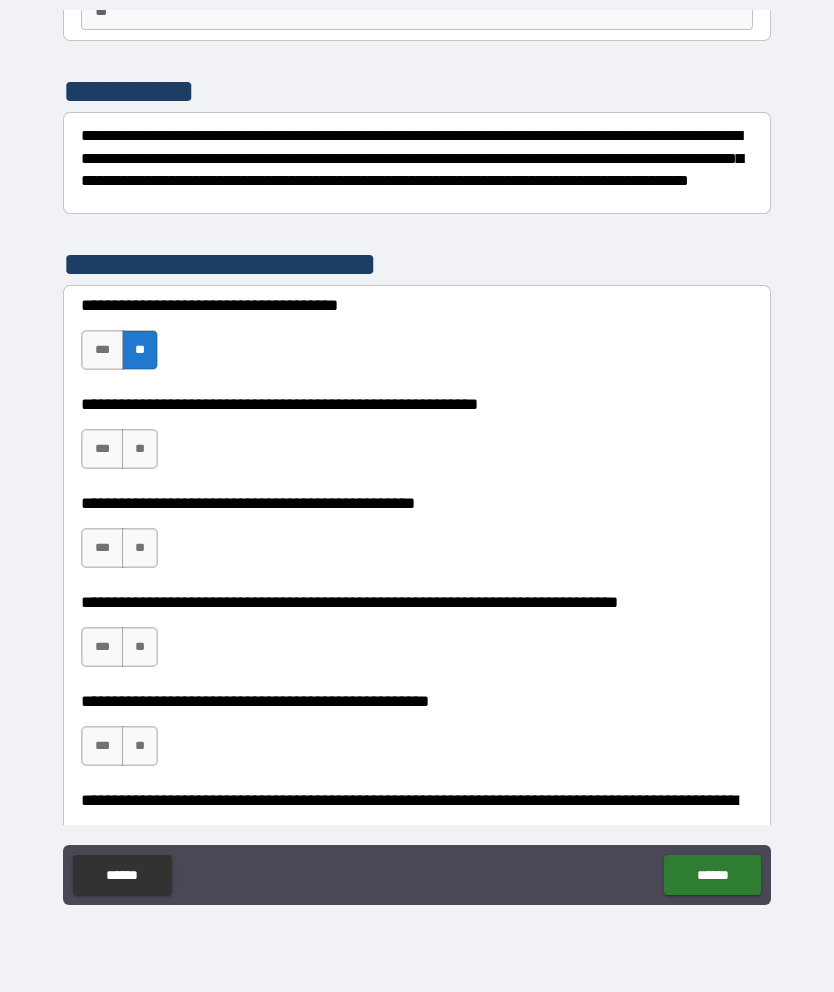 click on "***" at bounding box center [102, 449] 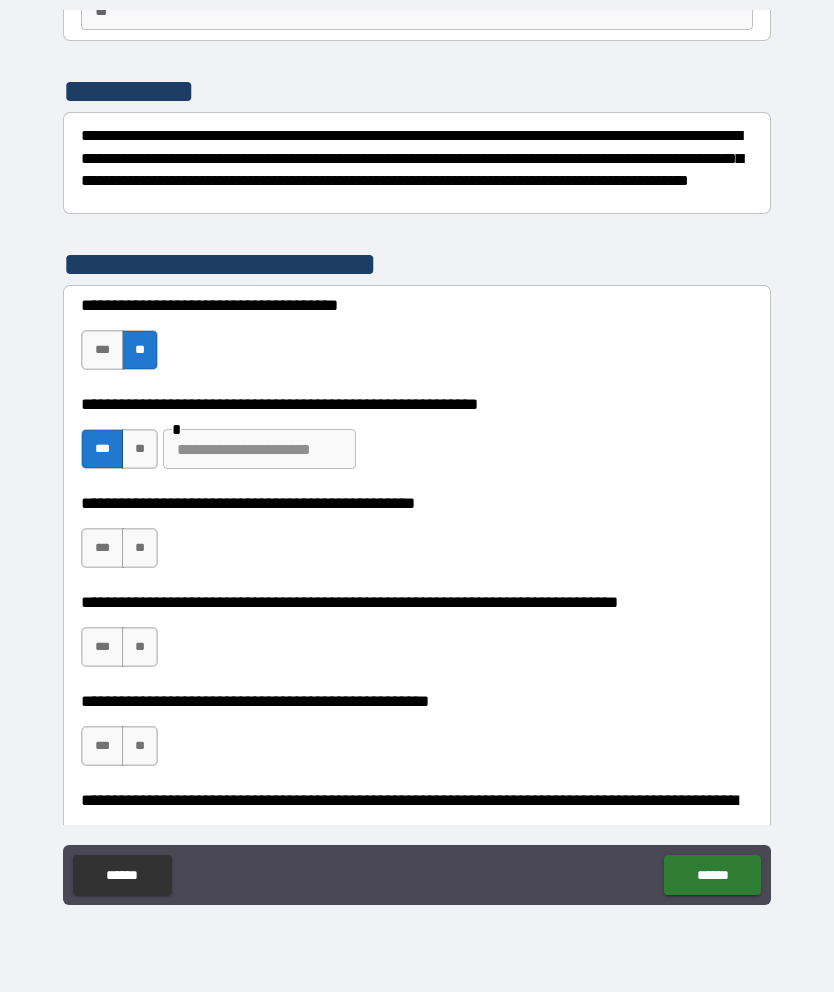 click at bounding box center [259, 449] 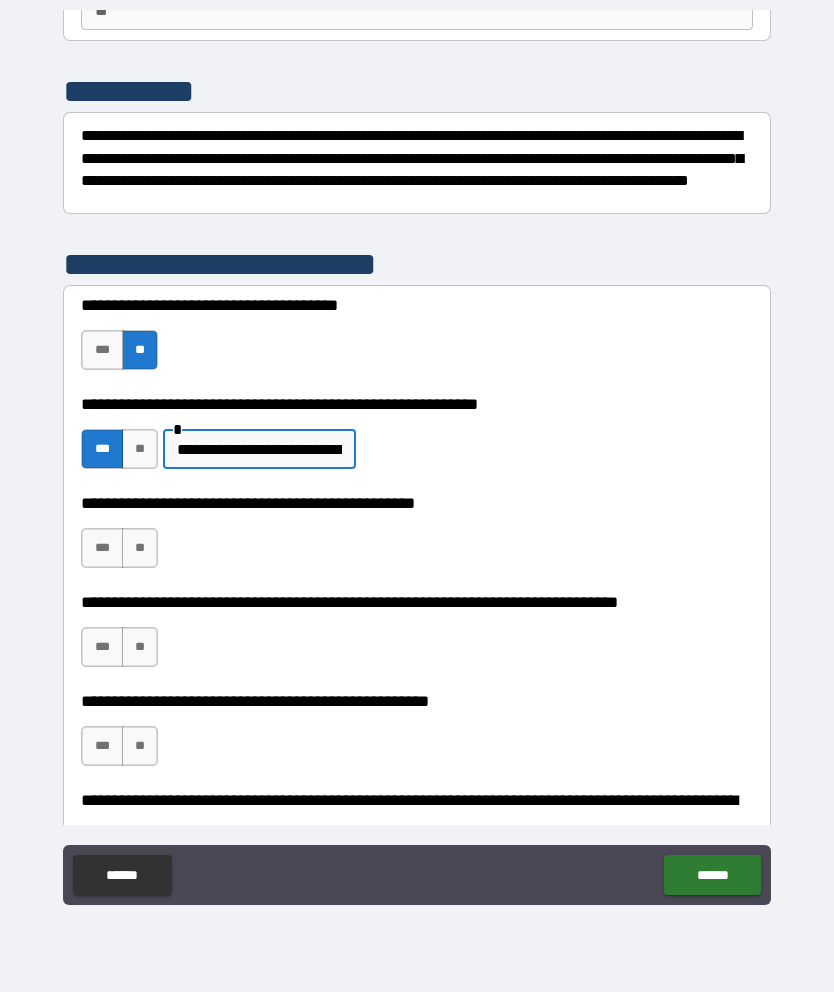 type on "**********" 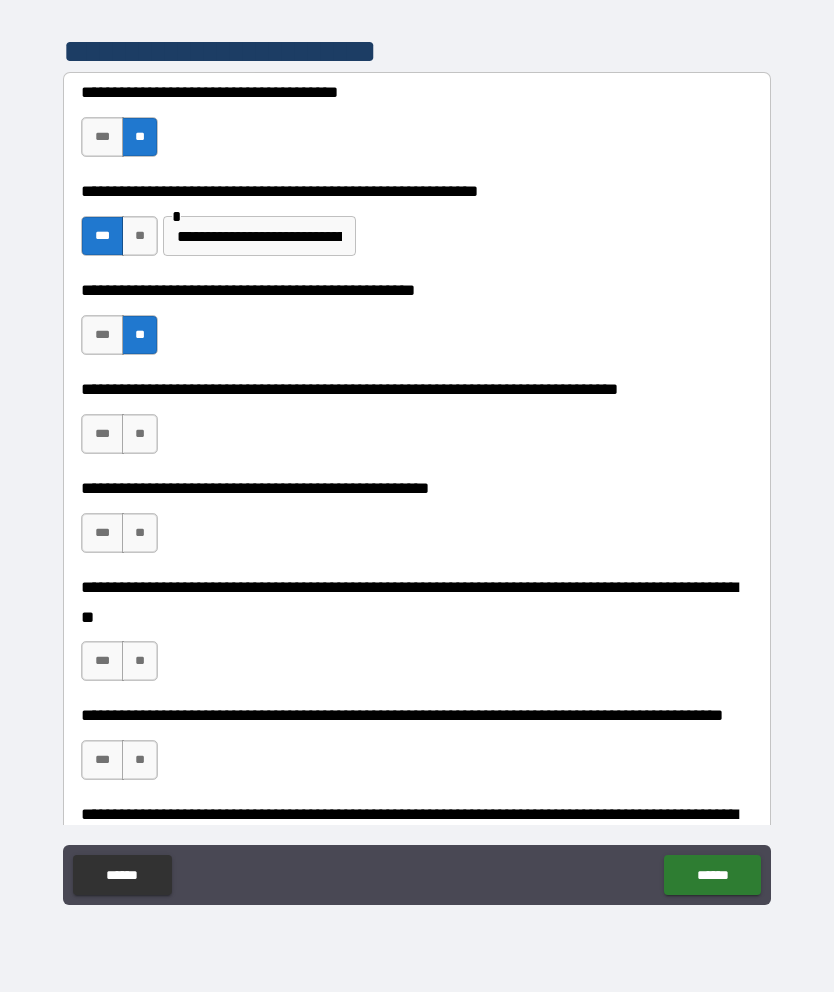scroll, scrollTop: 427, scrollLeft: 0, axis: vertical 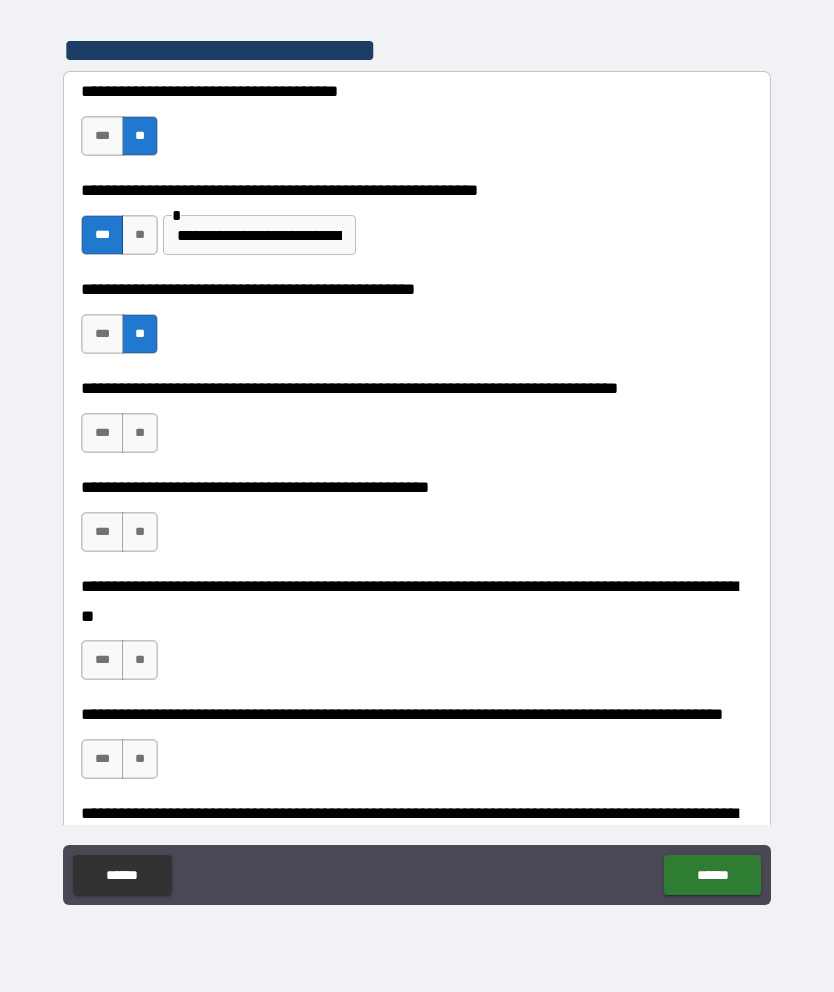 click on "***" at bounding box center (102, 433) 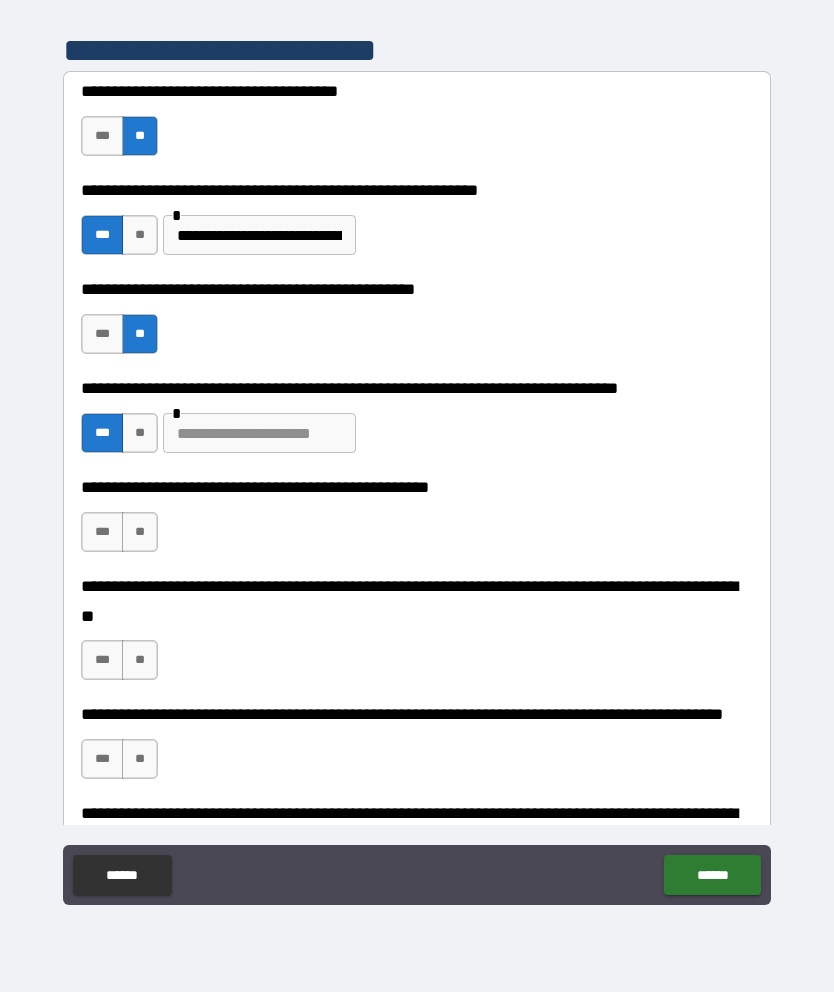 click at bounding box center [259, 433] 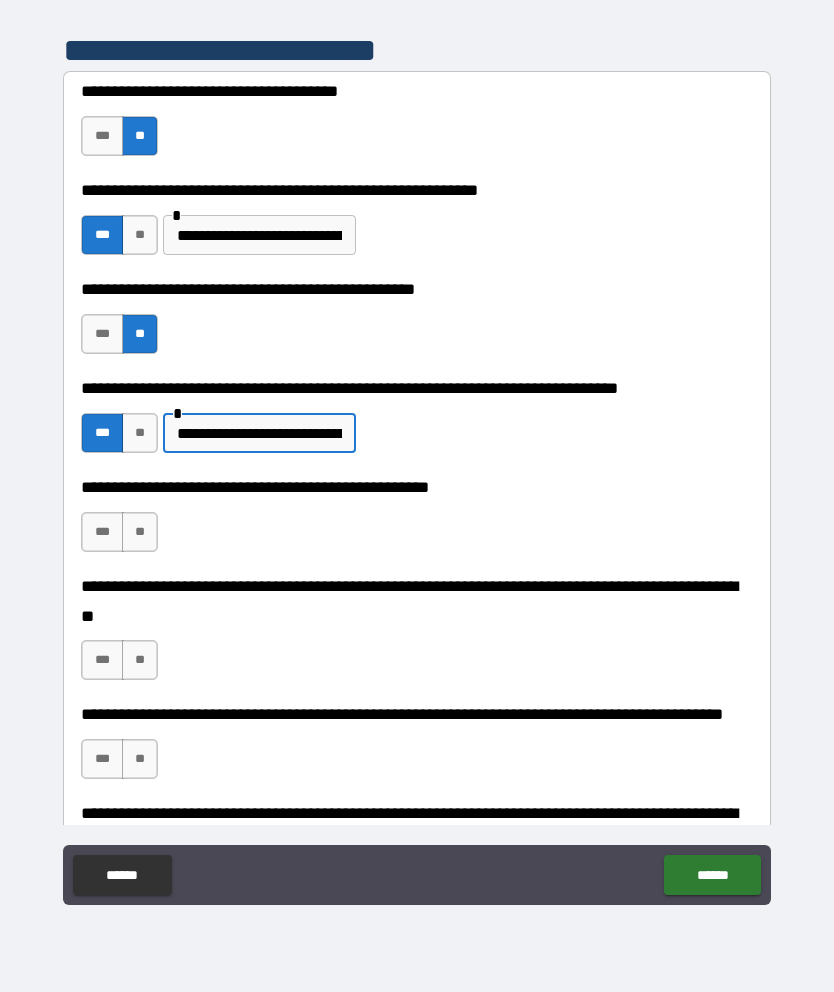 type on "**********" 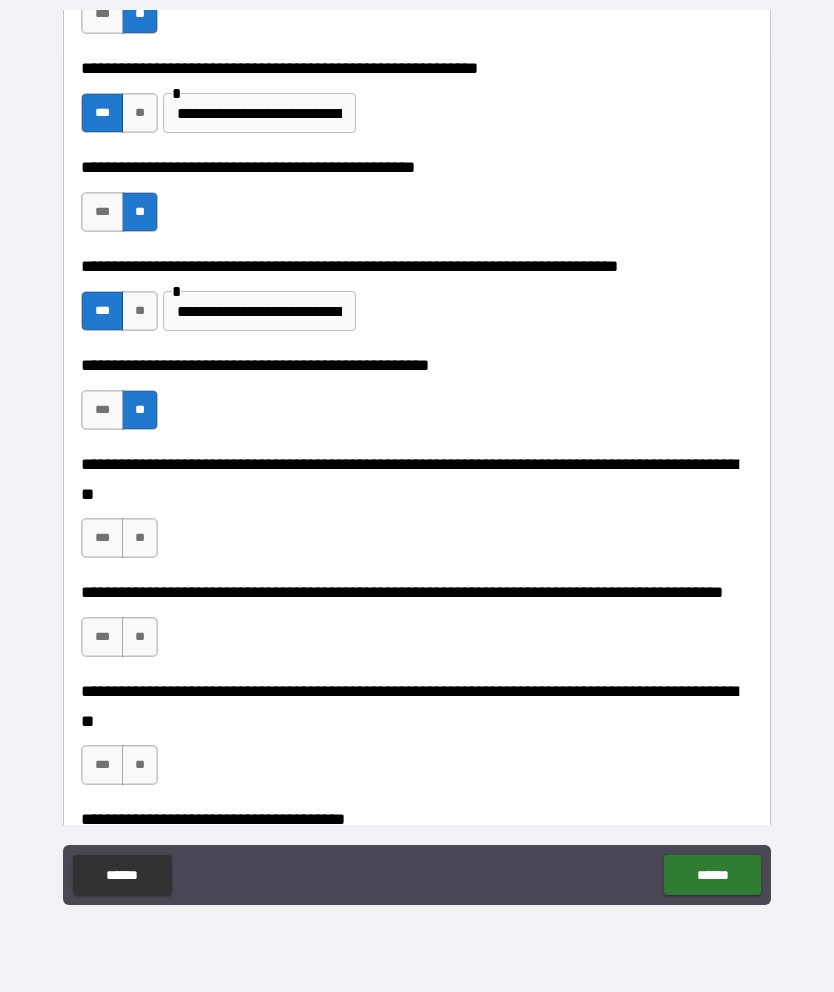 scroll, scrollTop: 552, scrollLeft: 0, axis: vertical 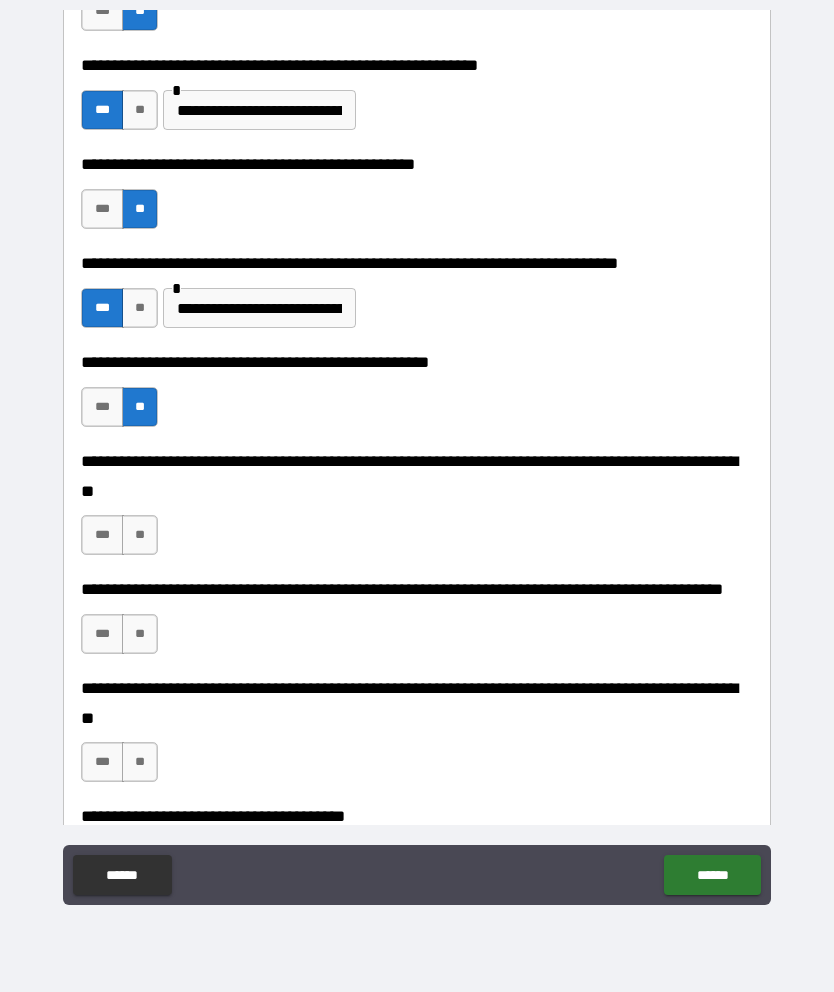 click on "**" at bounding box center (140, 535) 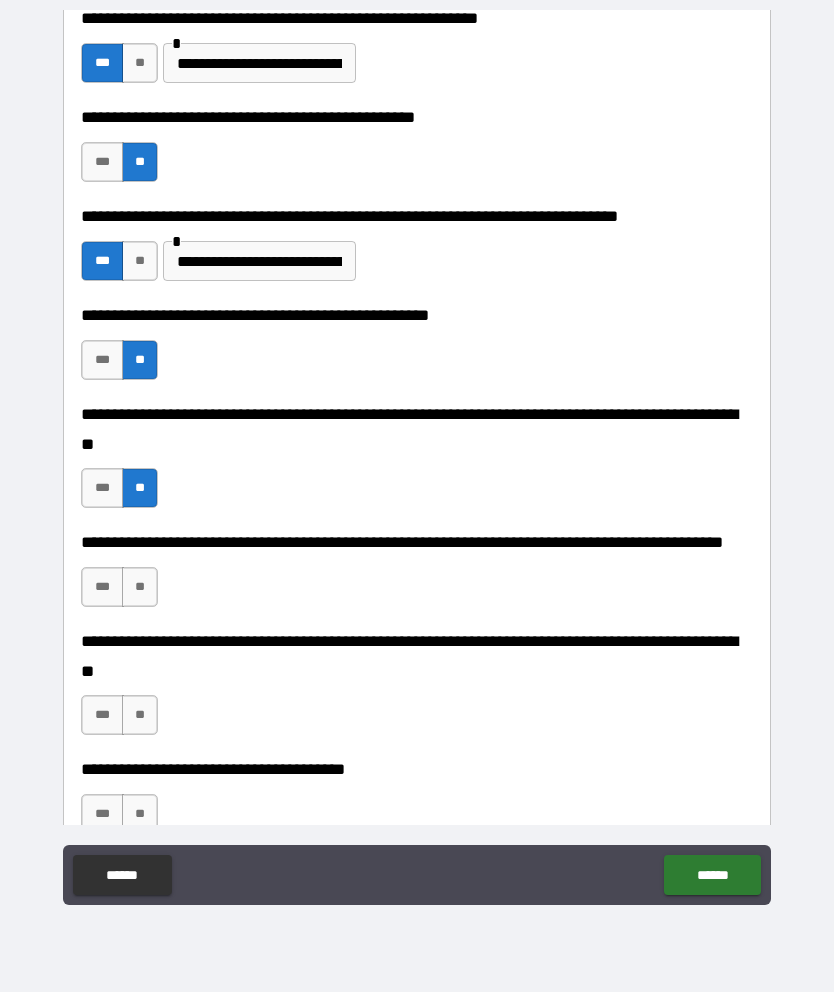 scroll, scrollTop: 601, scrollLeft: 0, axis: vertical 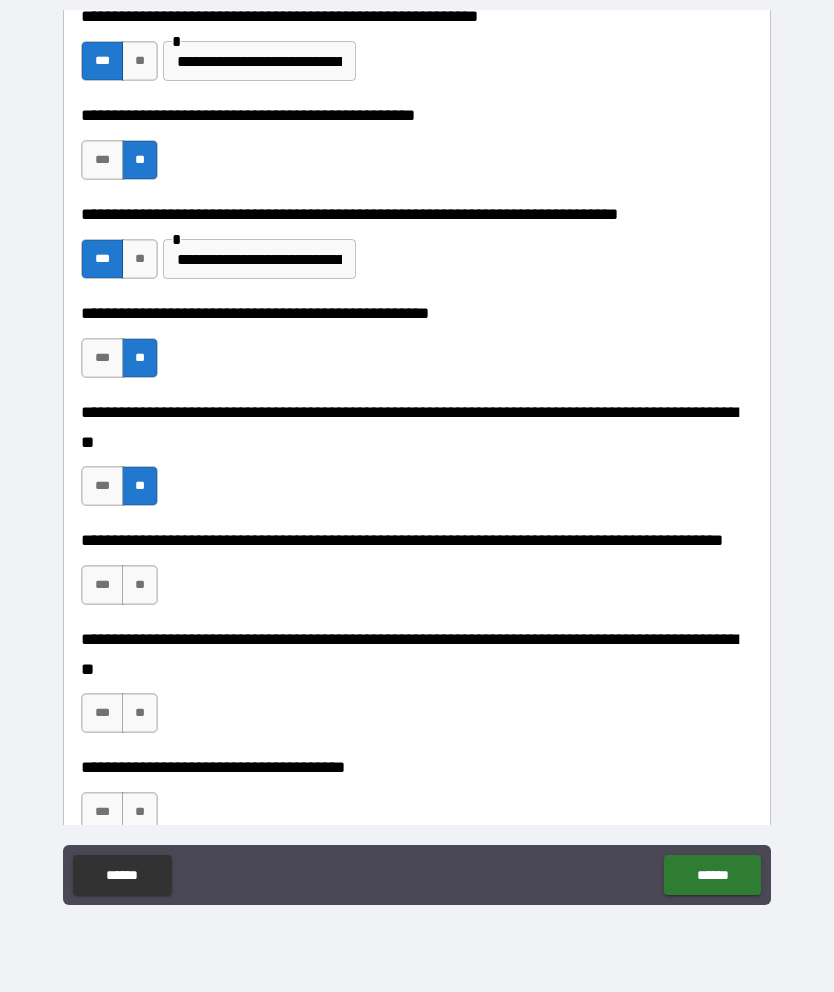 click on "***" at bounding box center [102, 585] 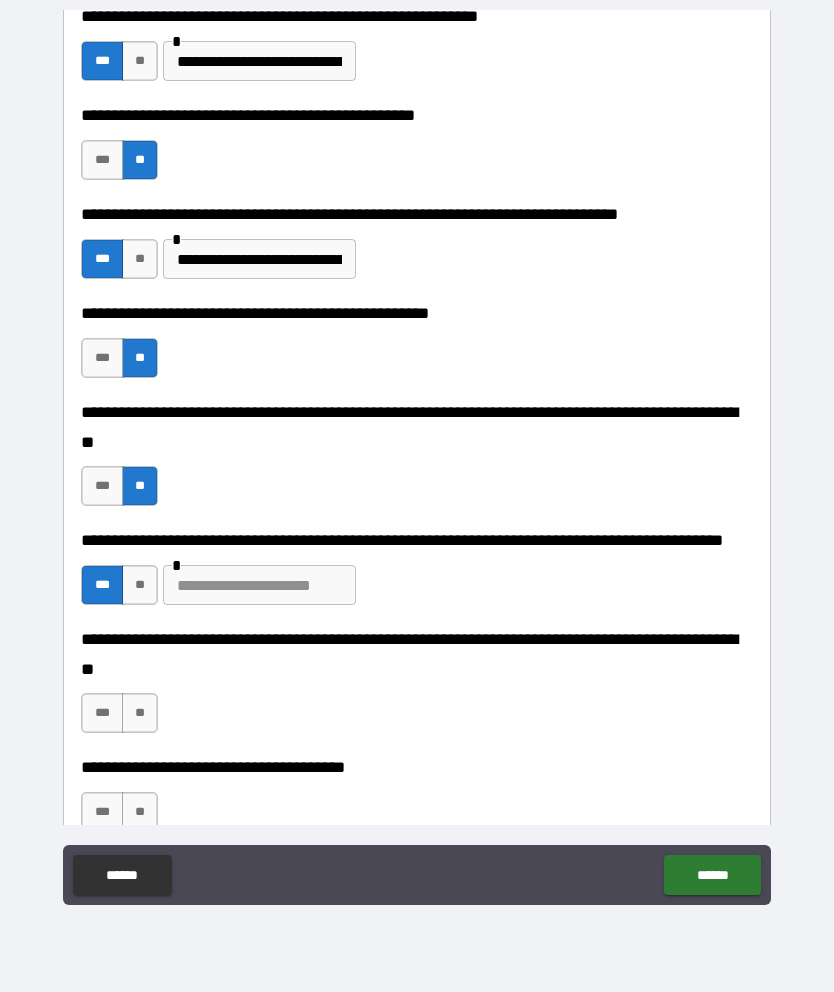click at bounding box center [259, 585] 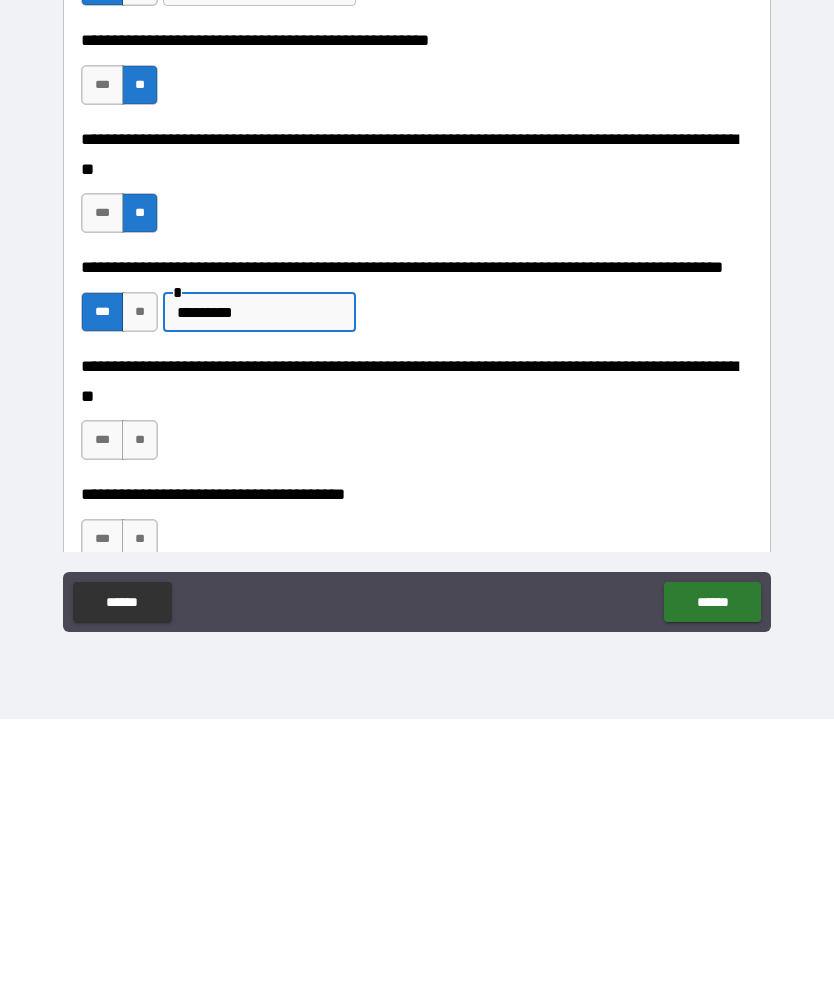 type on "********" 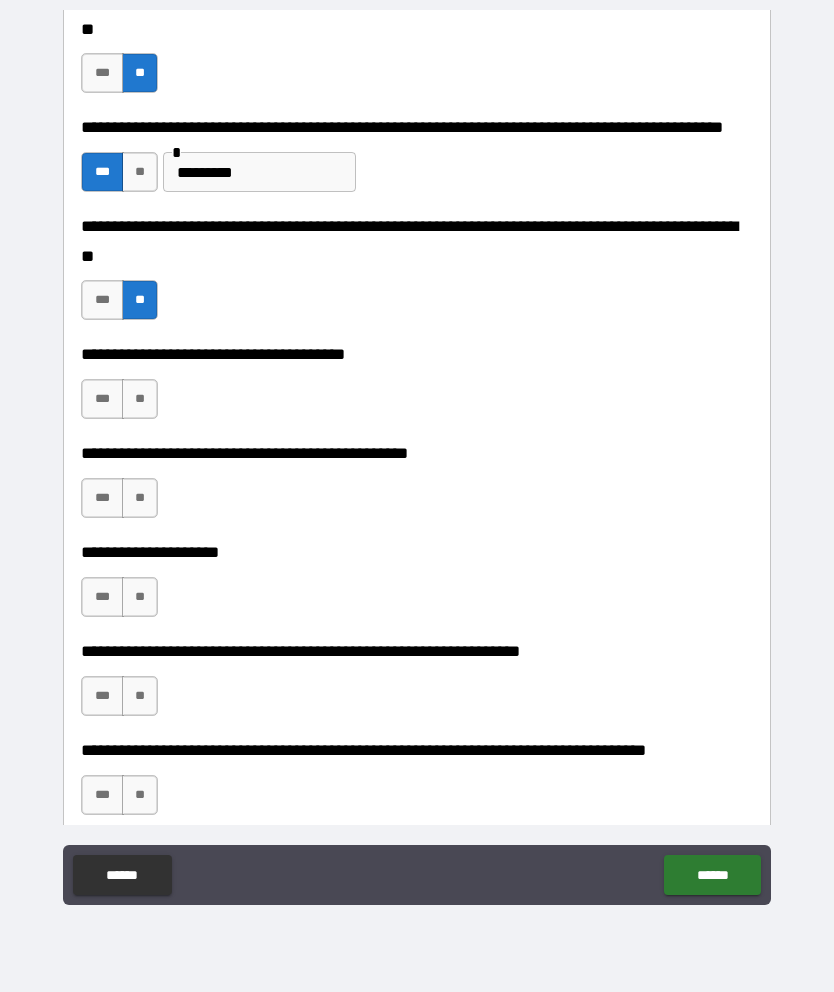 scroll, scrollTop: 1017, scrollLeft: 0, axis: vertical 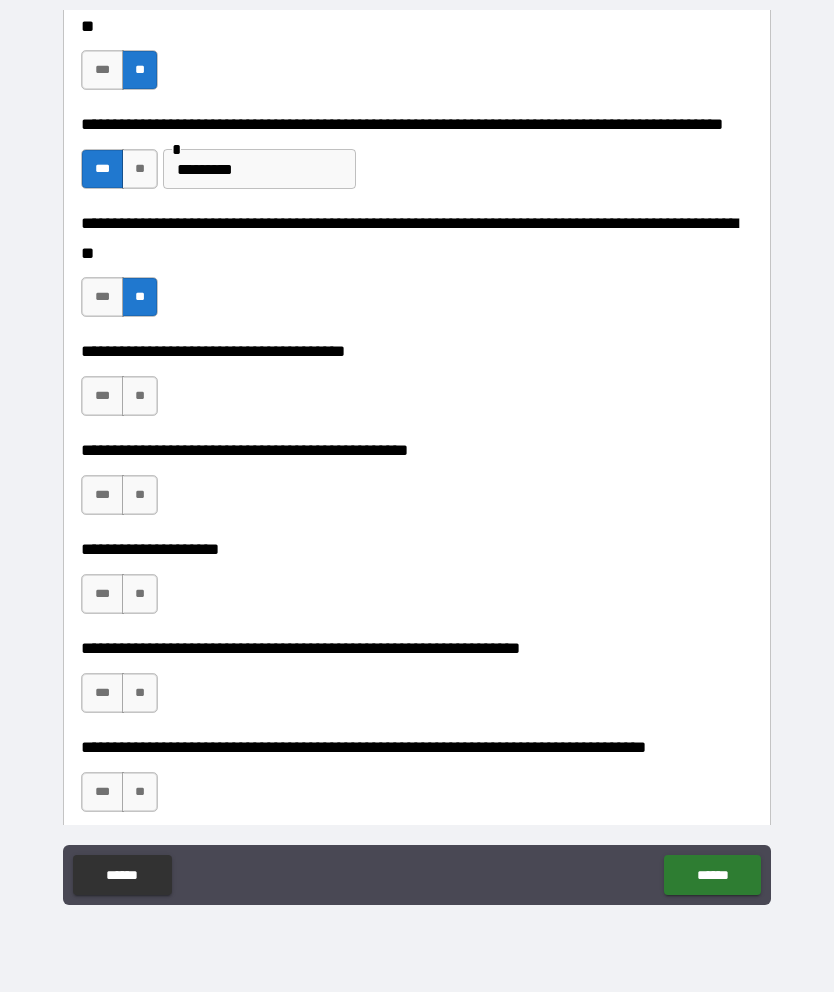 click on "**" at bounding box center (140, 396) 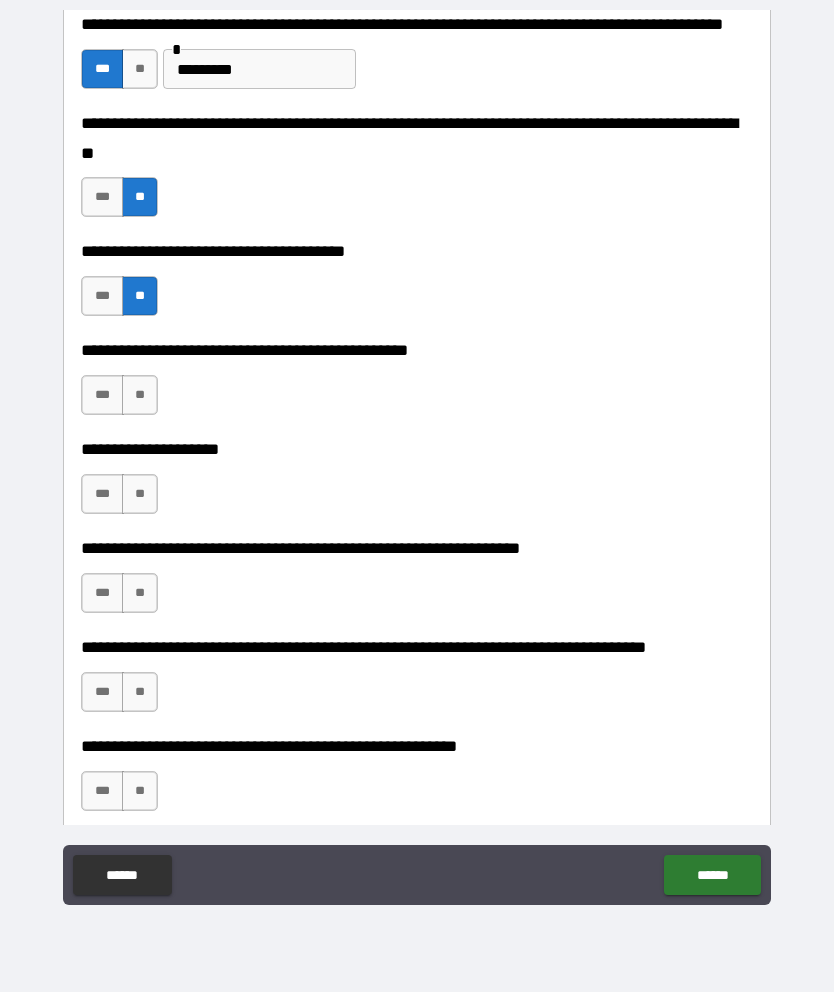 scroll, scrollTop: 1118, scrollLeft: 0, axis: vertical 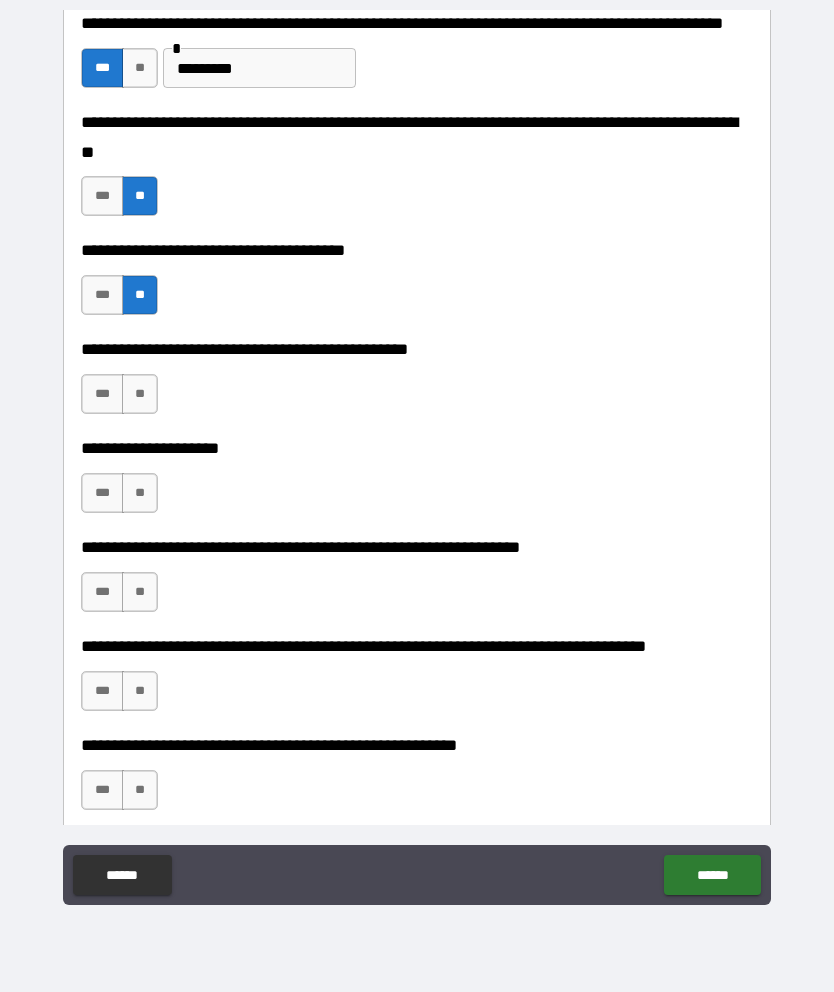 click on "***" at bounding box center [102, 394] 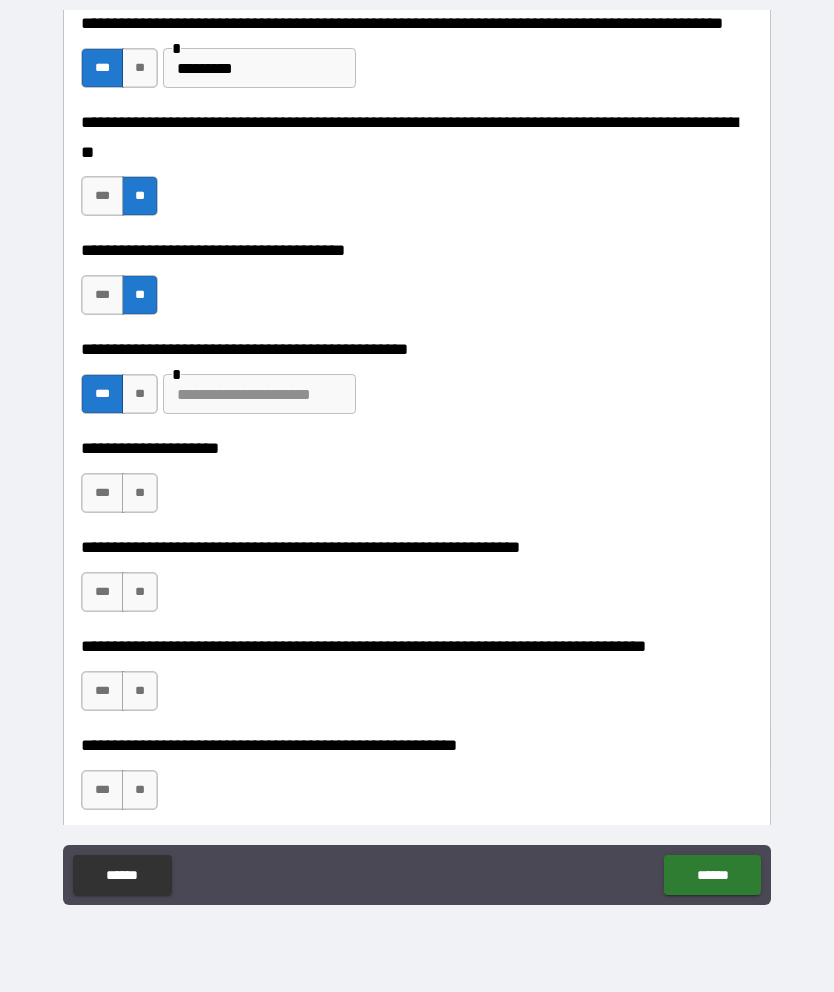 click at bounding box center [259, 394] 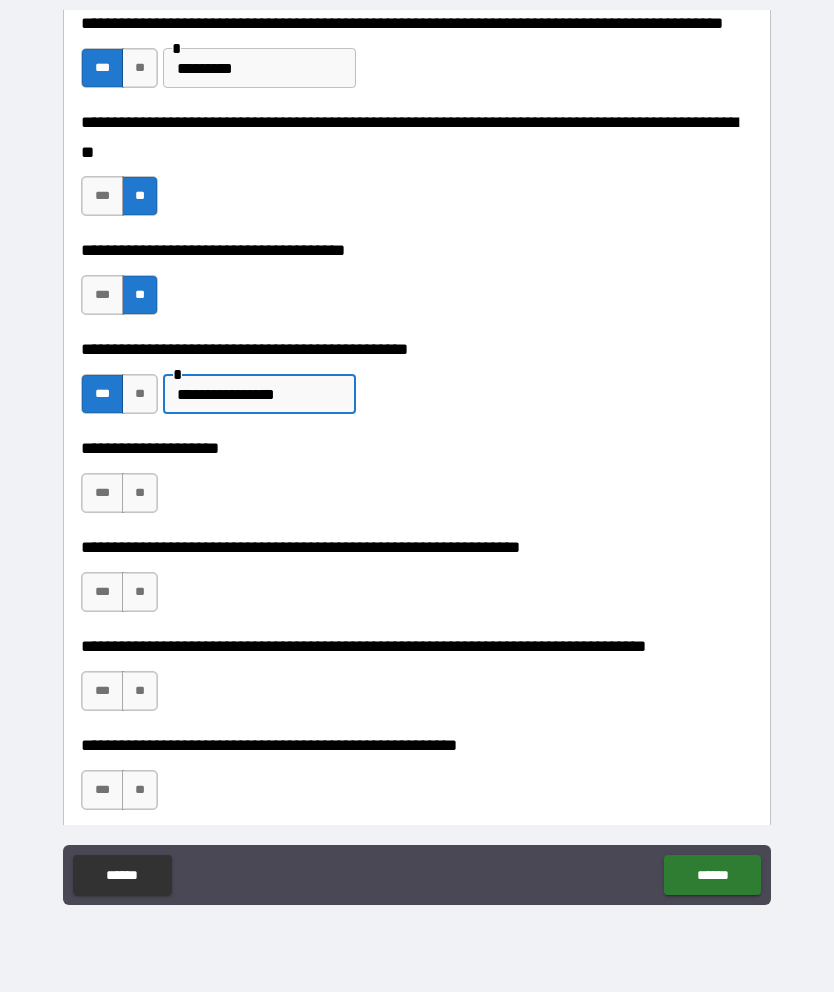 type on "**********" 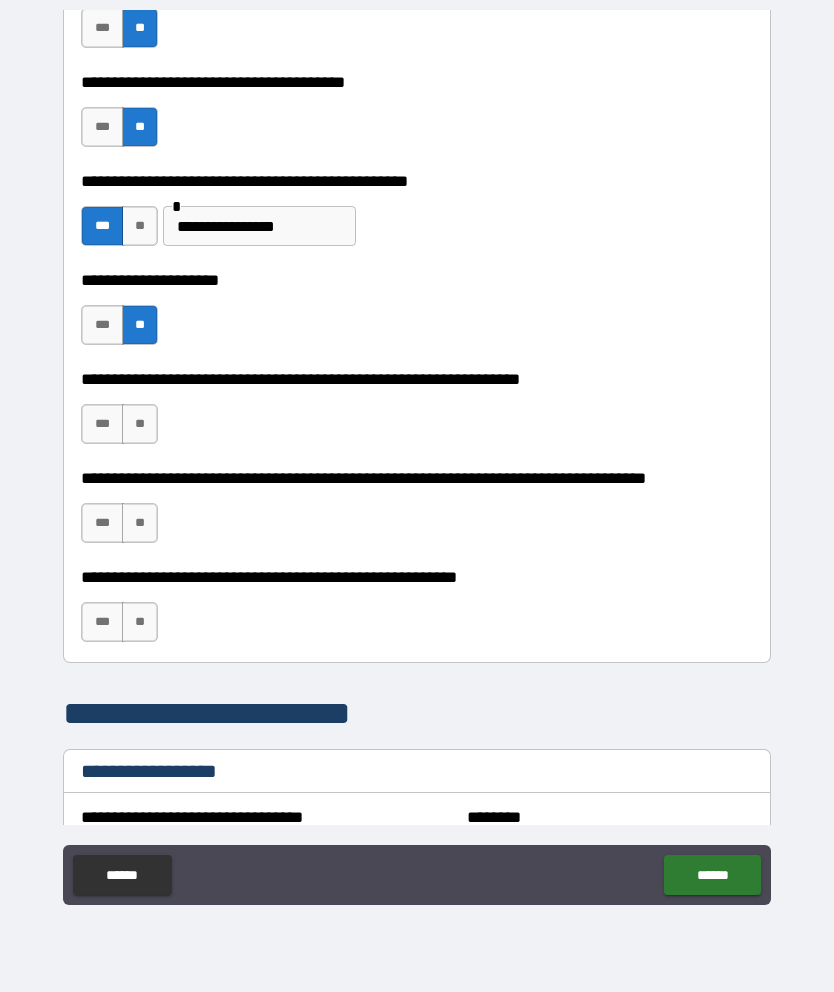 scroll, scrollTop: 1287, scrollLeft: 0, axis: vertical 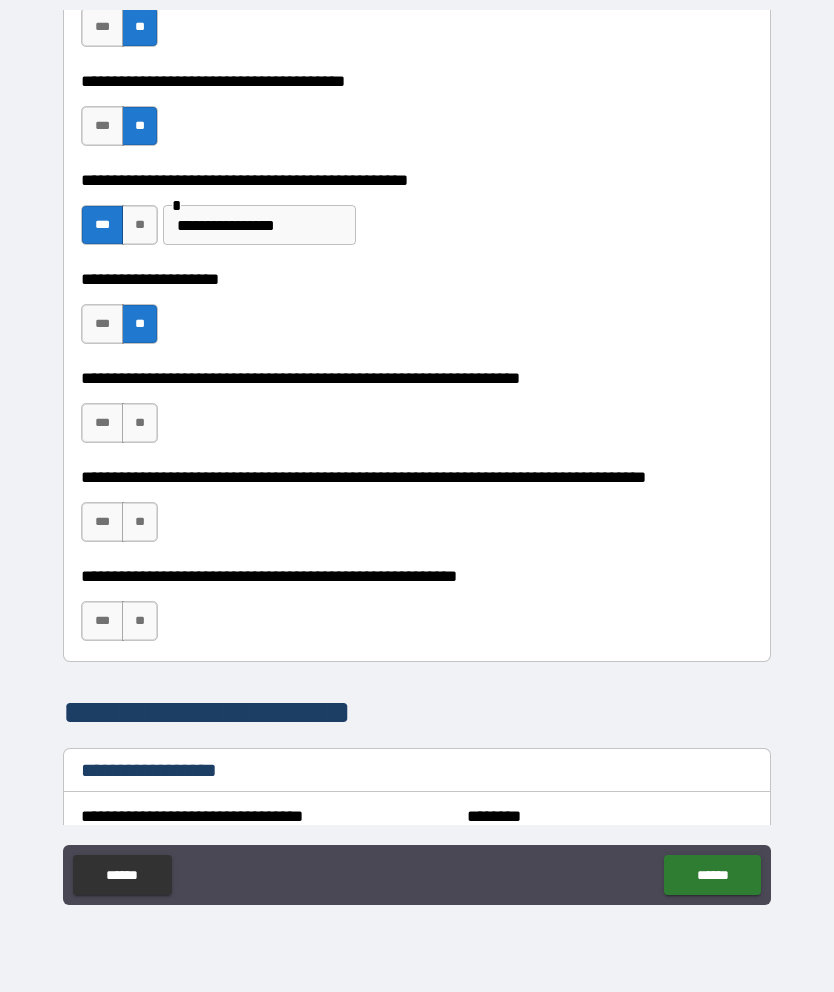 click on "**" at bounding box center [140, 423] 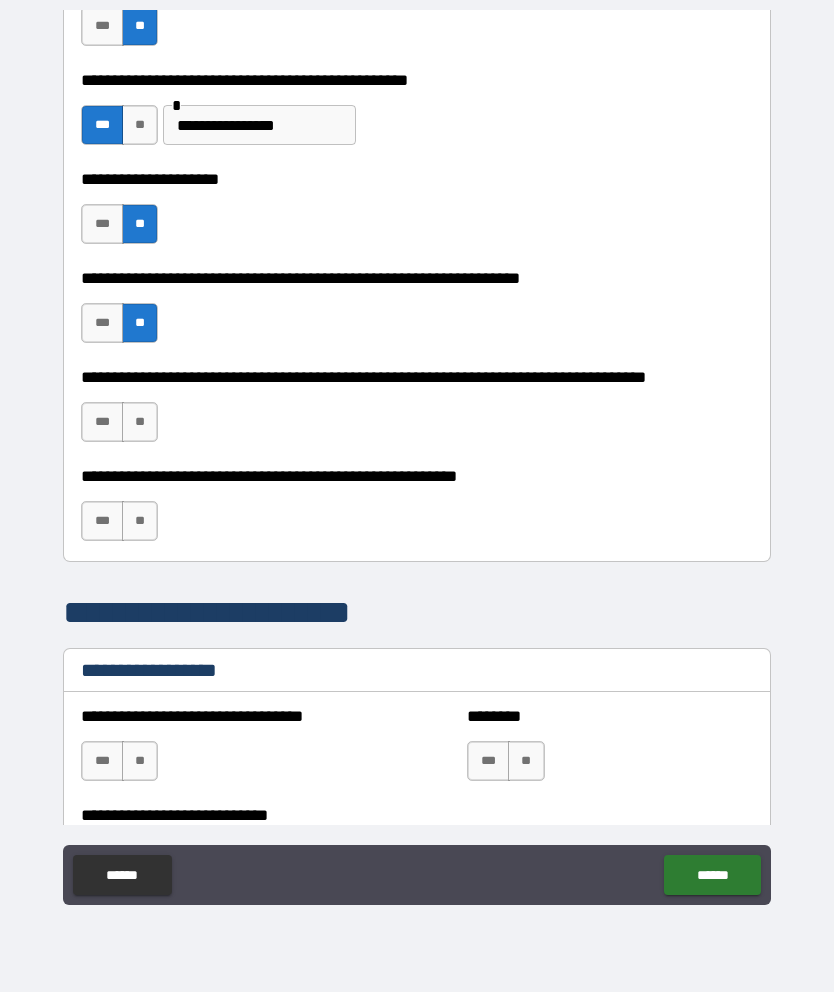 scroll, scrollTop: 1388, scrollLeft: 0, axis: vertical 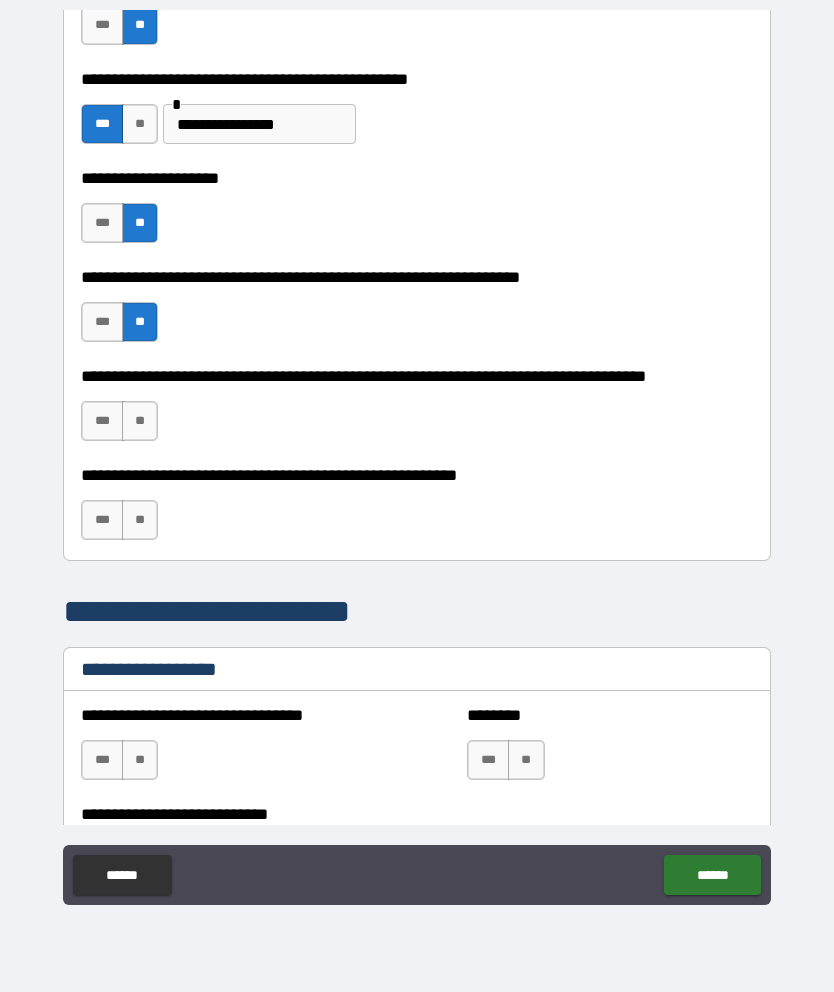click on "**" at bounding box center [140, 421] 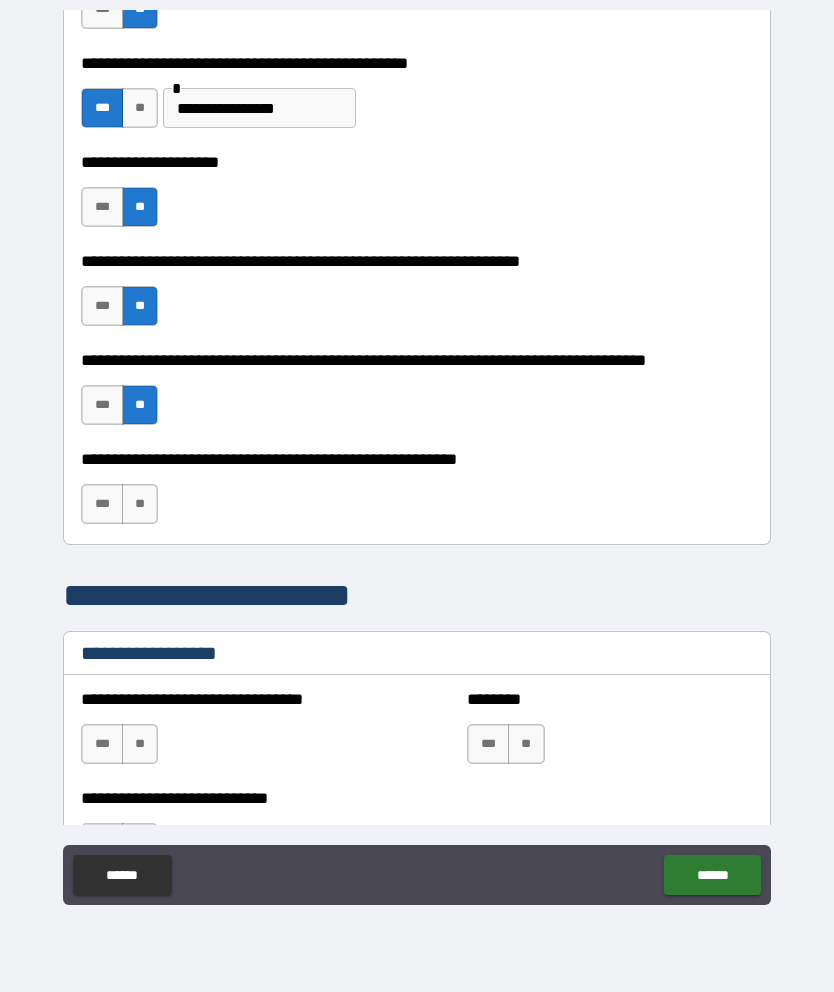 scroll, scrollTop: 1445, scrollLeft: 0, axis: vertical 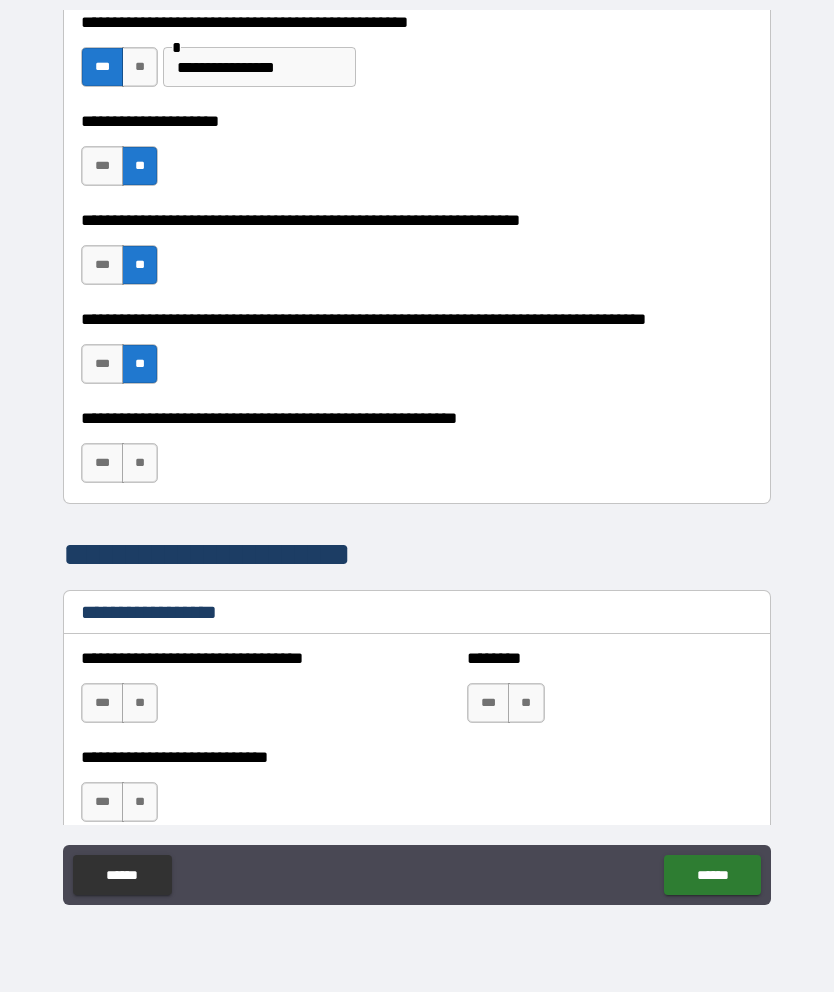 click on "**" at bounding box center (140, 463) 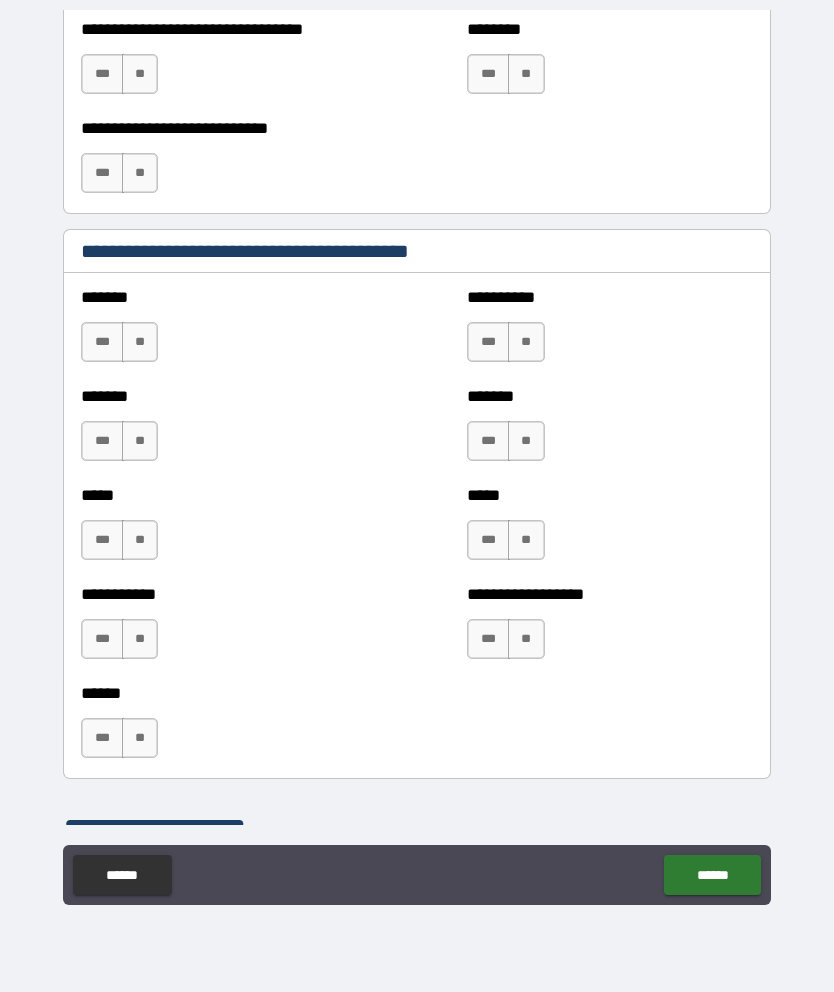 scroll, scrollTop: 2098, scrollLeft: 0, axis: vertical 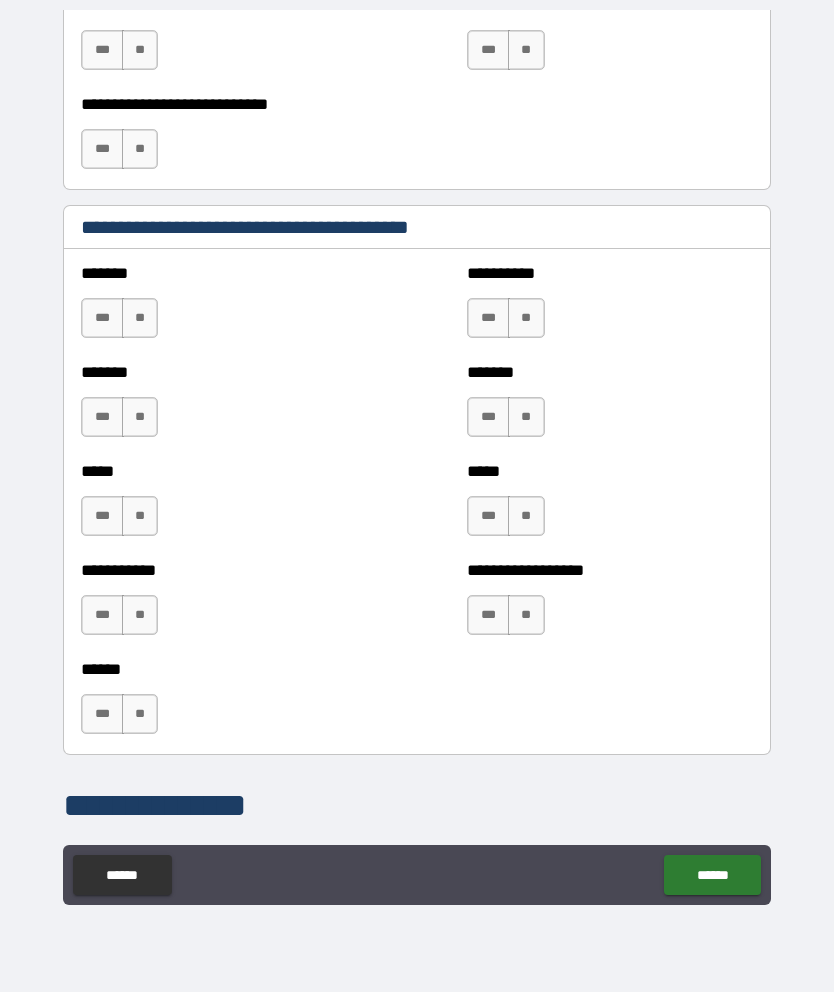 click on "**" at bounding box center (140, 318) 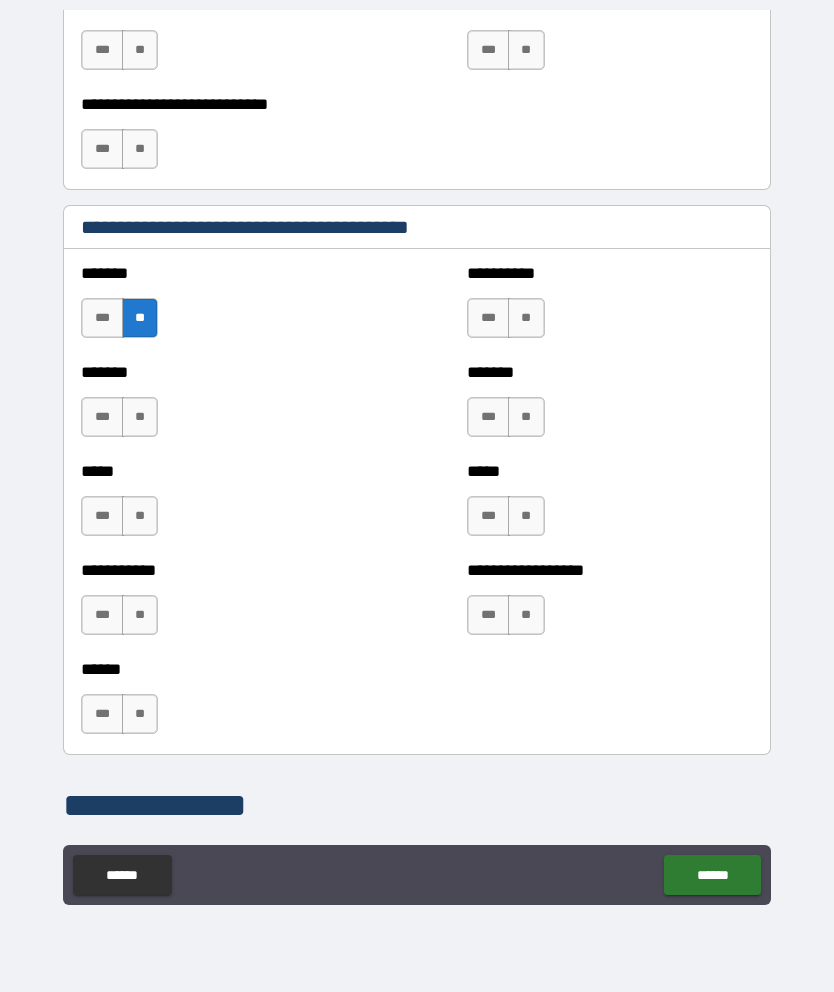 click on "**" at bounding box center [140, 417] 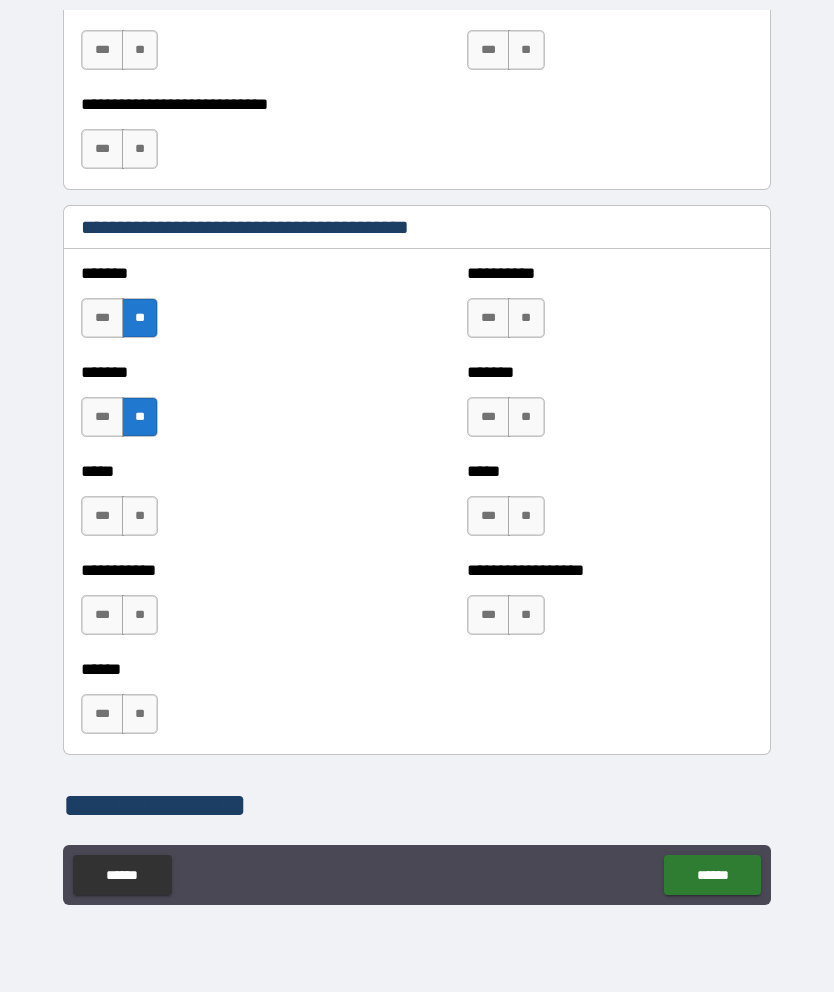click on "**" at bounding box center (140, 516) 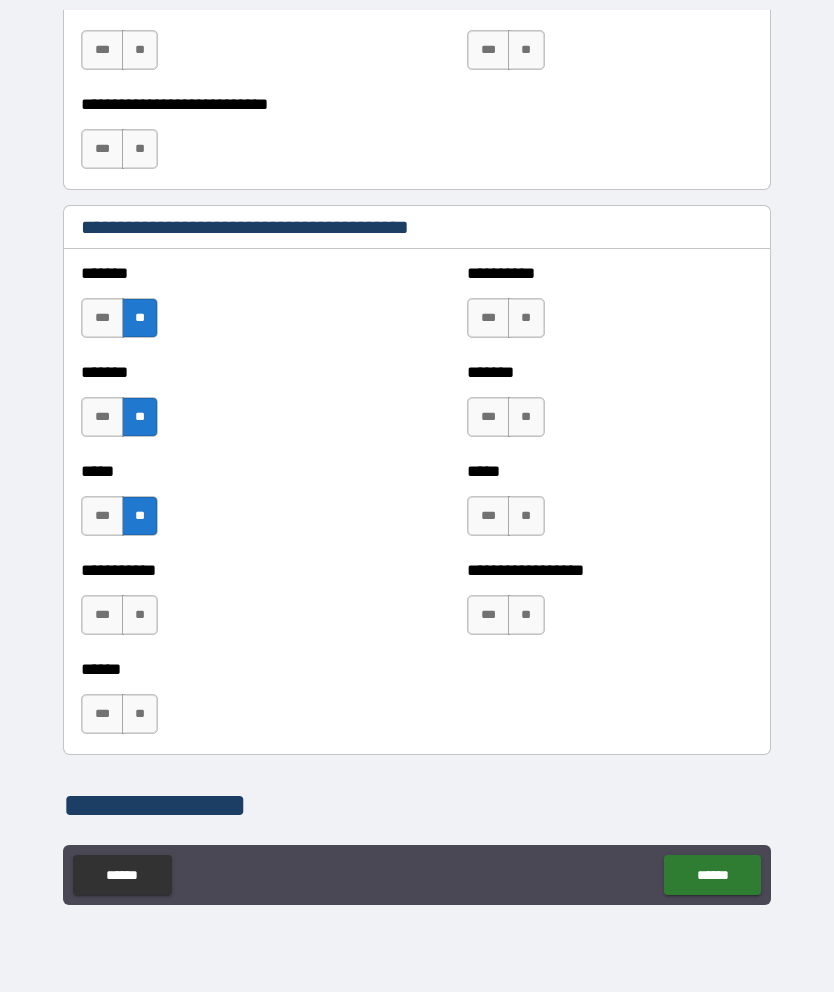 click on "**" at bounding box center (140, 615) 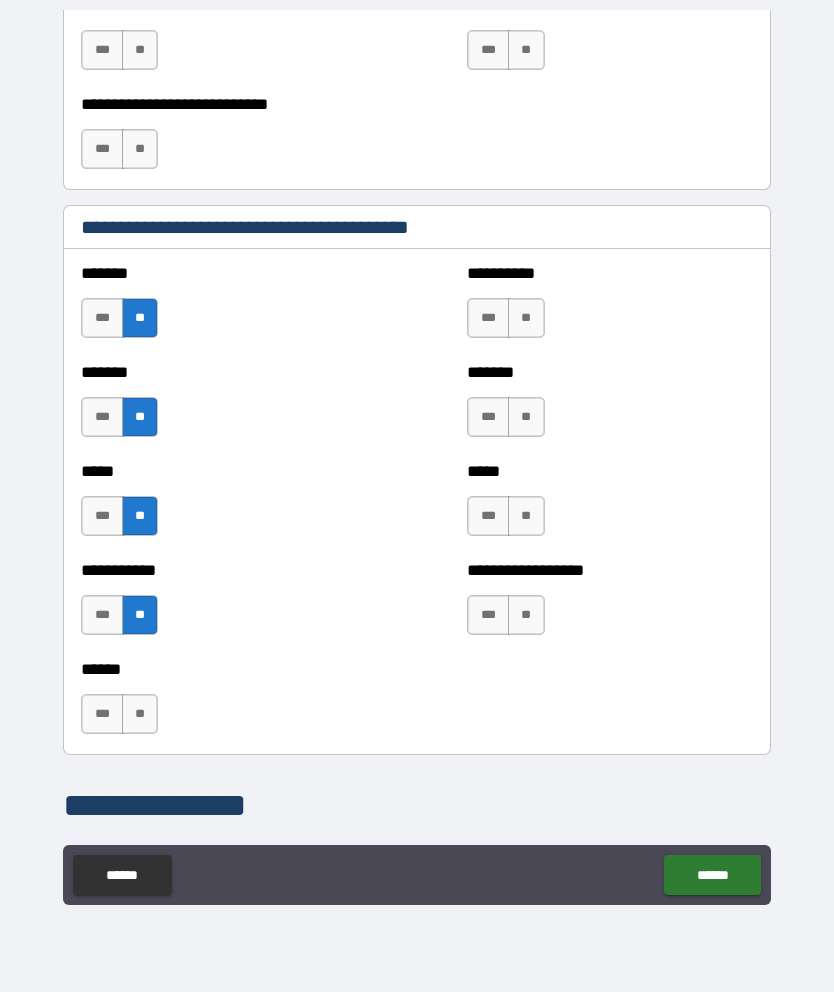 click on "**" at bounding box center (140, 714) 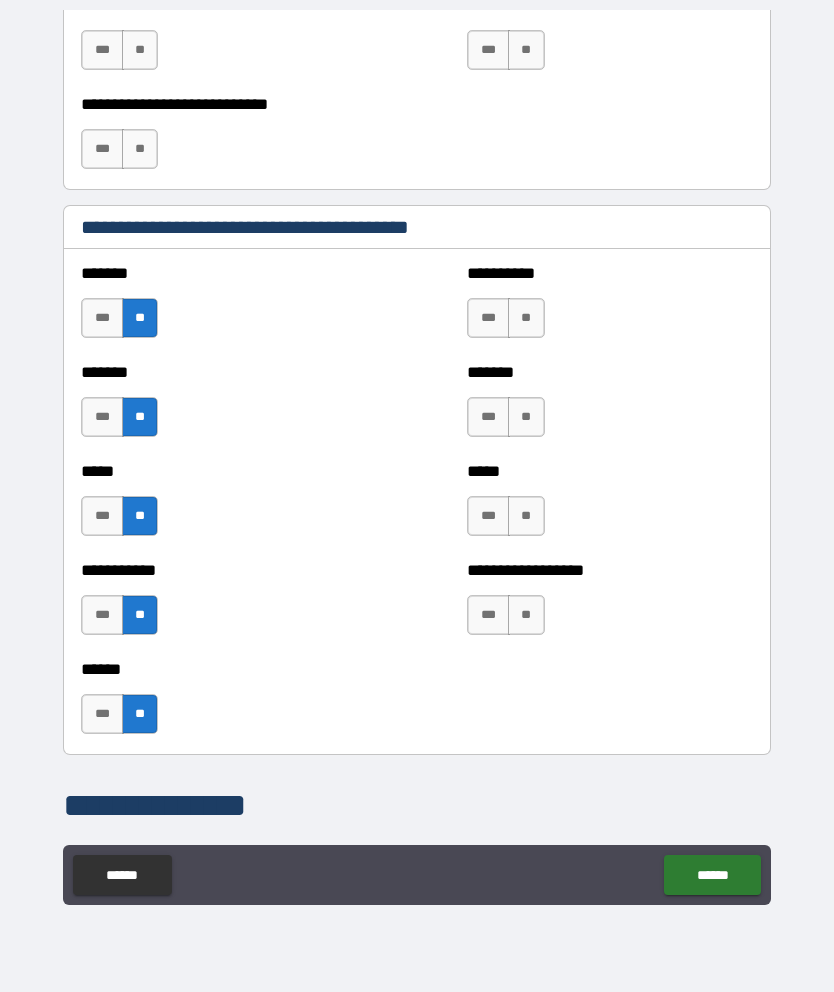 click on "**" at bounding box center (526, 318) 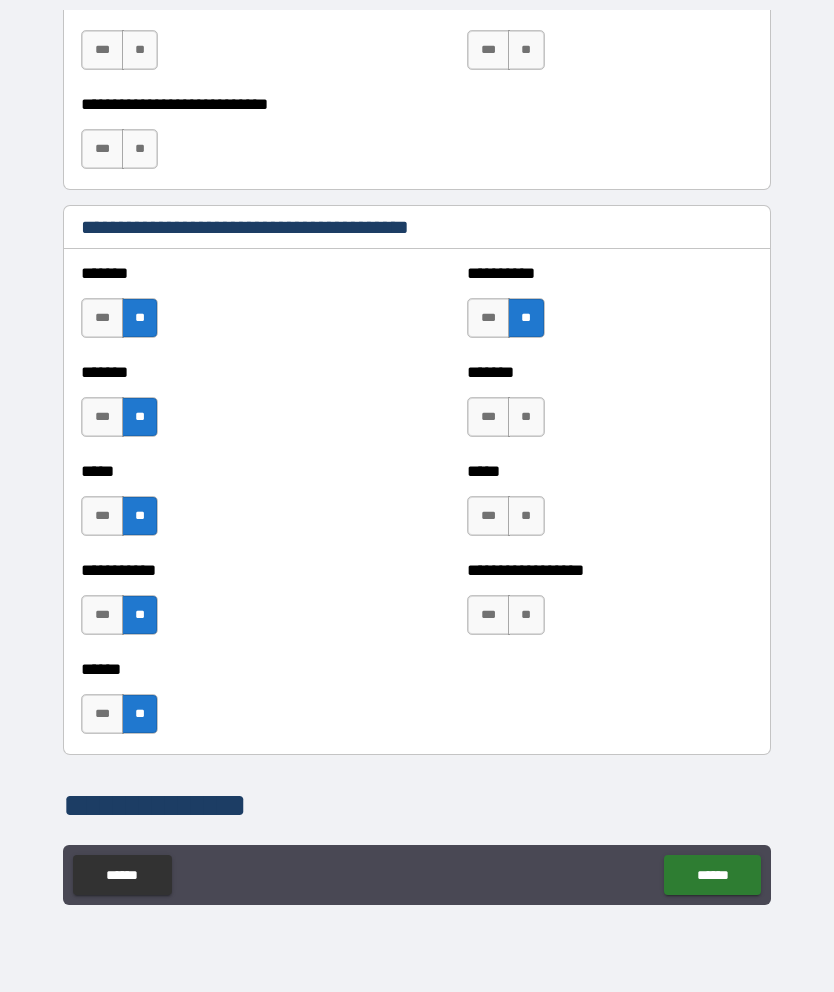 click on "**" at bounding box center [526, 417] 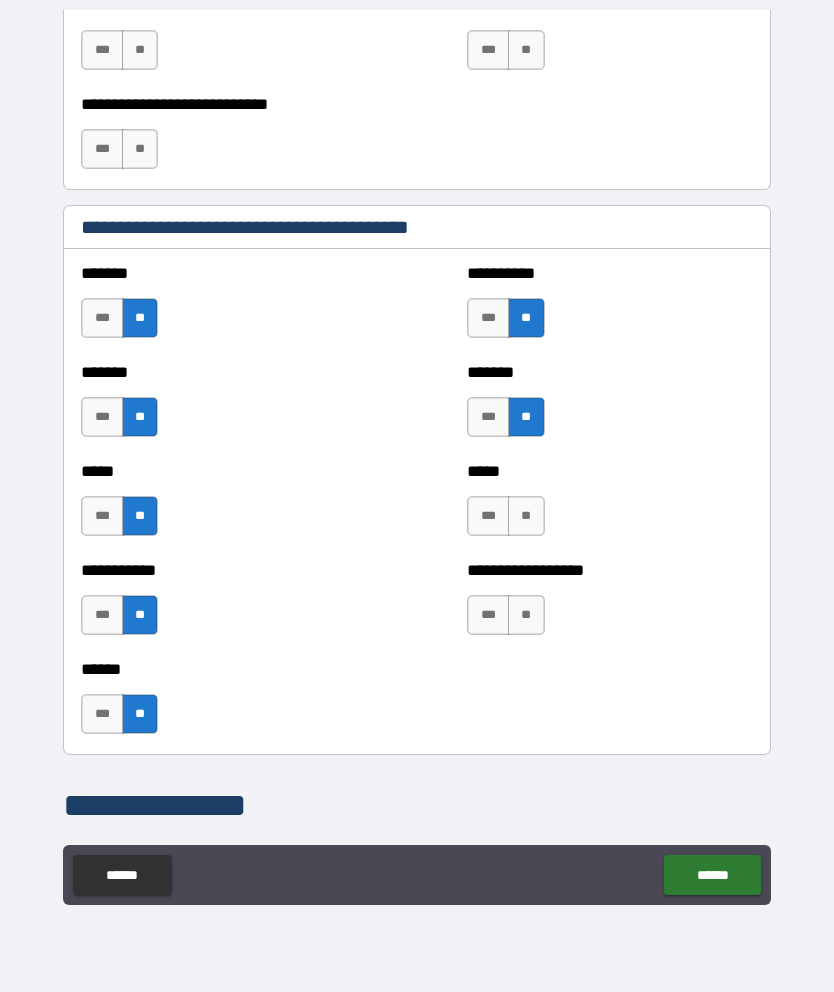click on "**" at bounding box center (526, 516) 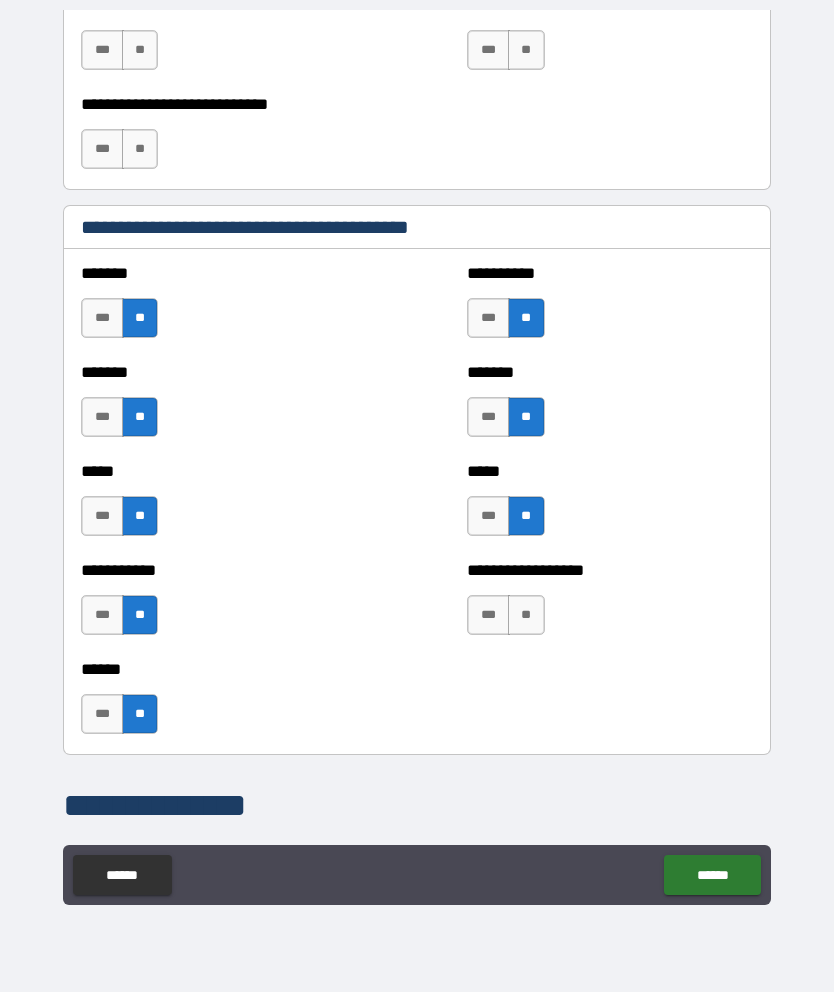 click on "**" at bounding box center [526, 615] 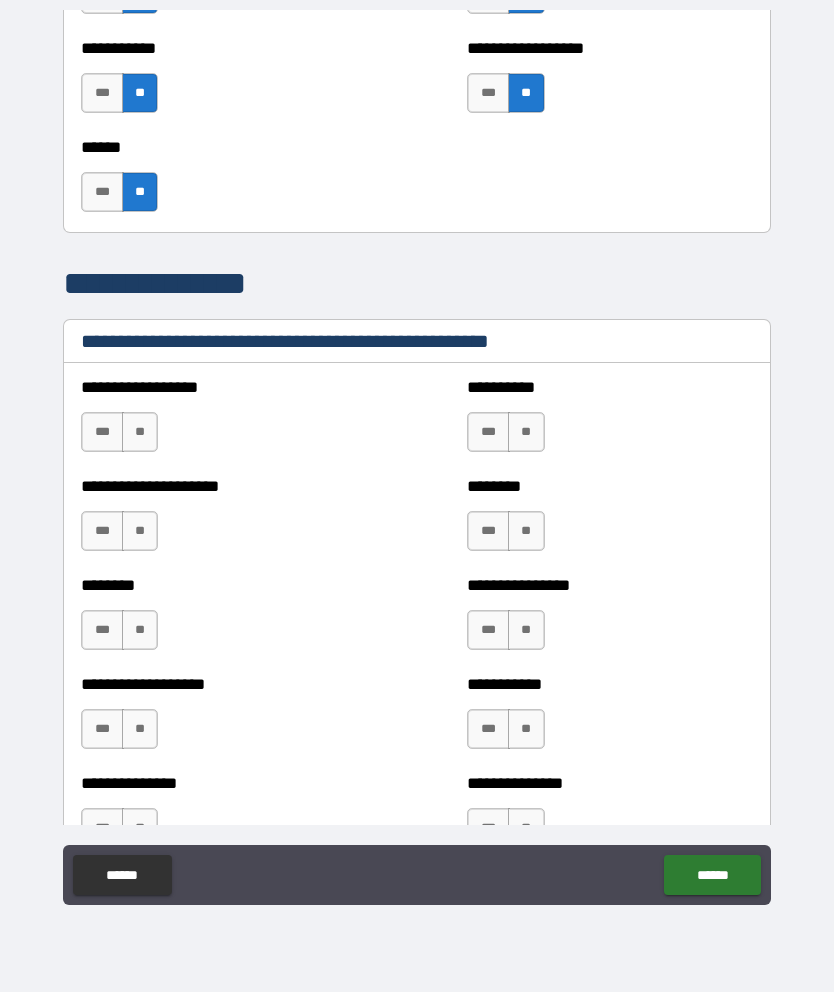 scroll, scrollTop: 2648, scrollLeft: 0, axis: vertical 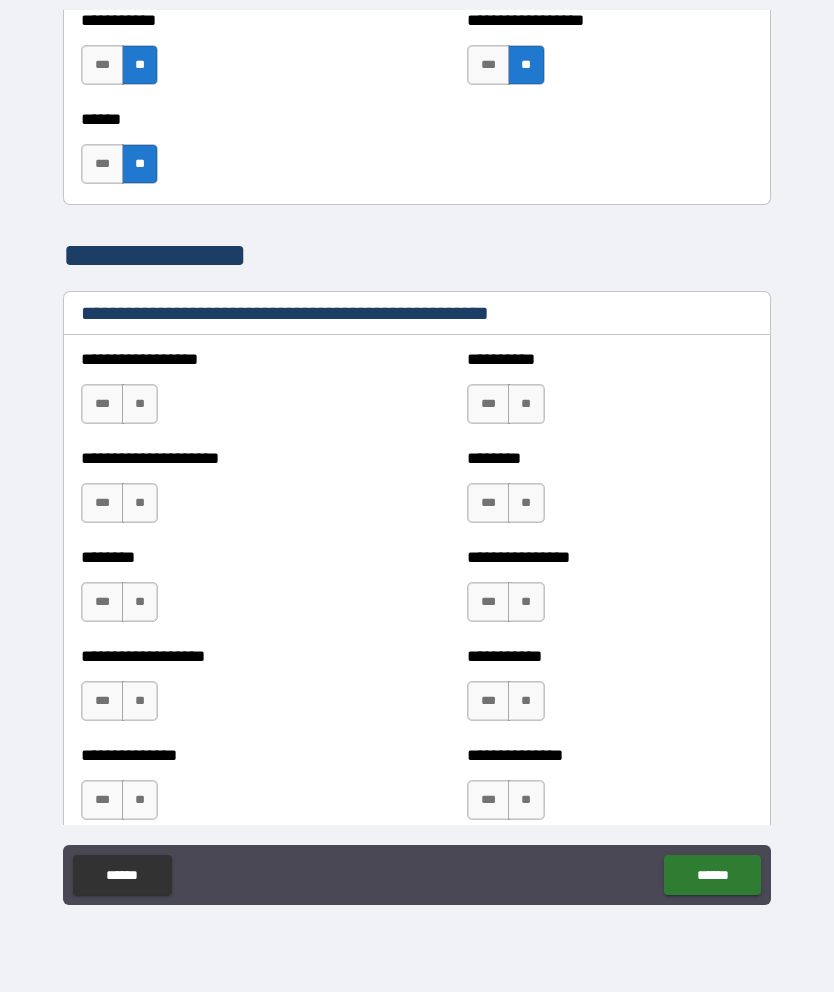 click on "**" at bounding box center (140, 404) 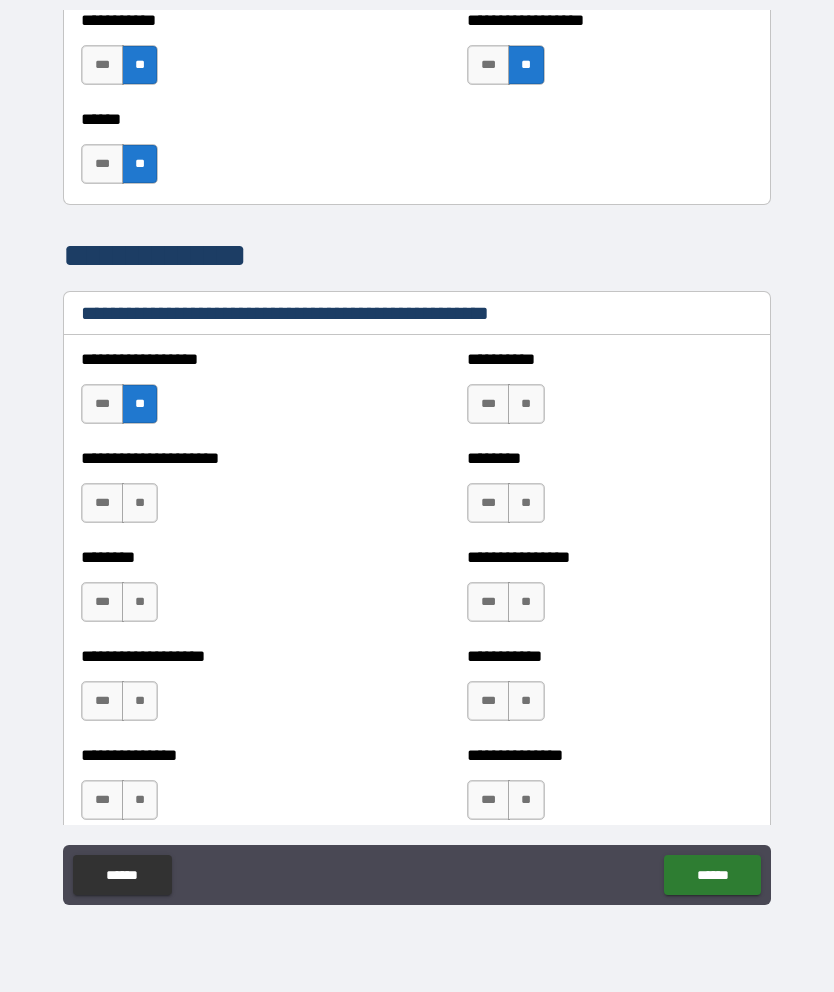 click on "**" at bounding box center (140, 503) 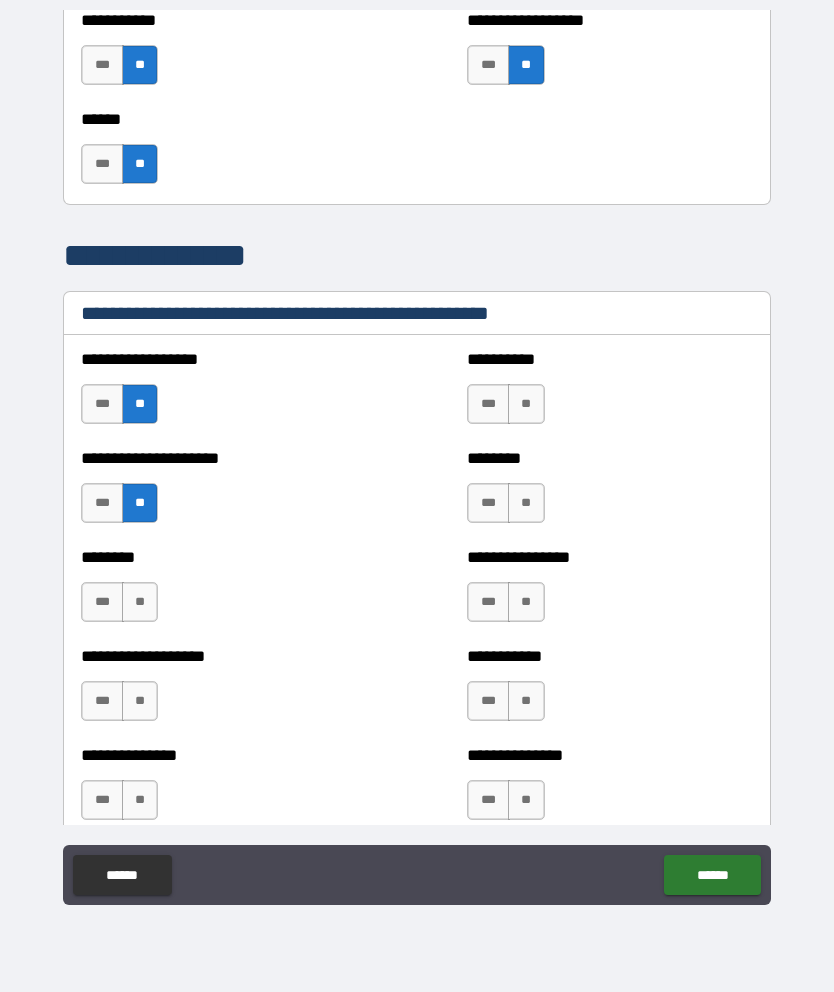 click on "**" at bounding box center [140, 602] 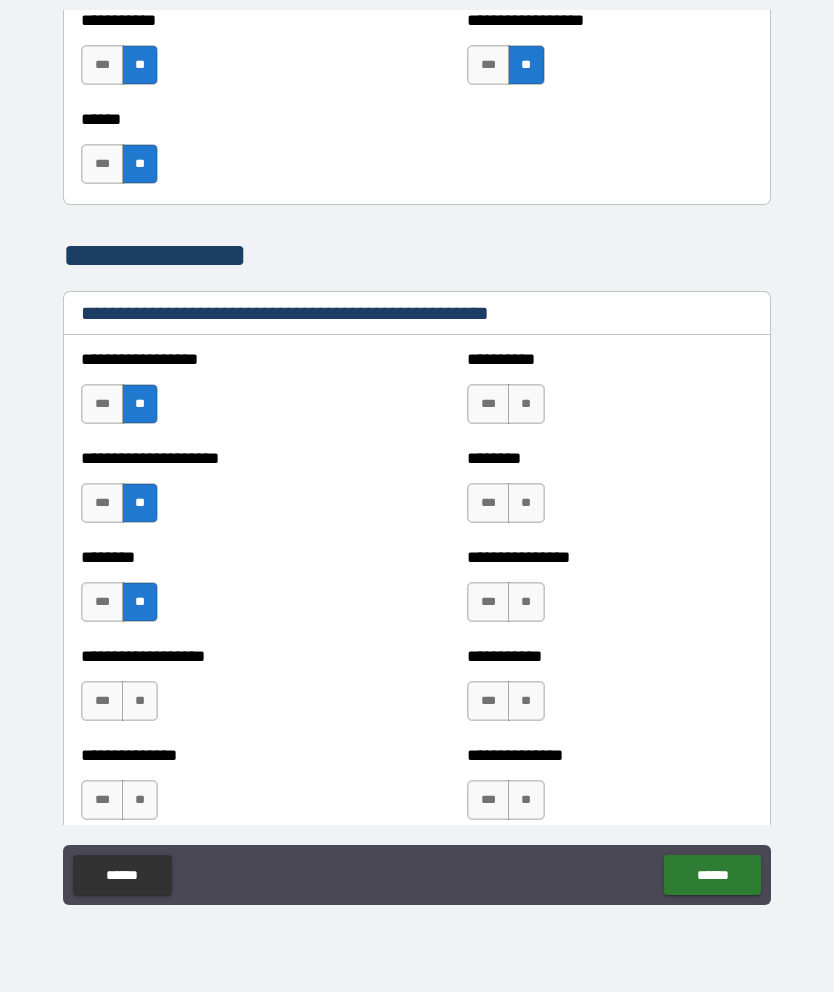 click on "**" at bounding box center (140, 701) 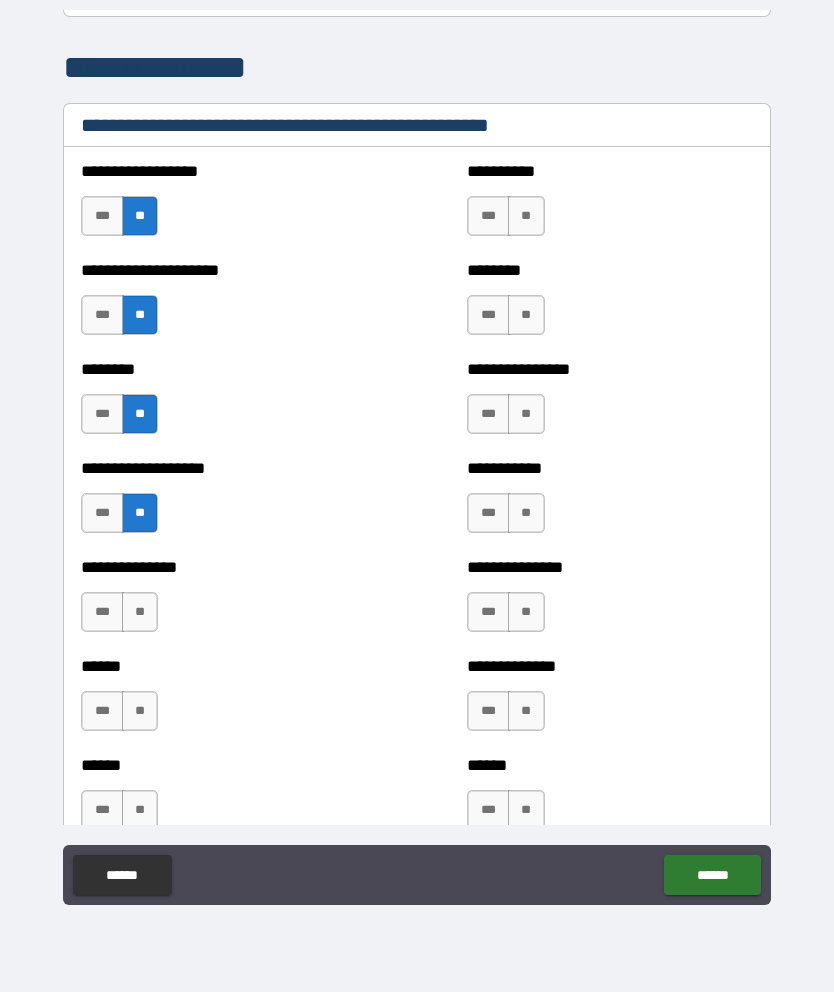 scroll, scrollTop: 2842, scrollLeft: 0, axis: vertical 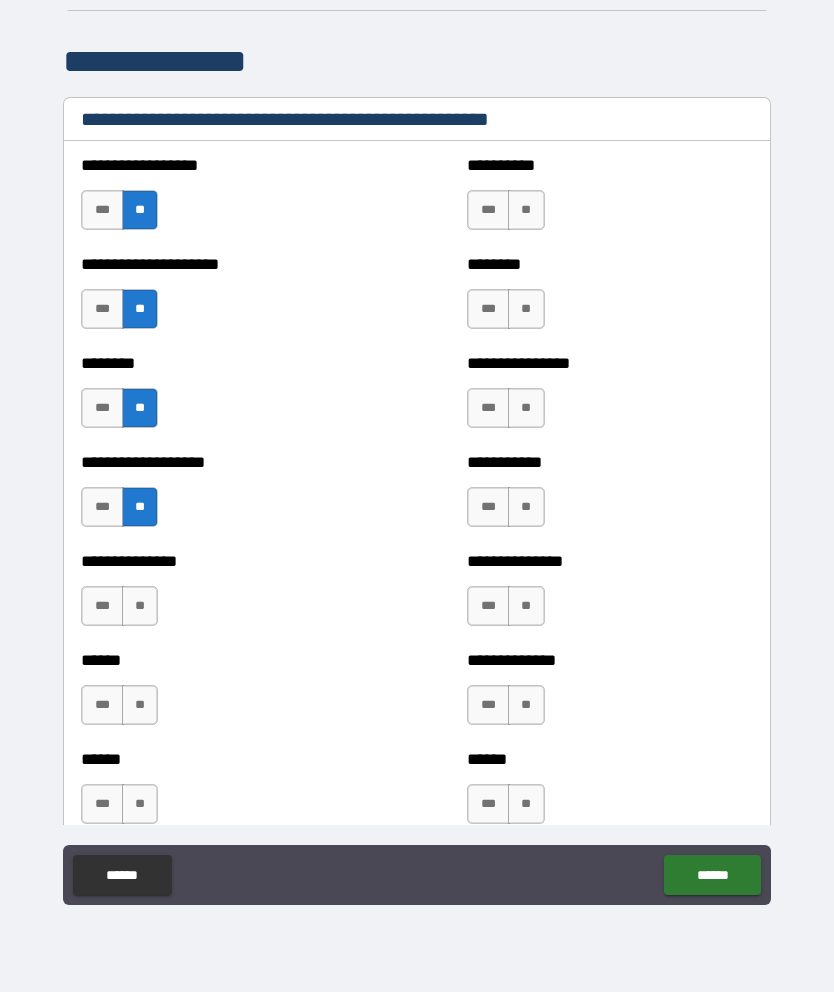 click on "**" at bounding box center [140, 606] 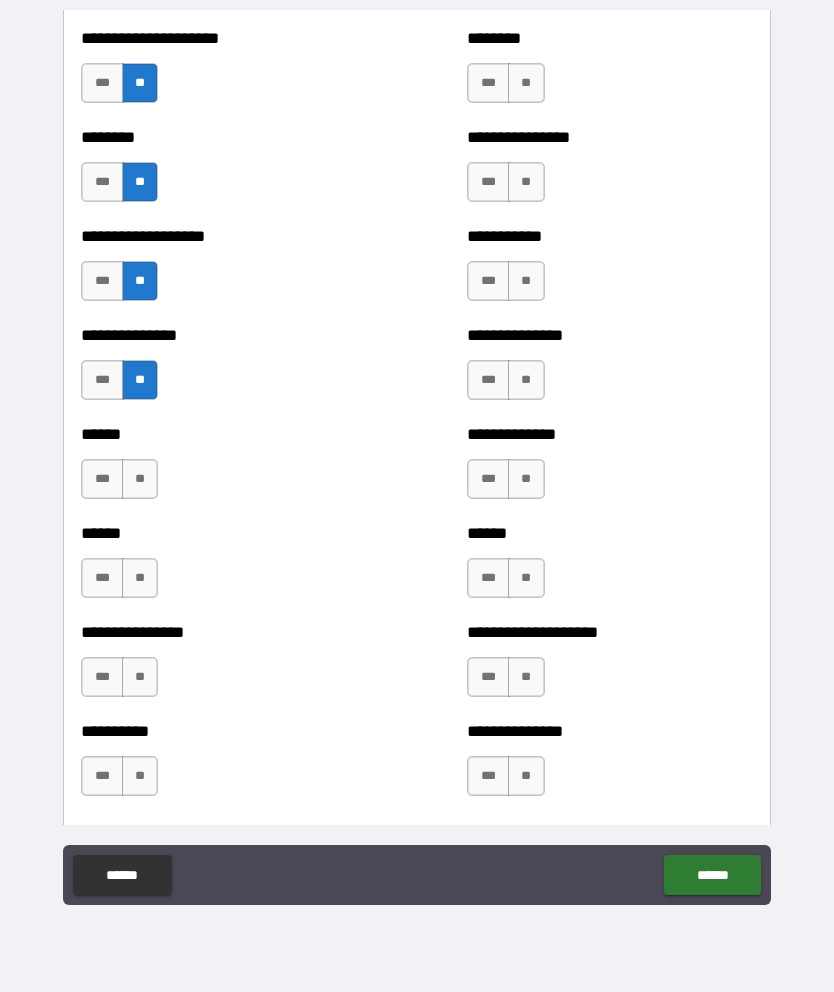 scroll, scrollTop: 3069, scrollLeft: 0, axis: vertical 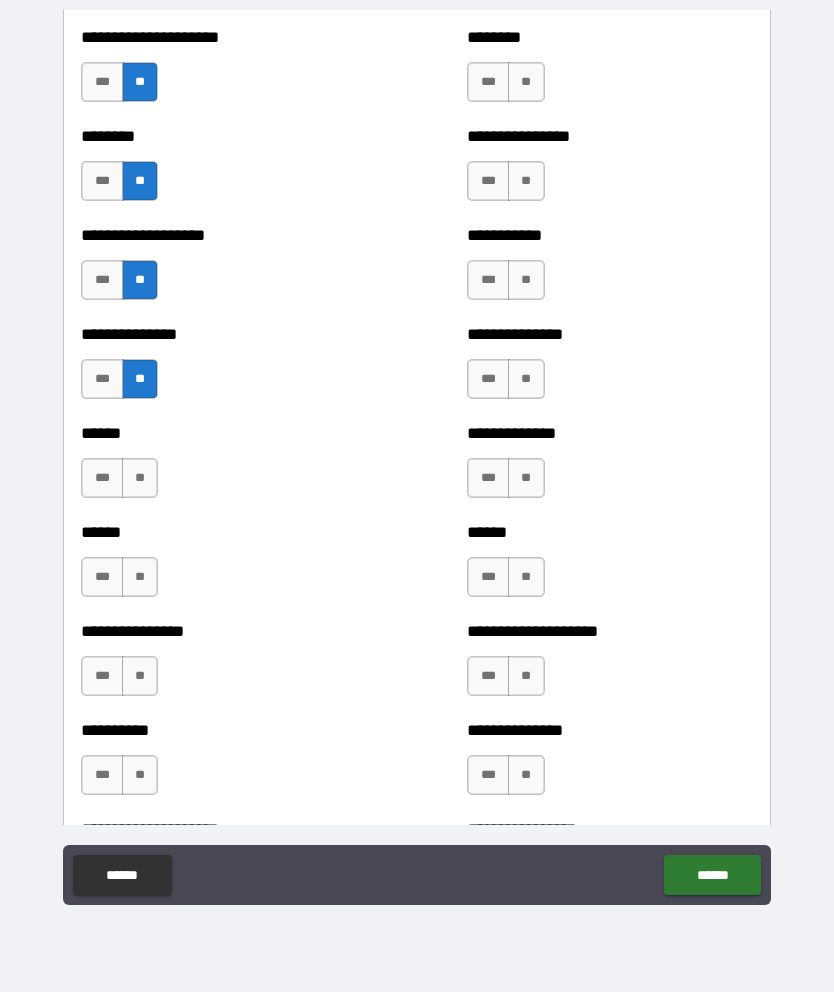 click on "**" at bounding box center (140, 478) 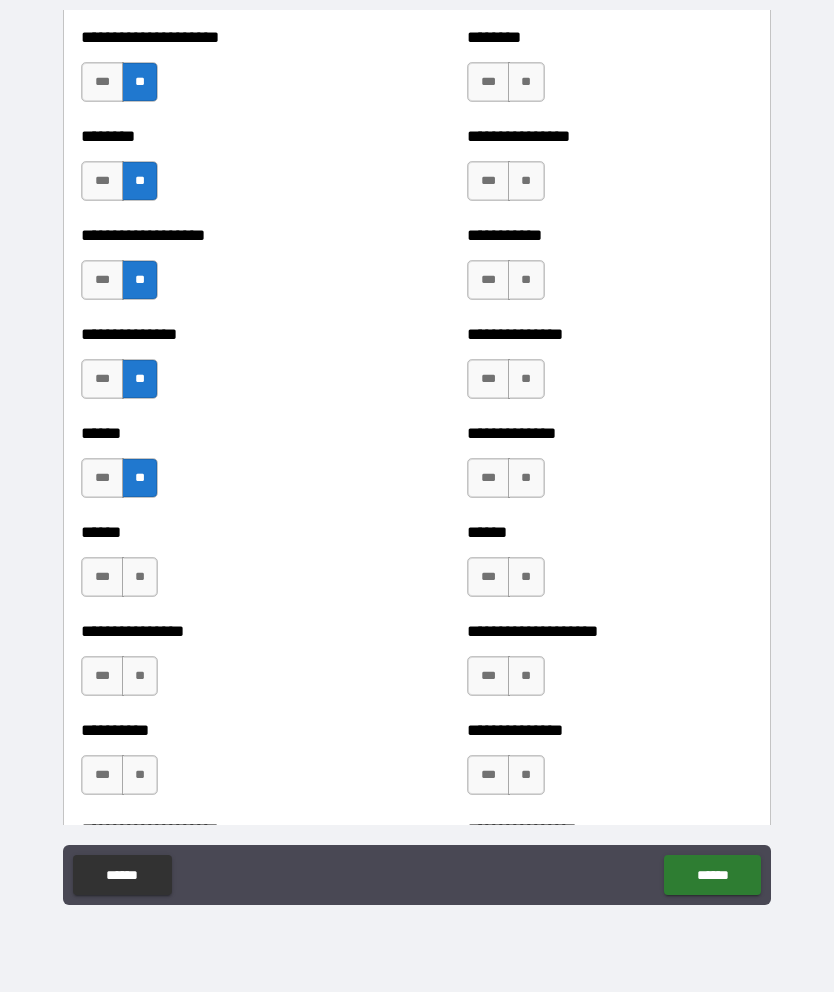 click on "**" at bounding box center [140, 577] 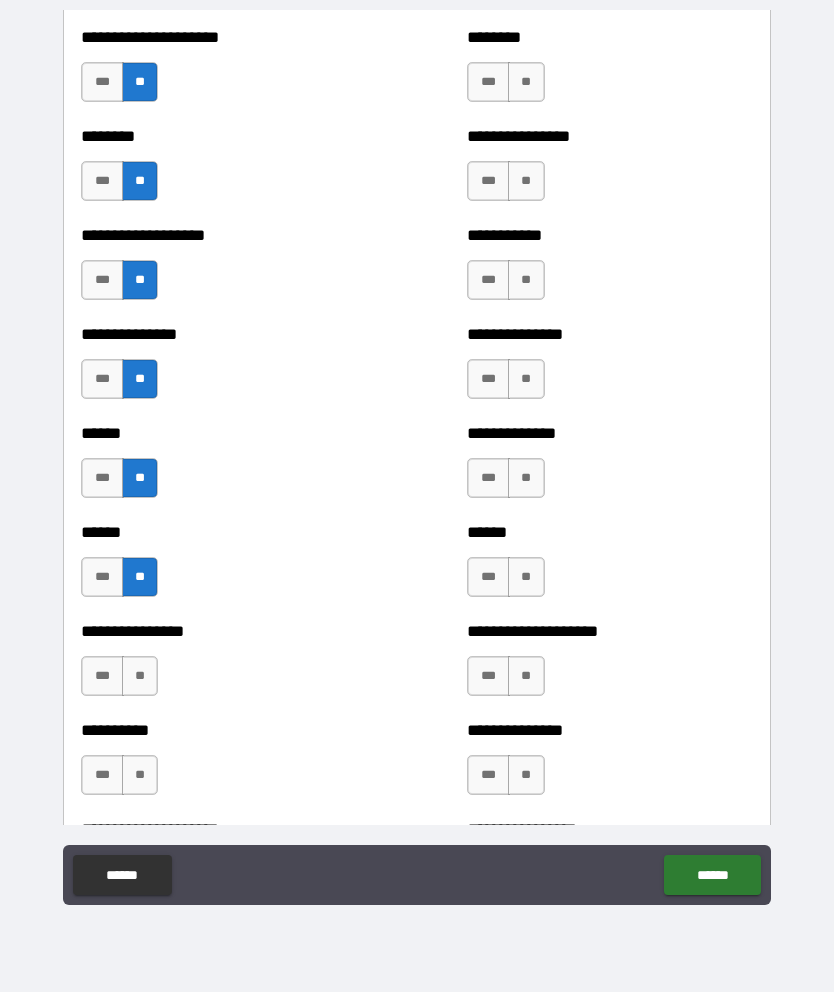 click on "**" at bounding box center (140, 676) 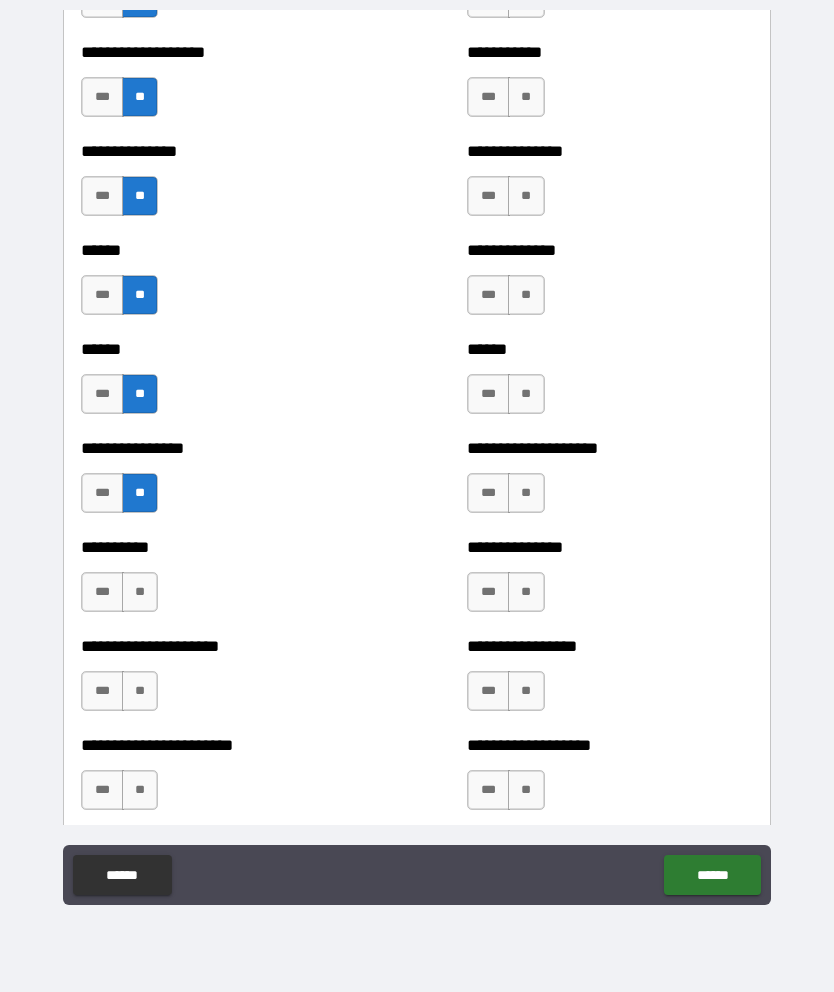 scroll, scrollTop: 3259, scrollLeft: 0, axis: vertical 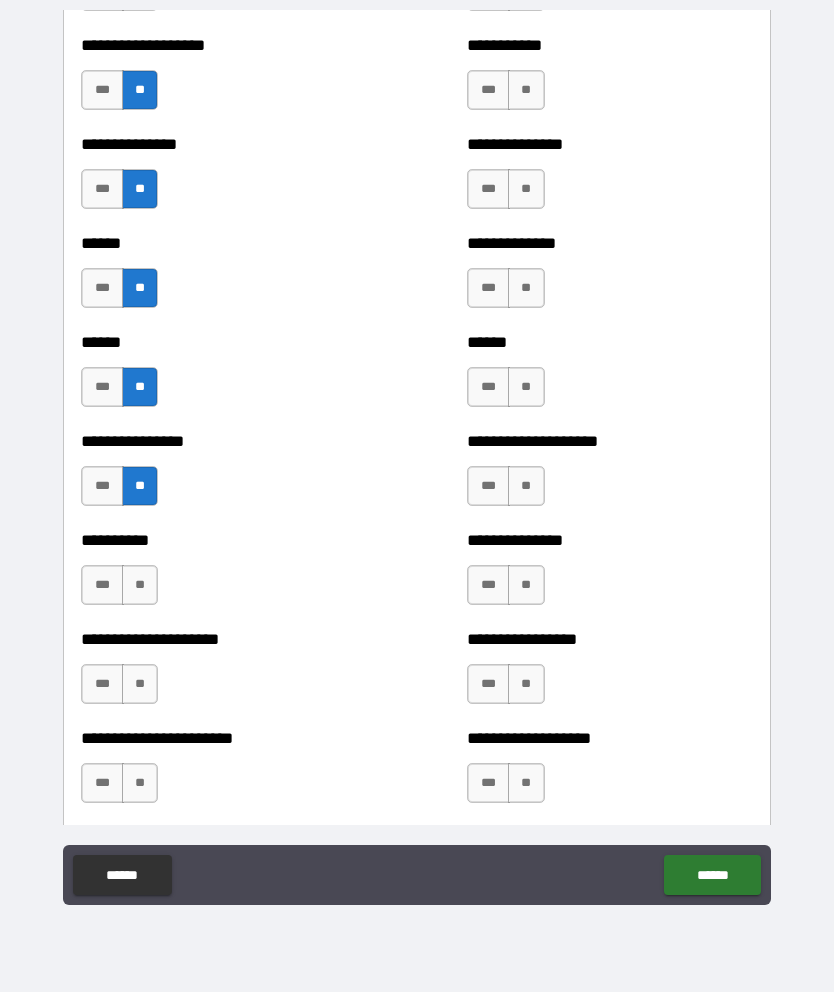 click on "**" at bounding box center (140, 585) 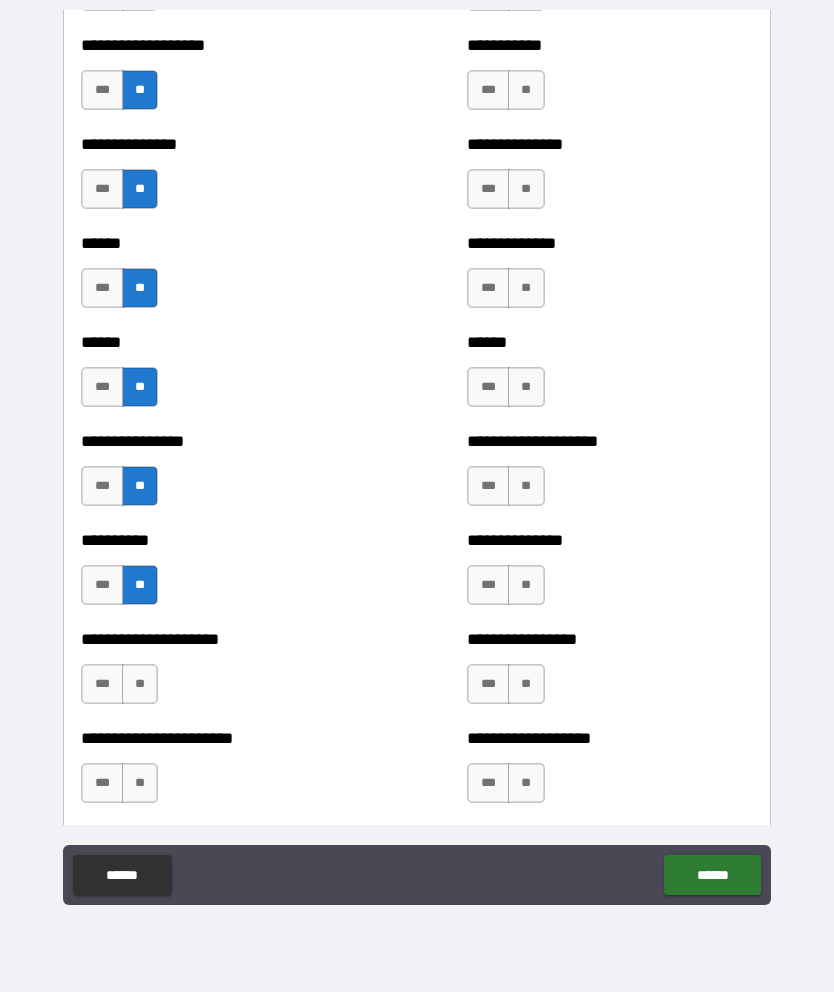 click on "**" at bounding box center [140, 684] 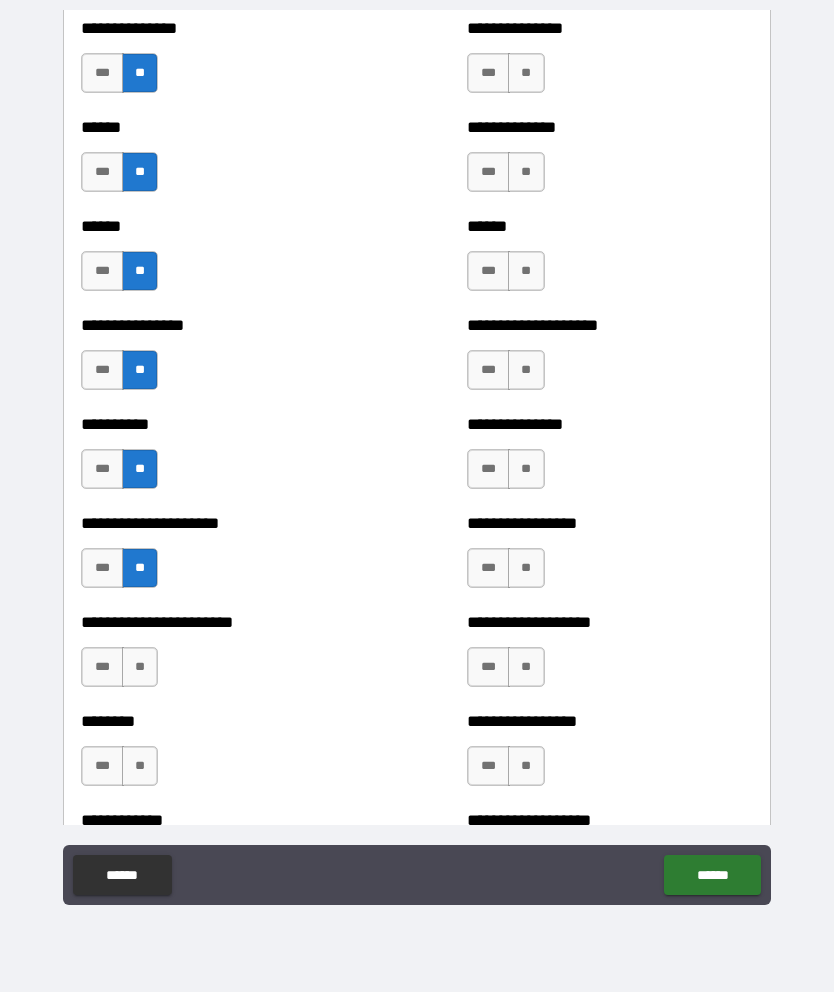 scroll, scrollTop: 3376, scrollLeft: 0, axis: vertical 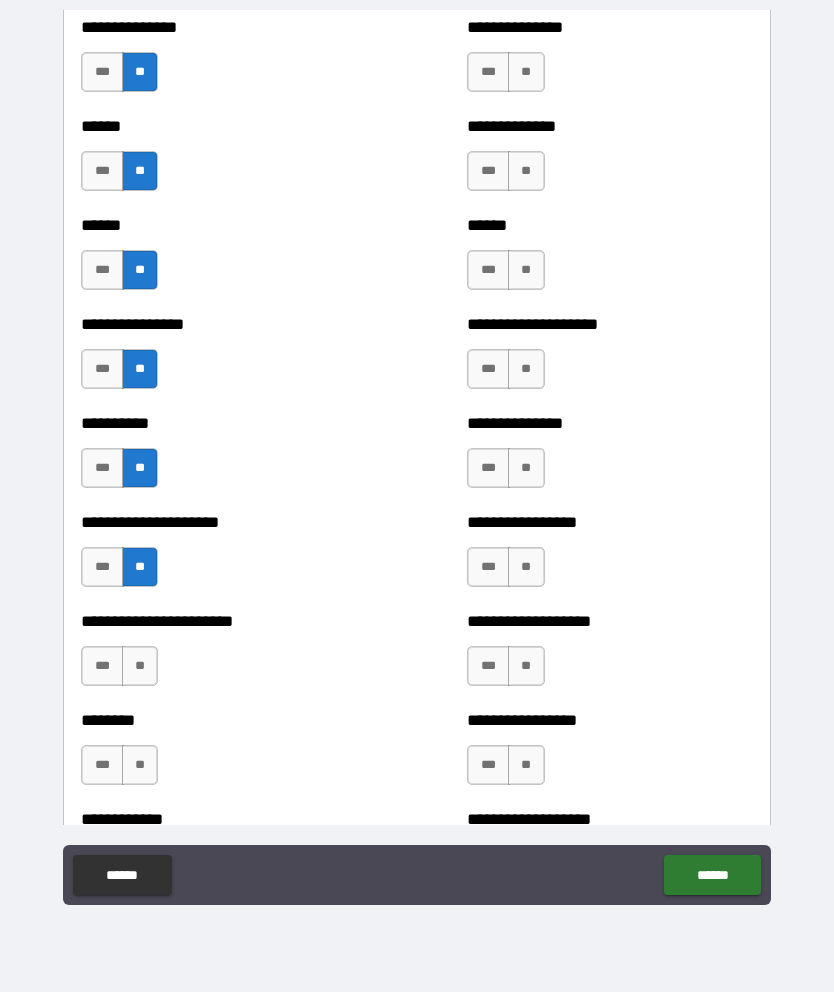 click on "**" at bounding box center [140, 666] 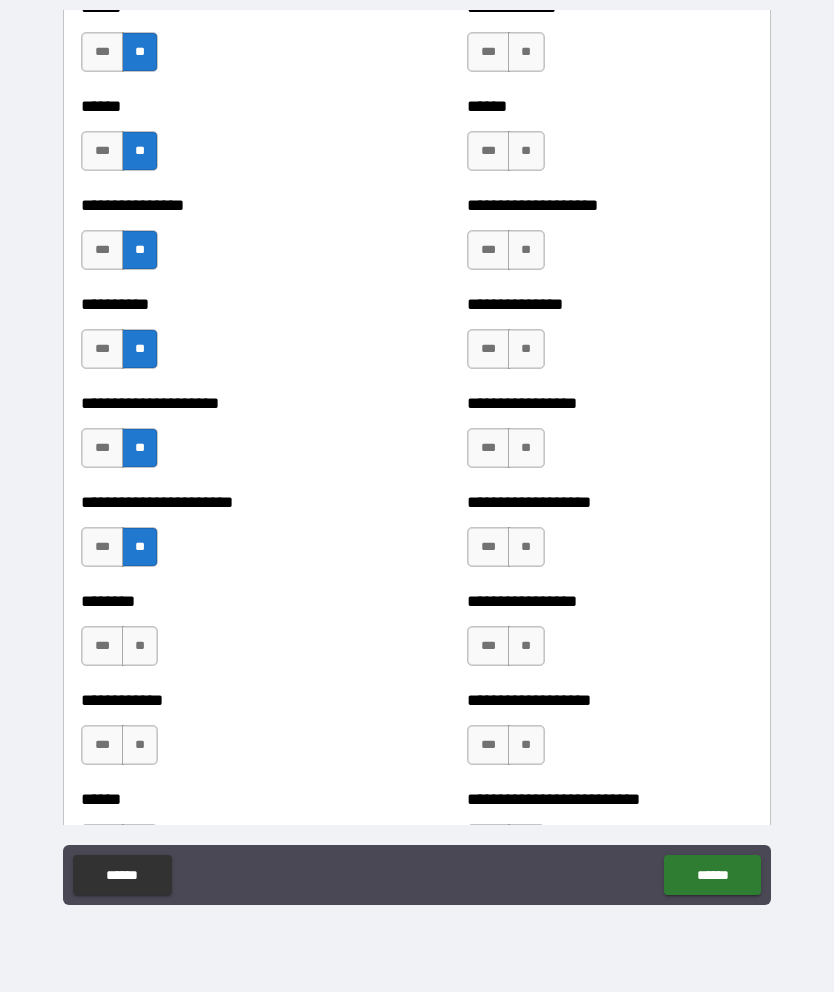 scroll, scrollTop: 3499, scrollLeft: 0, axis: vertical 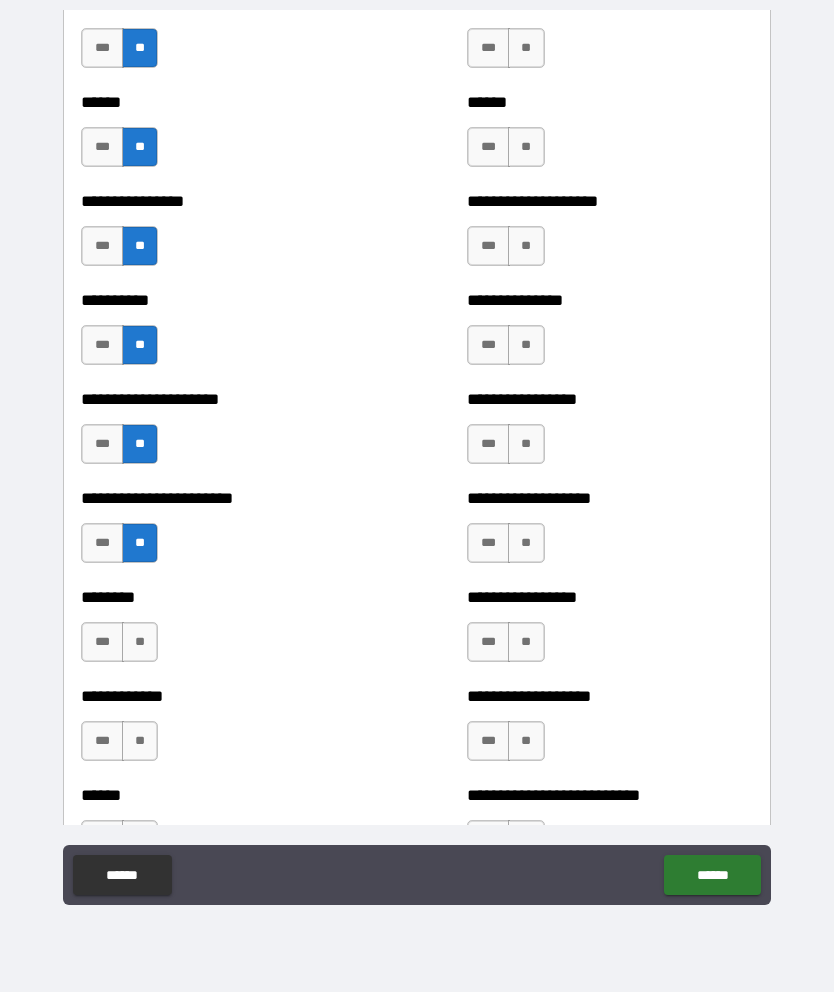 click on "**" at bounding box center (140, 642) 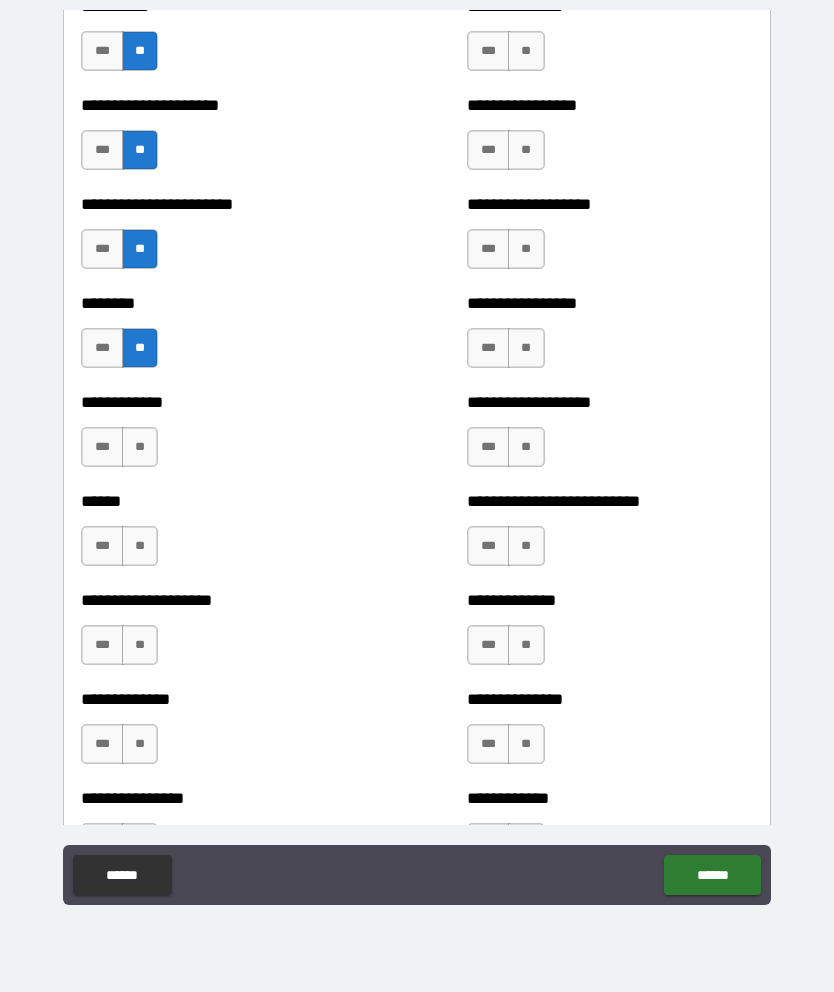 scroll, scrollTop: 3808, scrollLeft: 0, axis: vertical 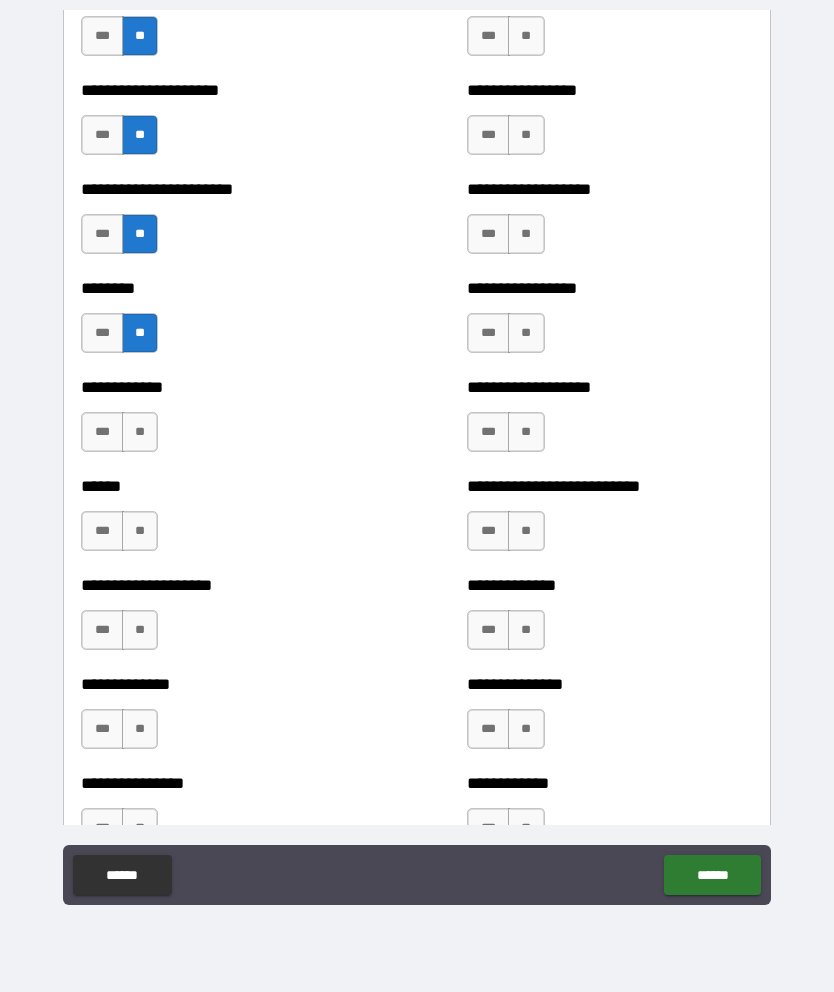 click on "**" at bounding box center [140, 432] 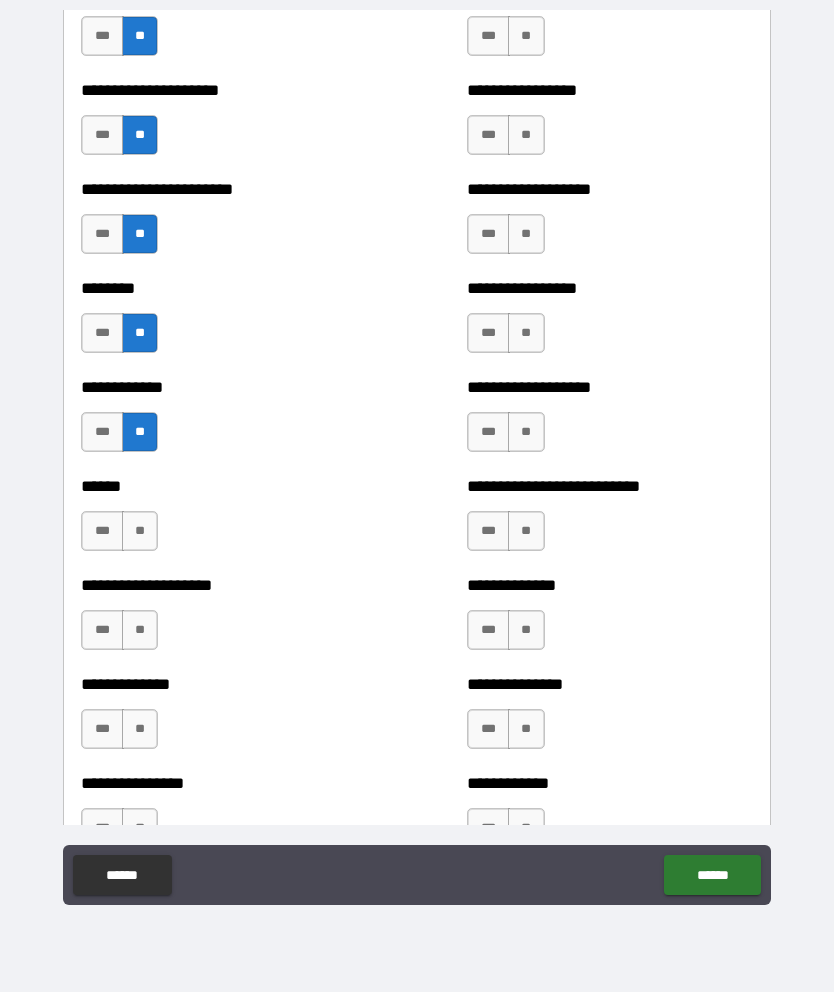 click on "**" at bounding box center [140, 531] 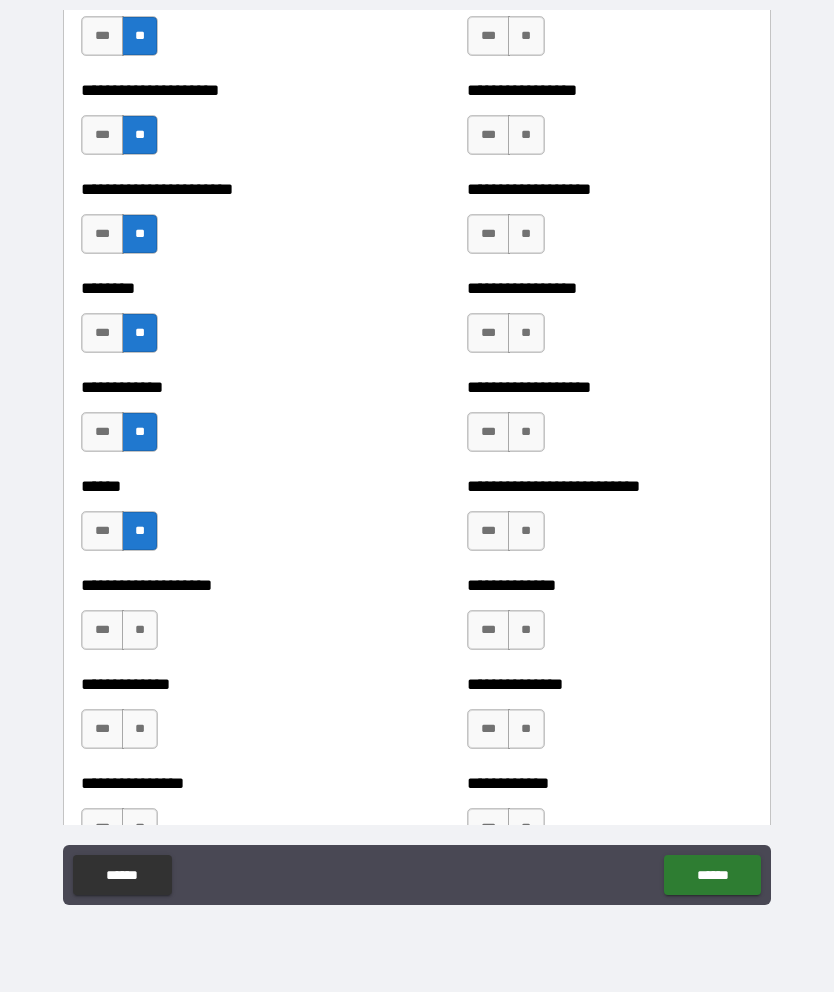 click on "***" at bounding box center [102, 630] 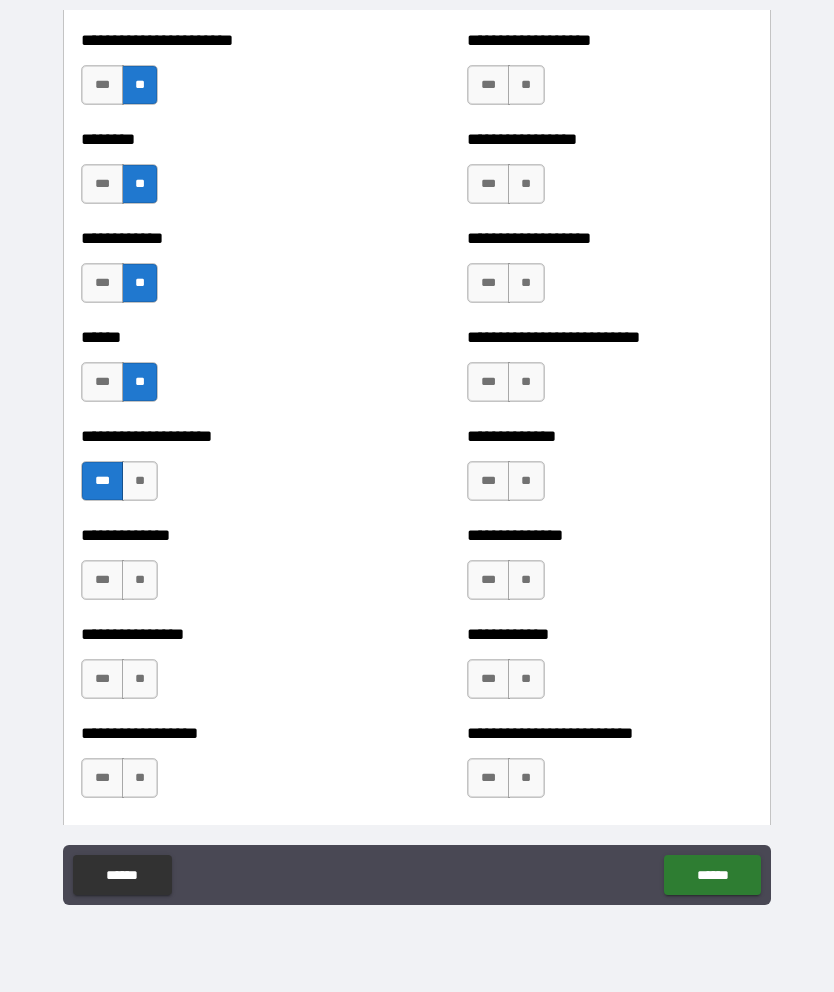 scroll, scrollTop: 3962, scrollLeft: 0, axis: vertical 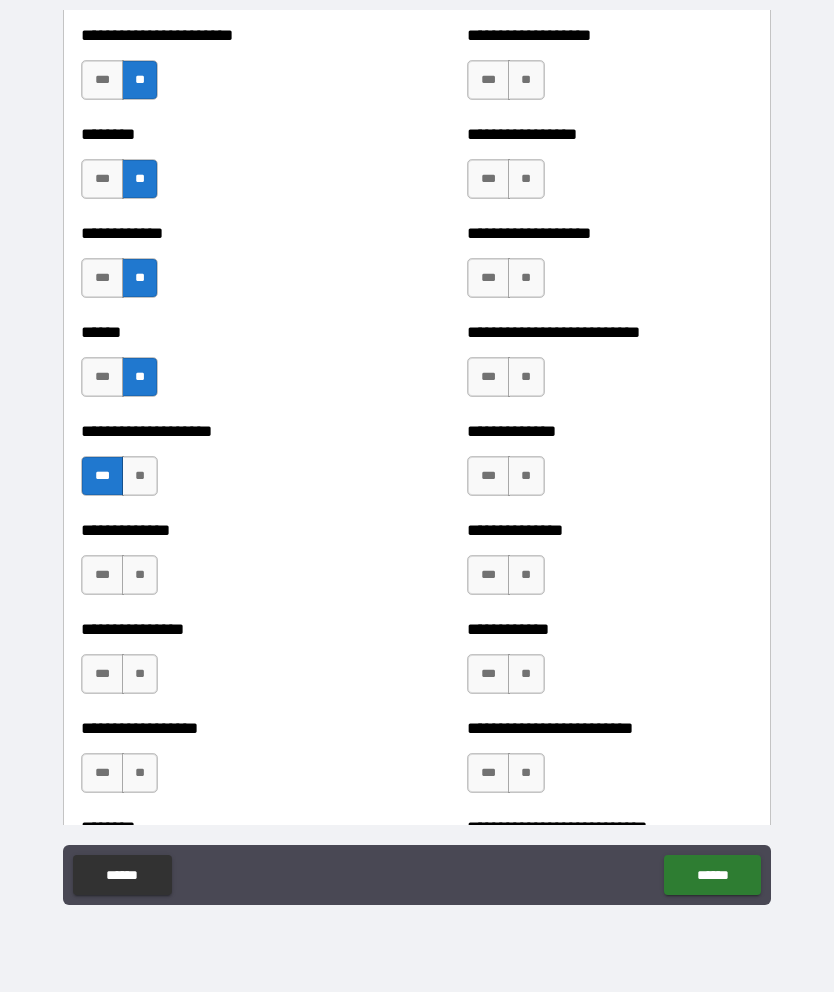 click on "**" at bounding box center (140, 575) 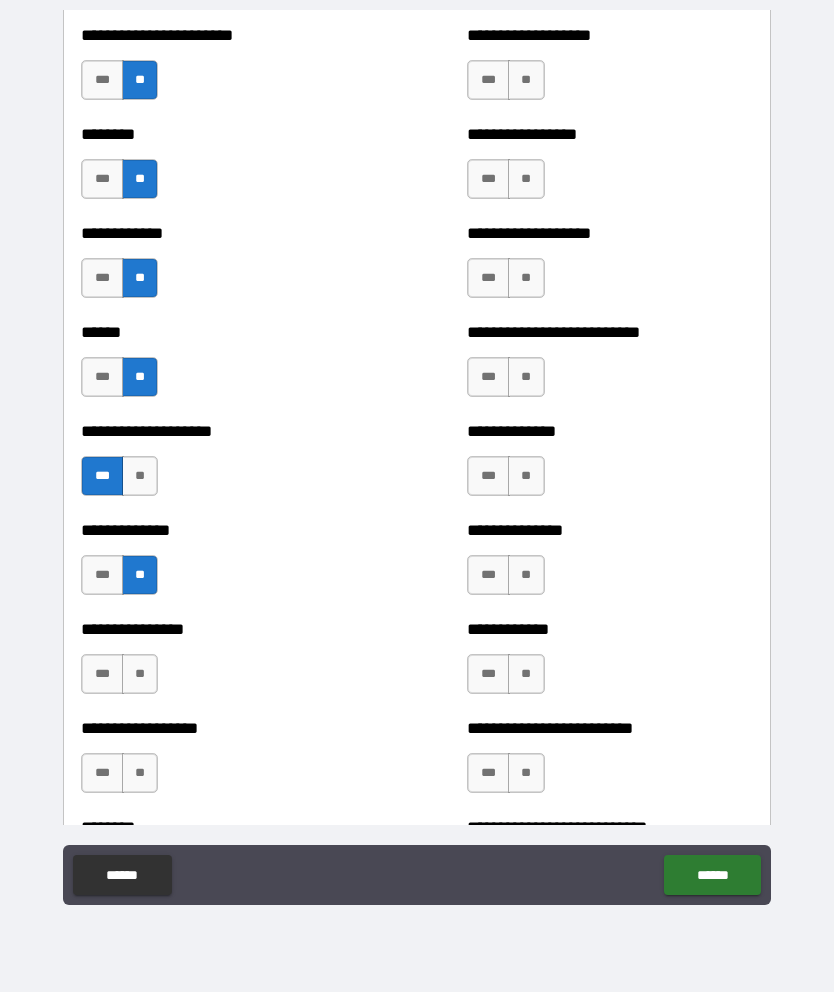 click on "**" at bounding box center (140, 674) 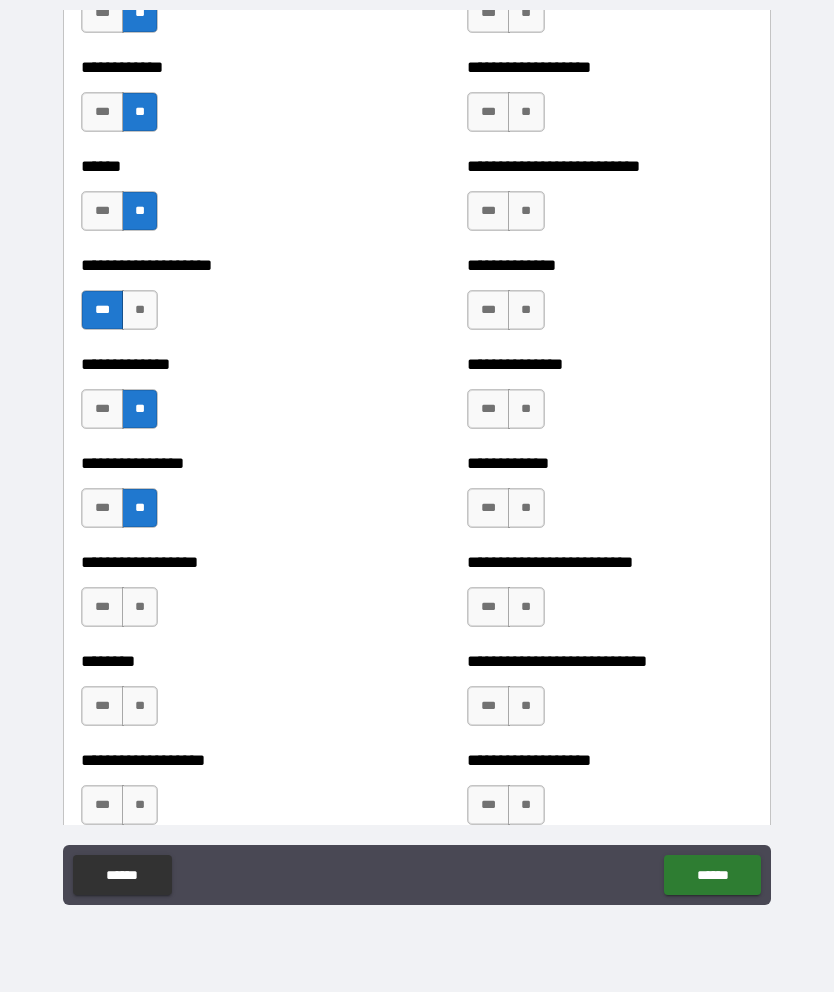 scroll, scrollTop: 4134, scrollLeft: 0, axis: vertical 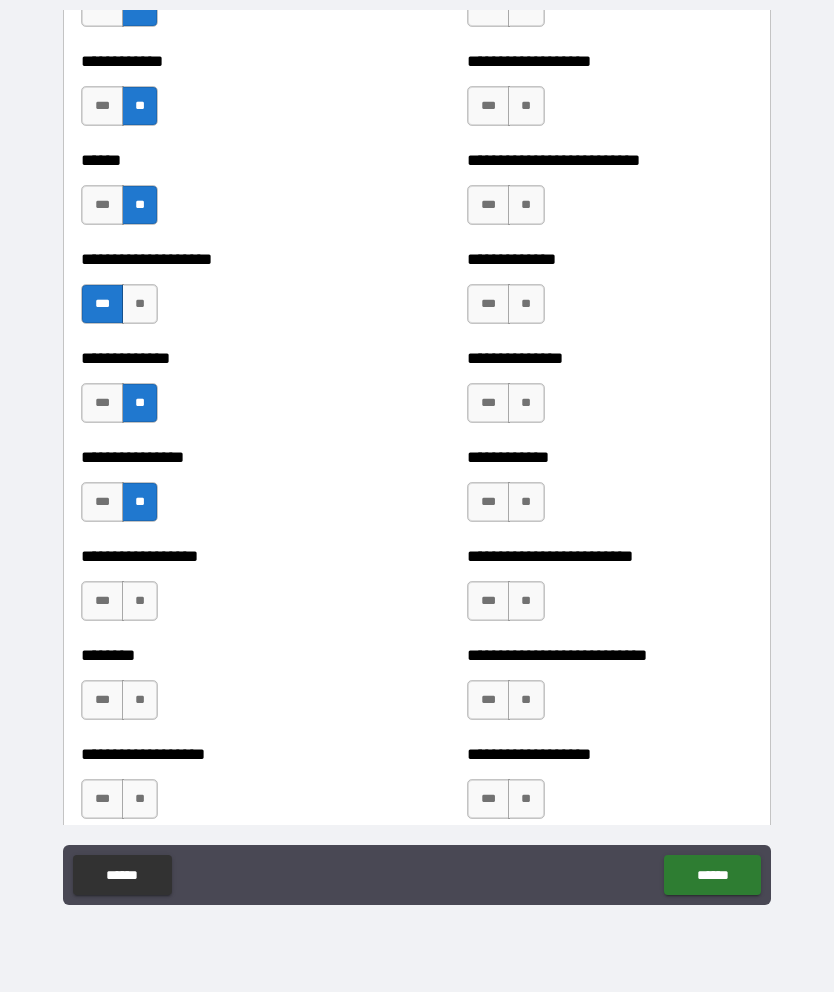 click on "**" at bounding box center (140, 601) 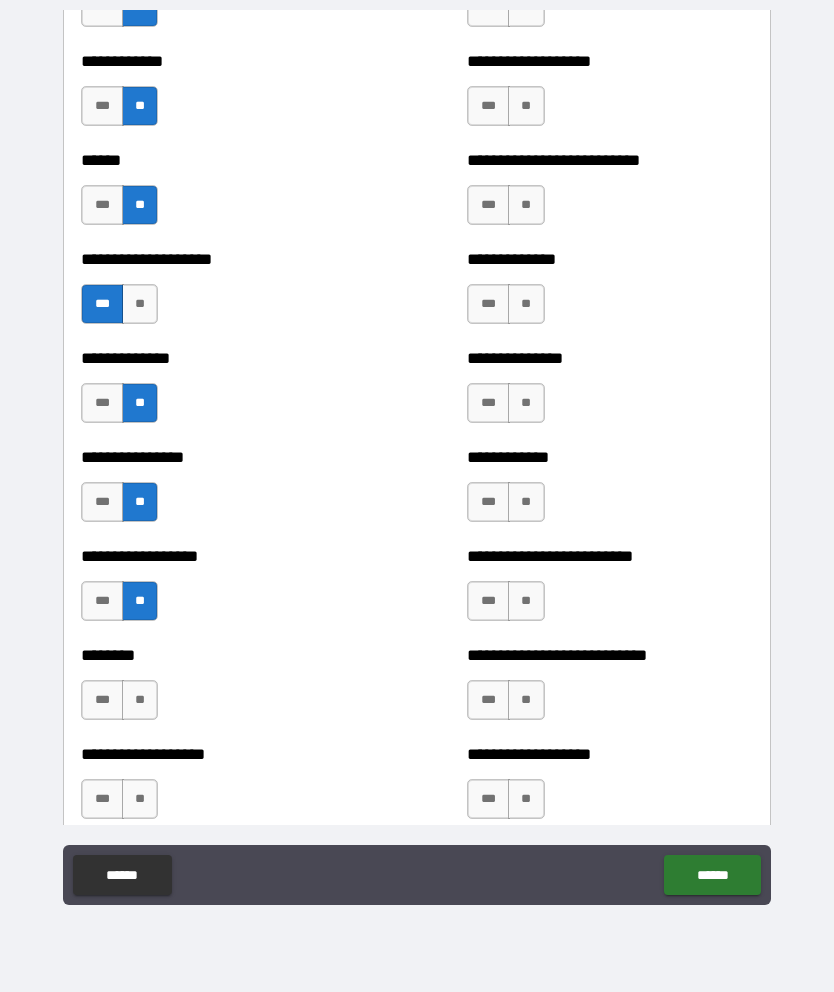 click on "**" at bounding box center (140, 700) 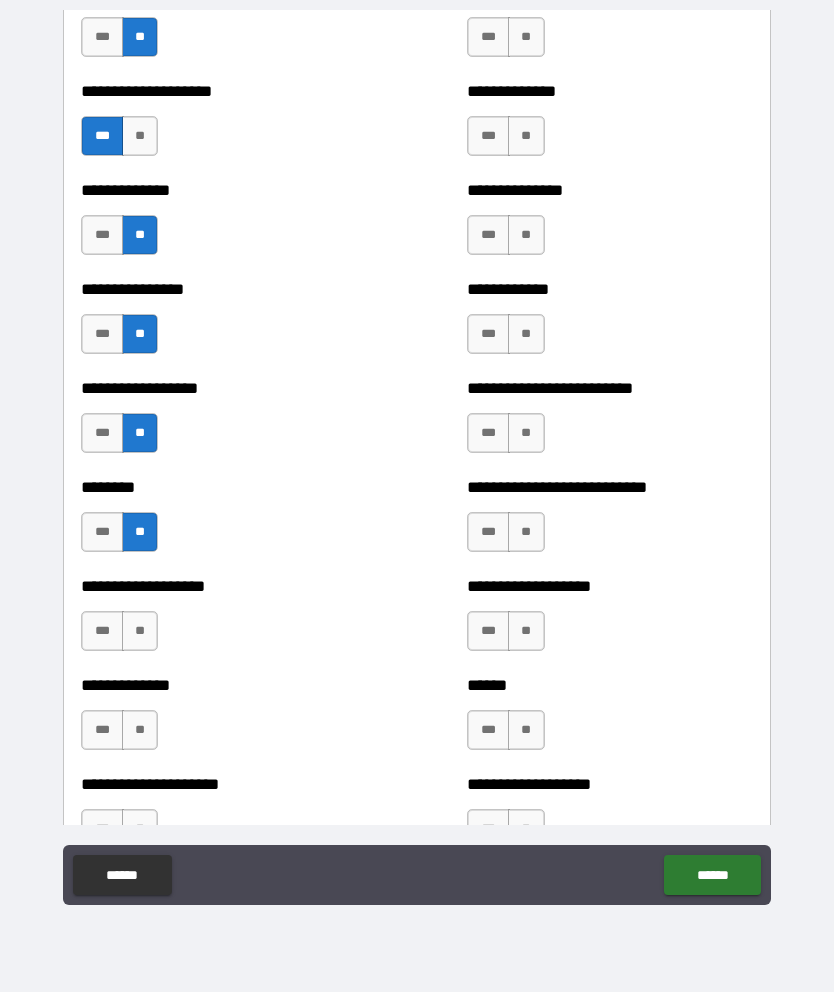 scroll, scrollTop: 4312, scrollLeft: 0, axis: vertical 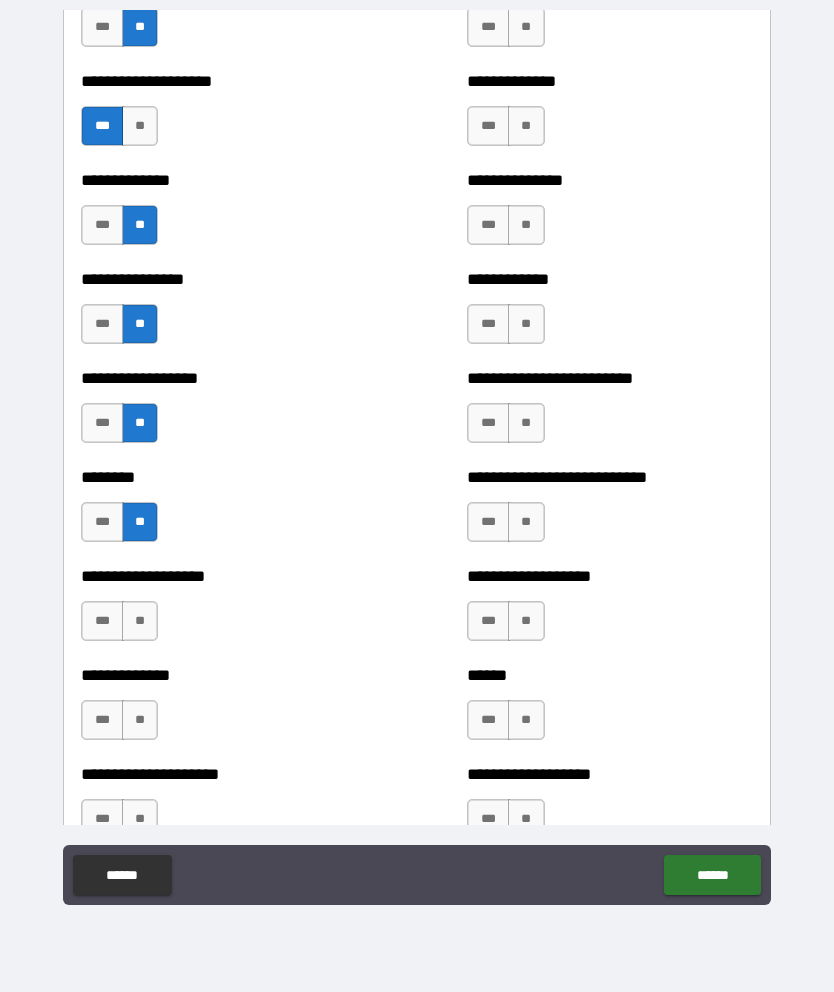 click on "**" at bounding box center (140, 621) 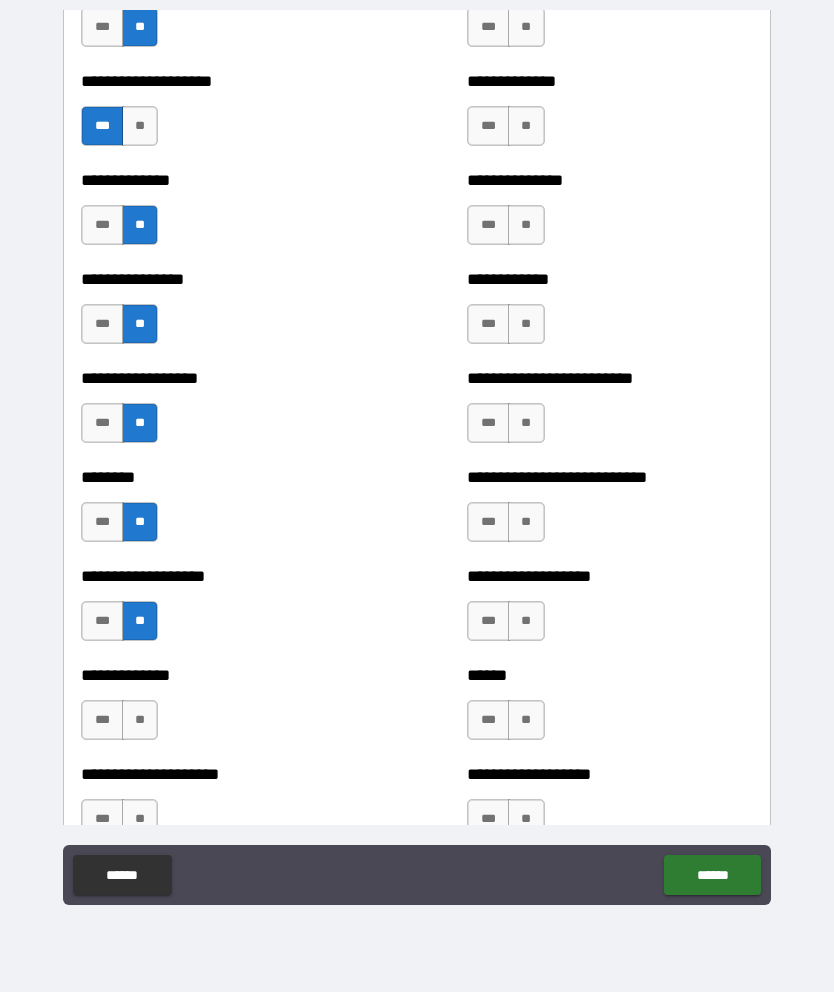 click on "**" at bounding box center (140, 720) 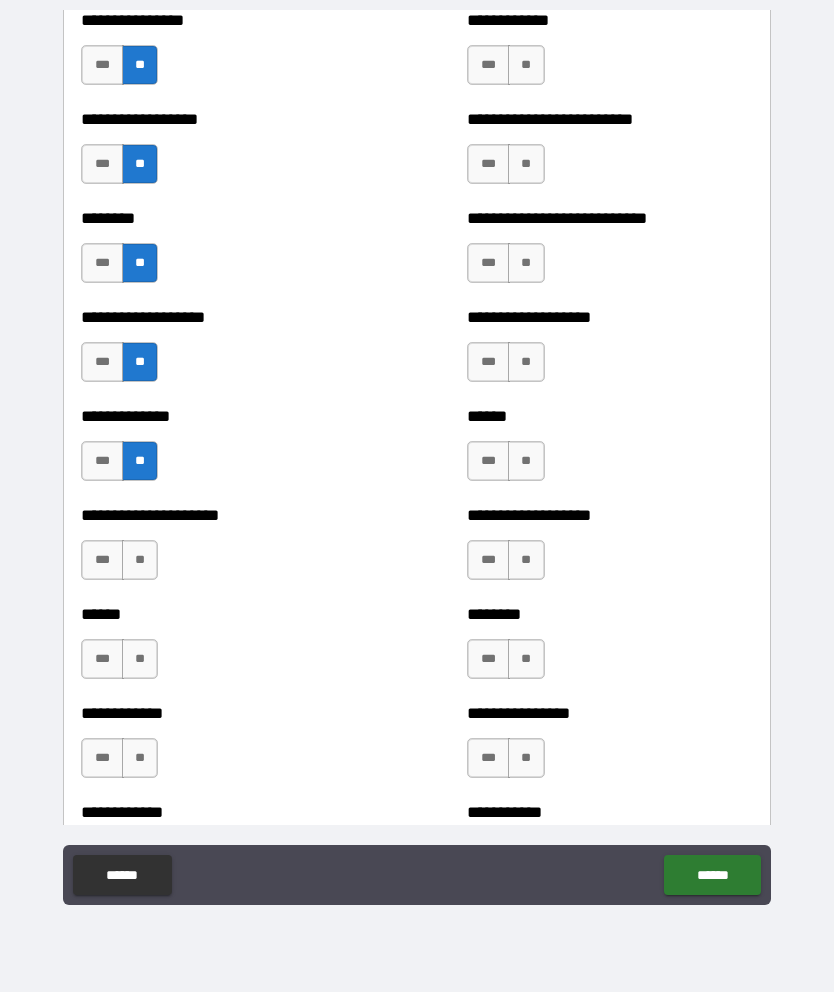 scroll, scrollTop: 4572, scrollLeft: 0, axis: vertical 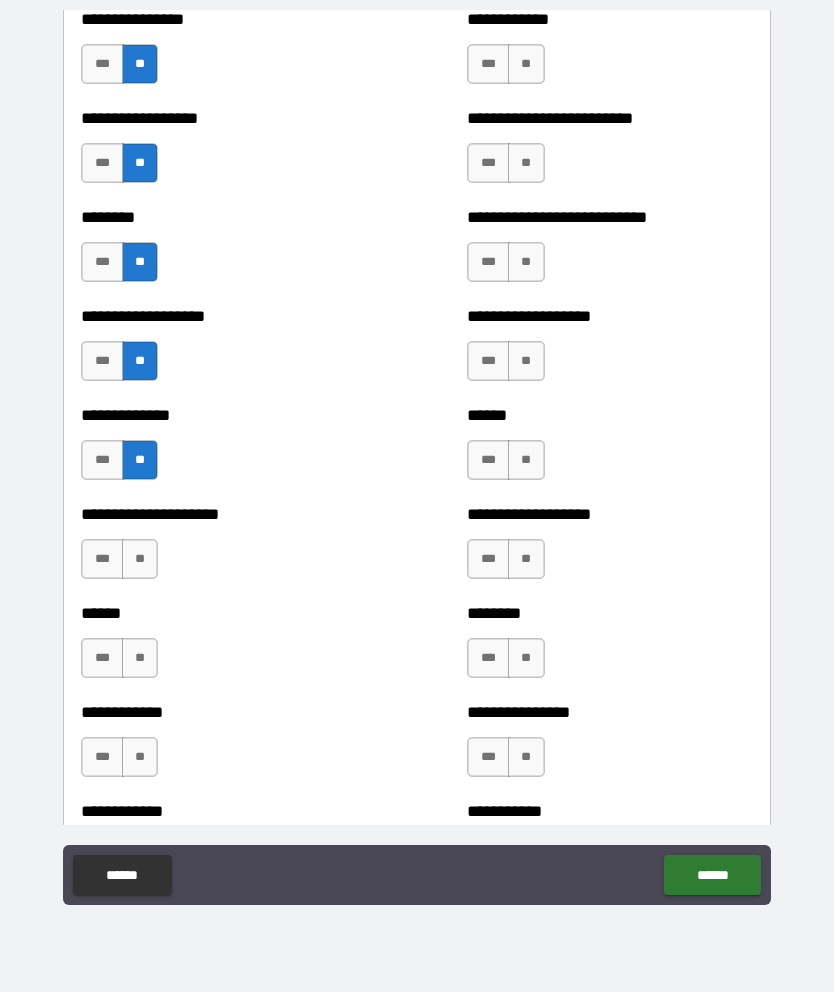 click on "**" at bounding box center (140, 559) 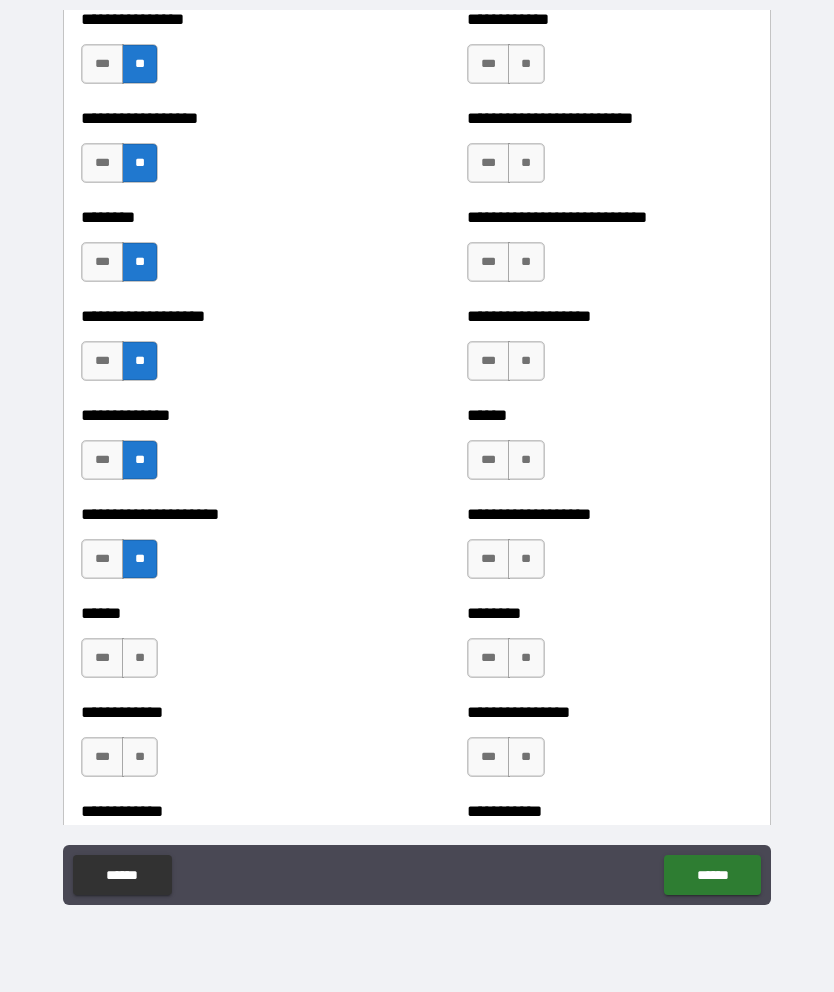 click on "**" at bounding box center (140, 658) 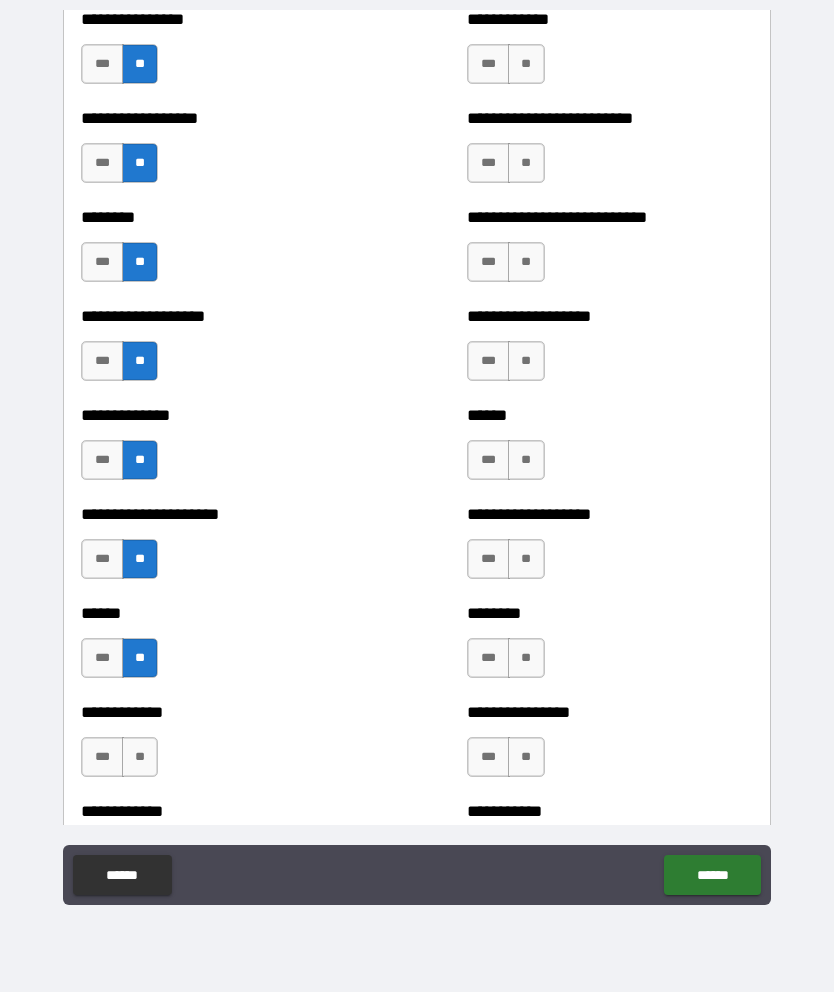 click on "**" at bounding box center [140, 757] 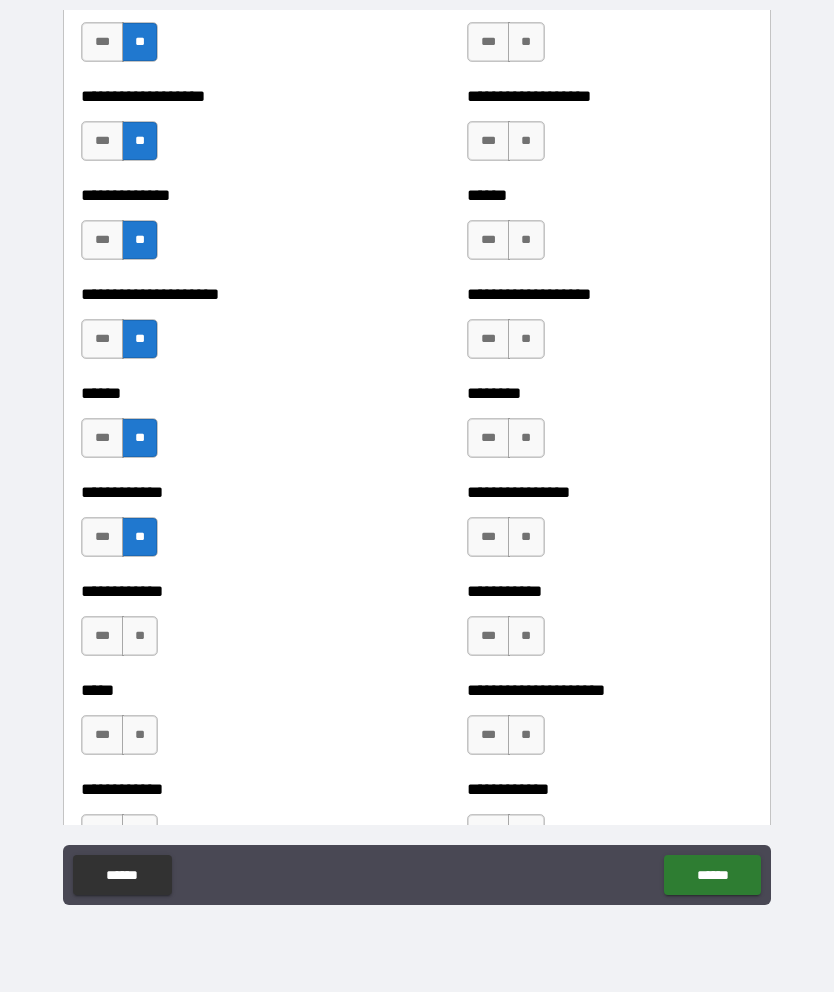 scroll, scrollTop: 4806, scrollLeft: 0, axis: vertical 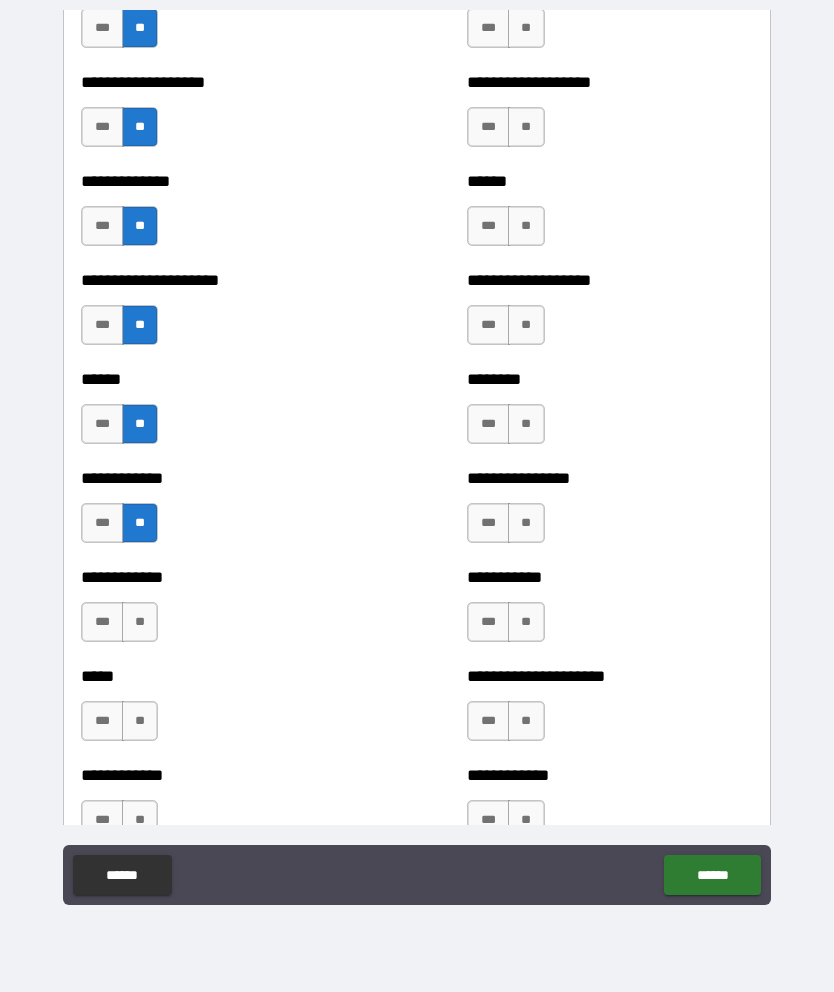 click on "**" at bounding box center [140, 622] 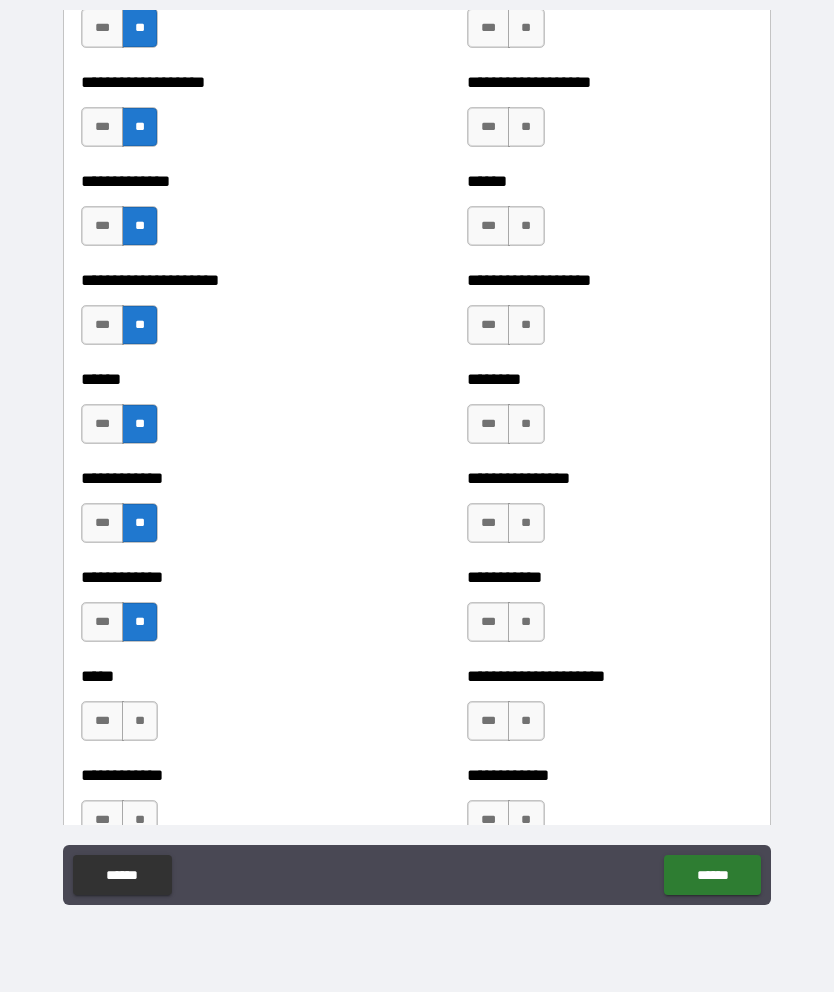 click on "**" at bounding box center [140, 721] 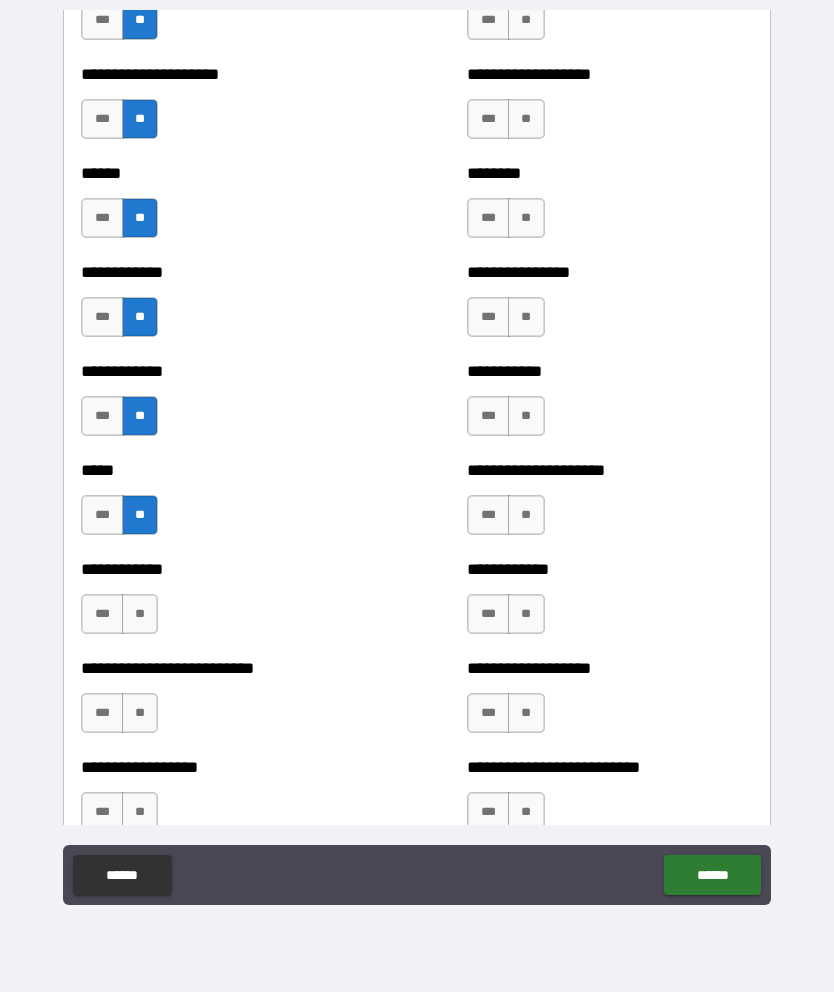 scroll, scrollTop: 5022, scrollLeft: 0, axis: vertical 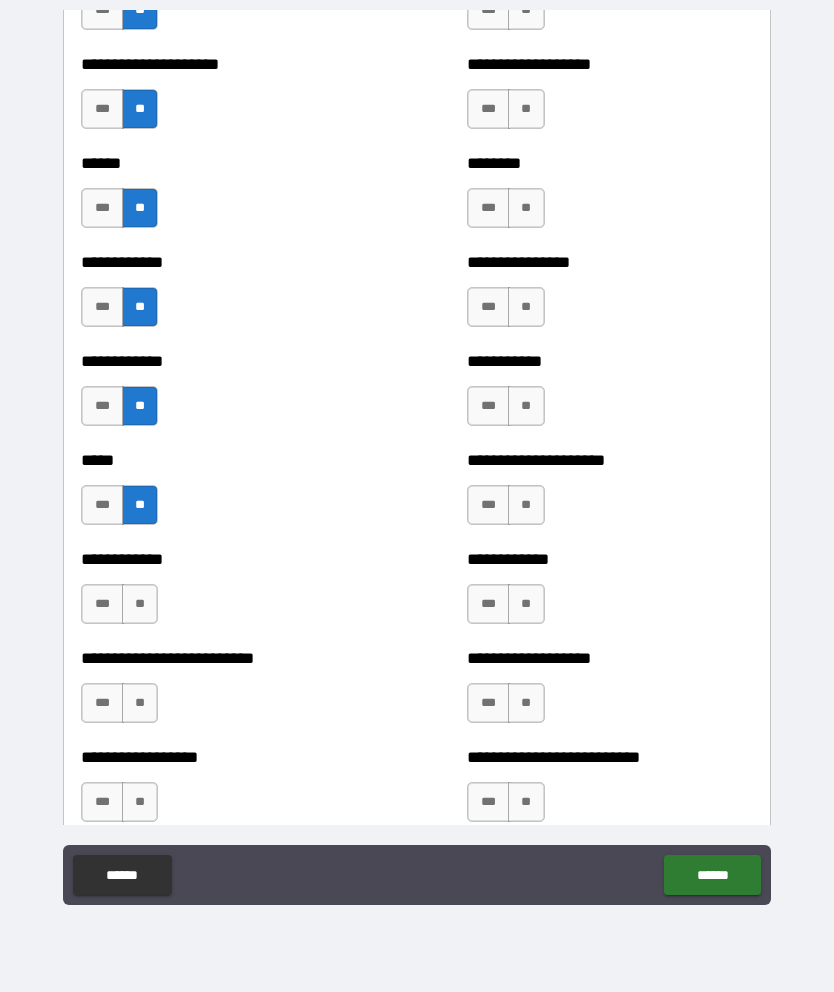 click on "**" at bounding box center (140, 604) 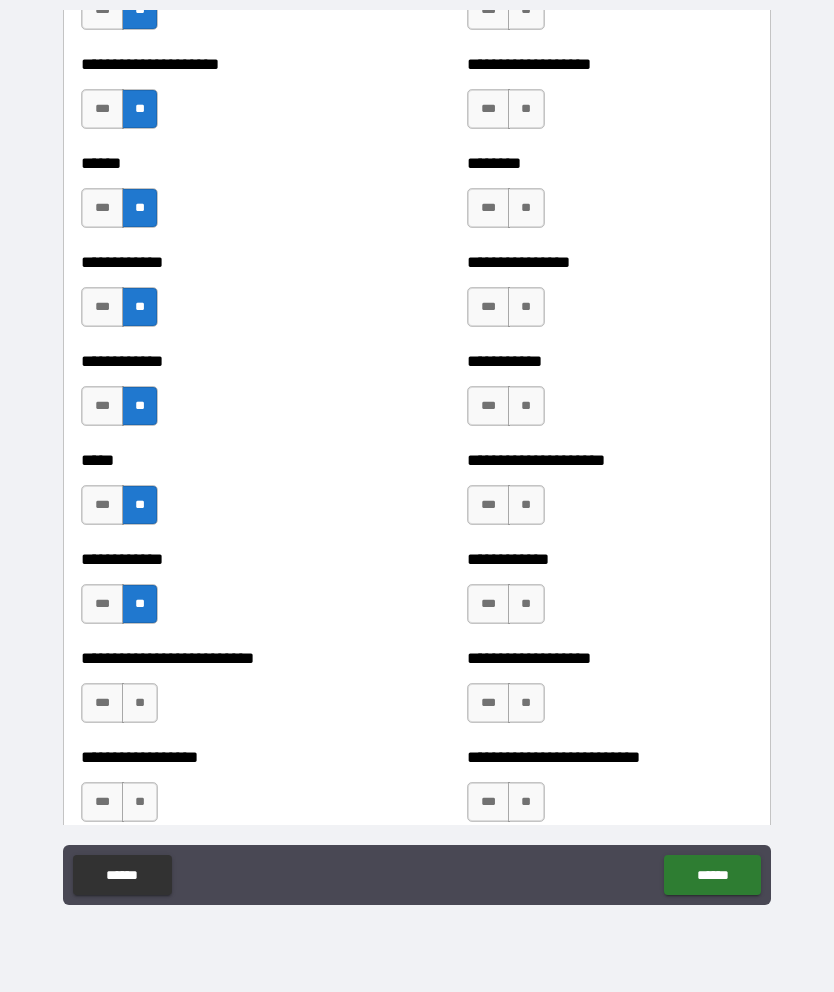 click on "**" at bounding box center [140, 703] 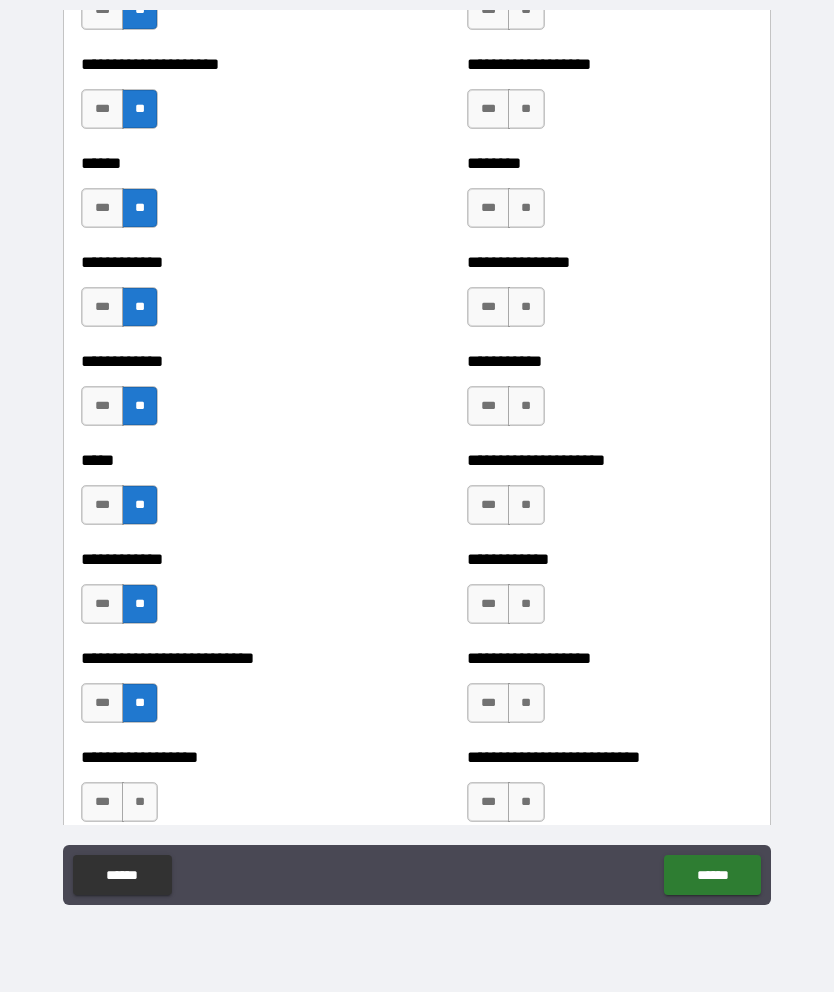 click on "**" at bounding box center [140, 802] 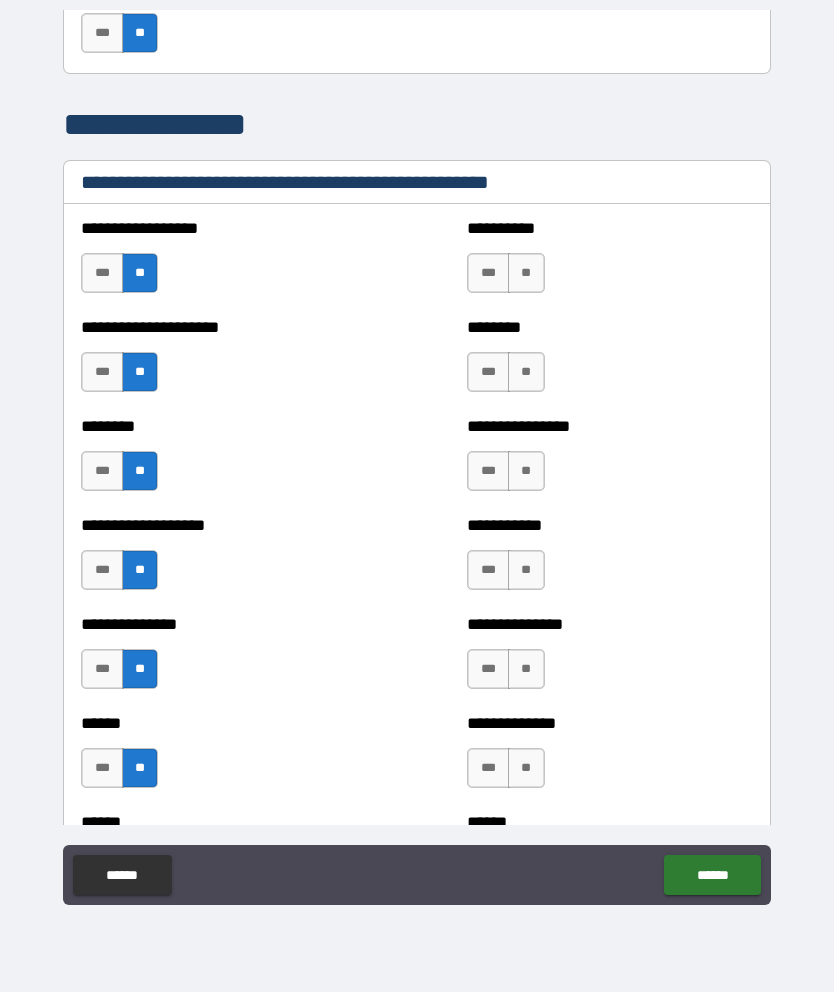 scroll, scrollTop: 2780, scrollLeft: 0, axis: vertical 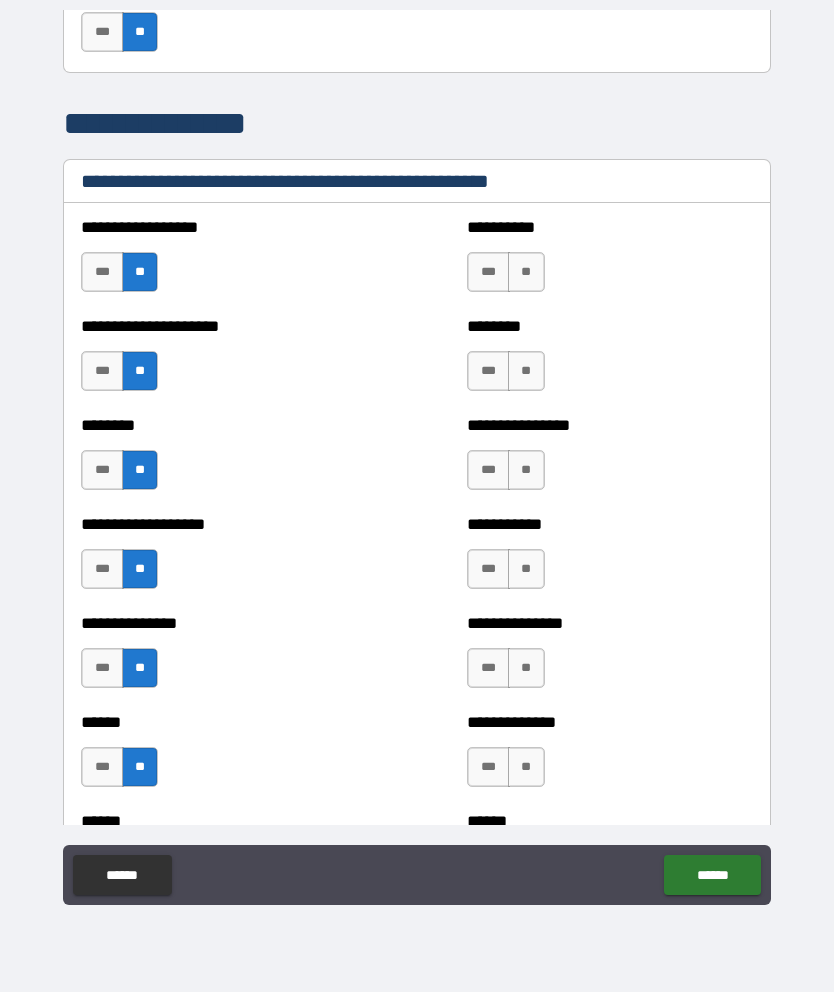 click on "**" at bounding box center [526, 272] 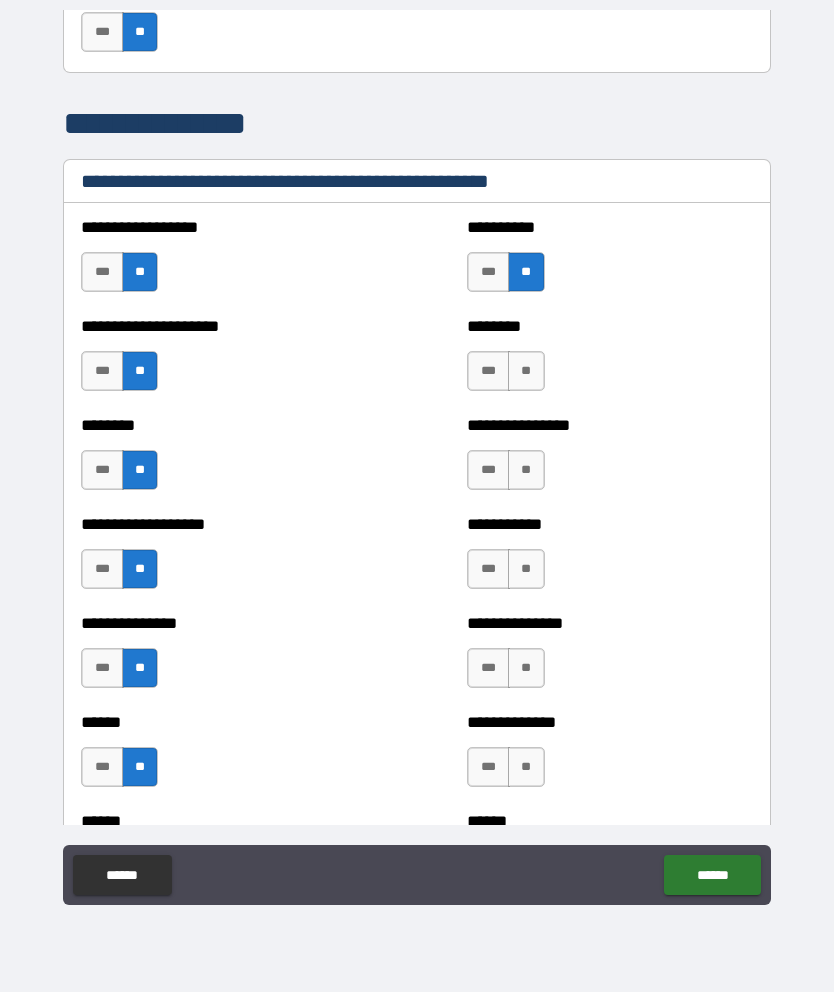 click on "**" at bounding box center [526, 371] 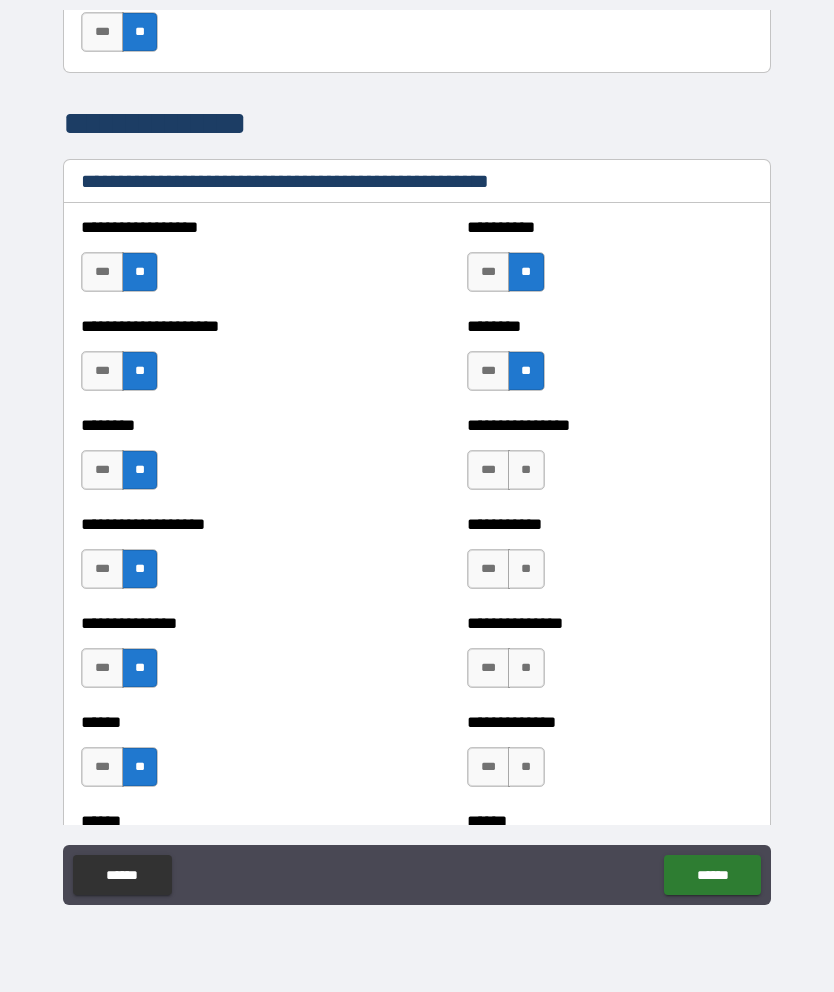 click on "**" at bounding box center (526, 470) 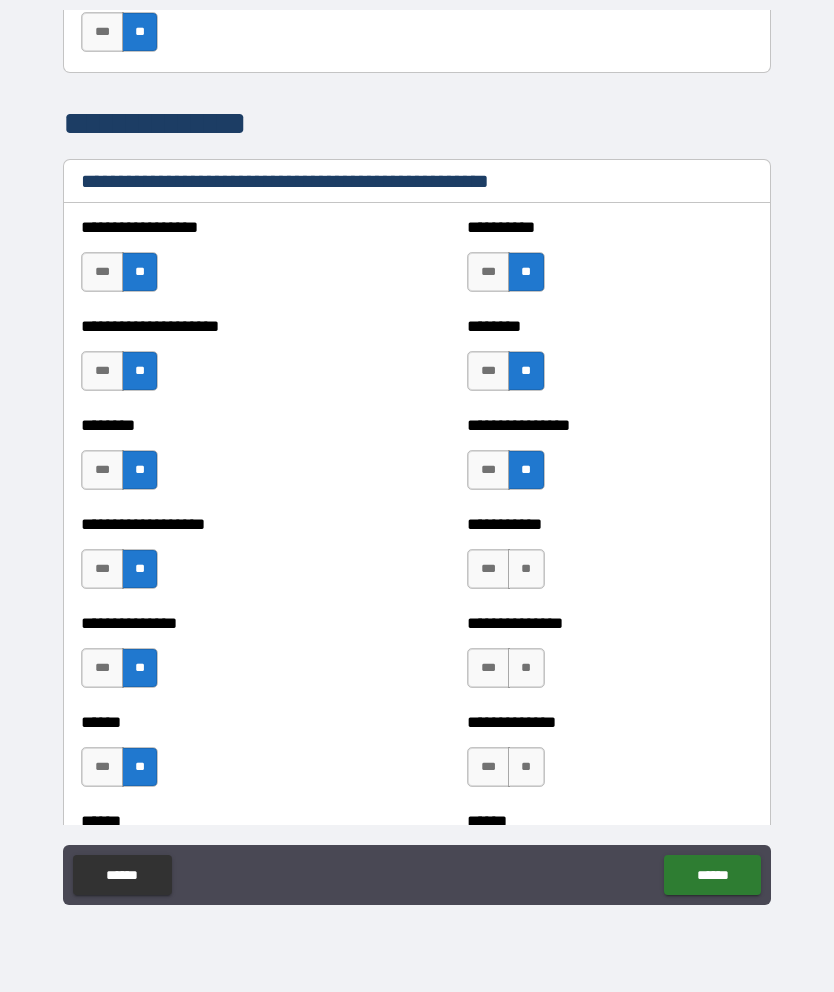click on "**" at bounding box center (526, 569) 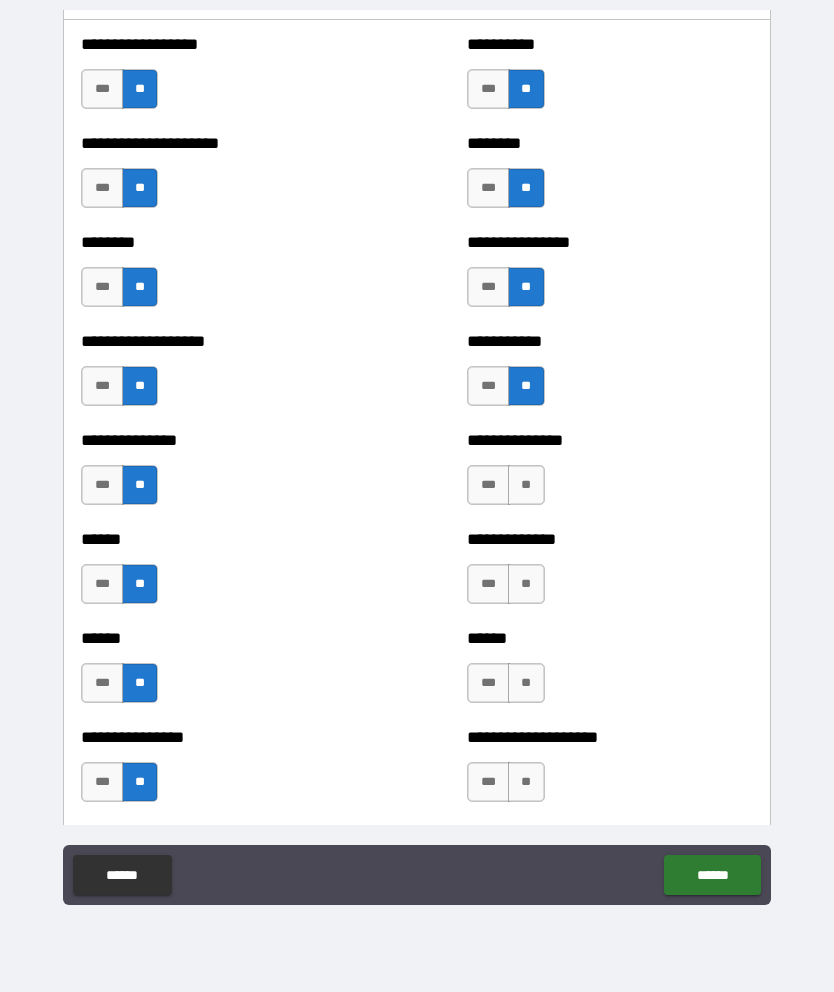 scroll, scrollTop: 2976, scrollLeft: 0, axis: vertical 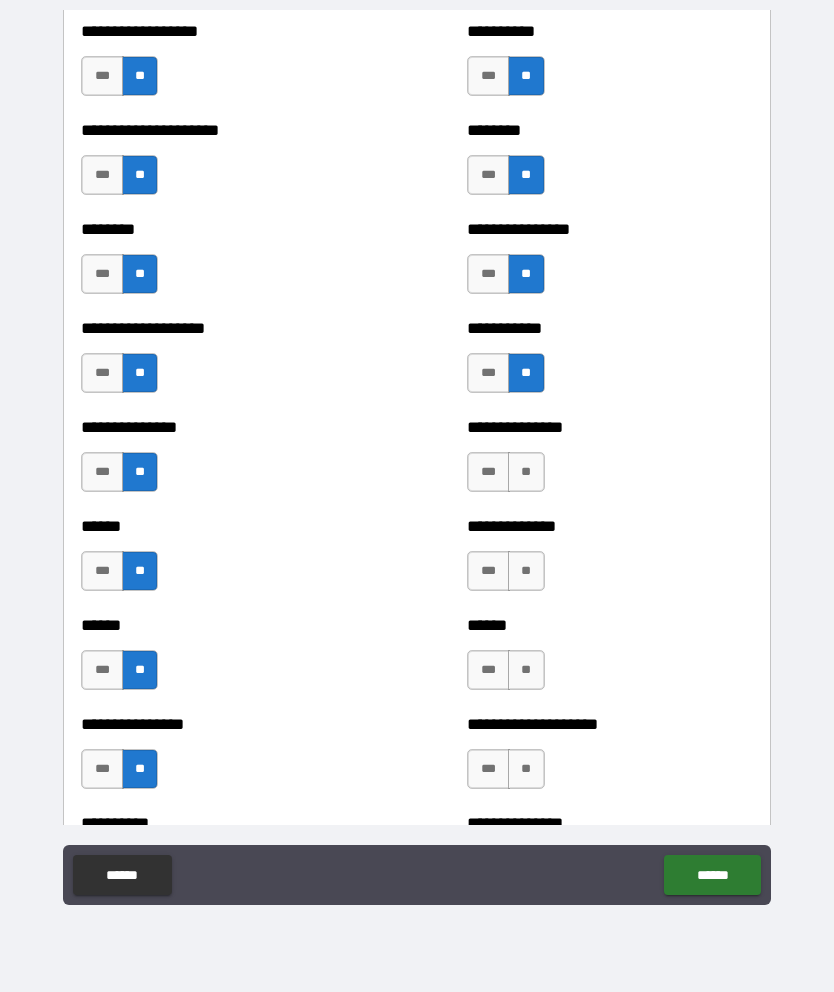 click on "**" at bounding box center [526, 472] 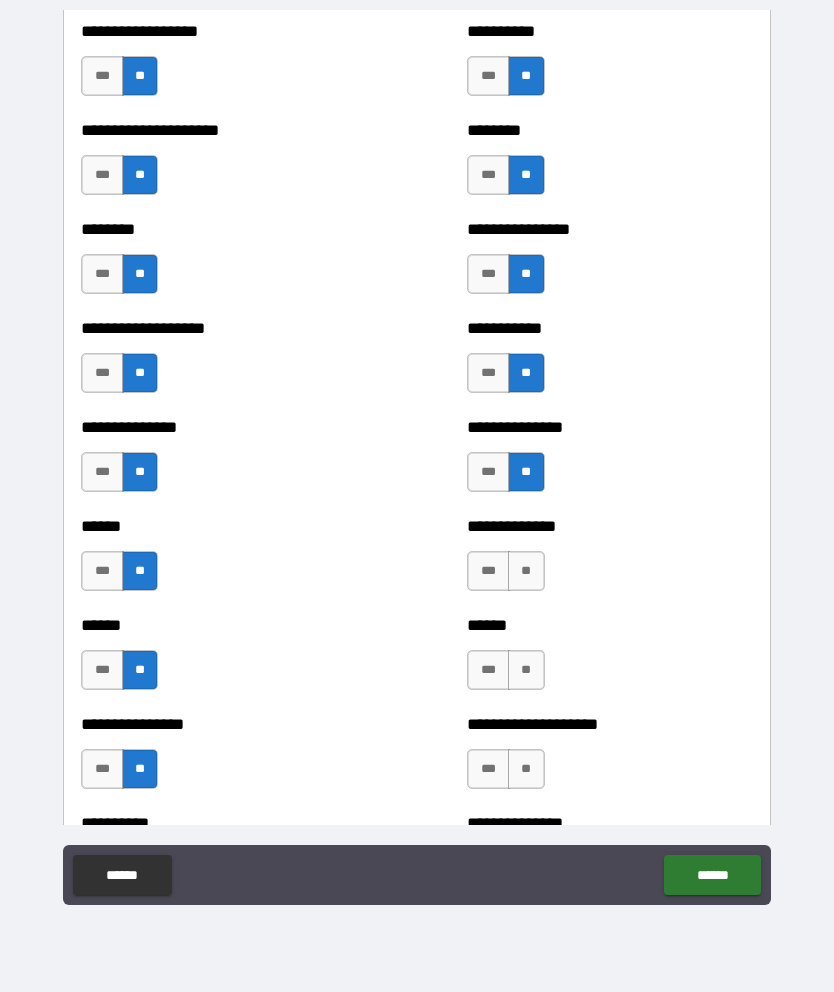 click on "**" at bounding box center [526, 571] 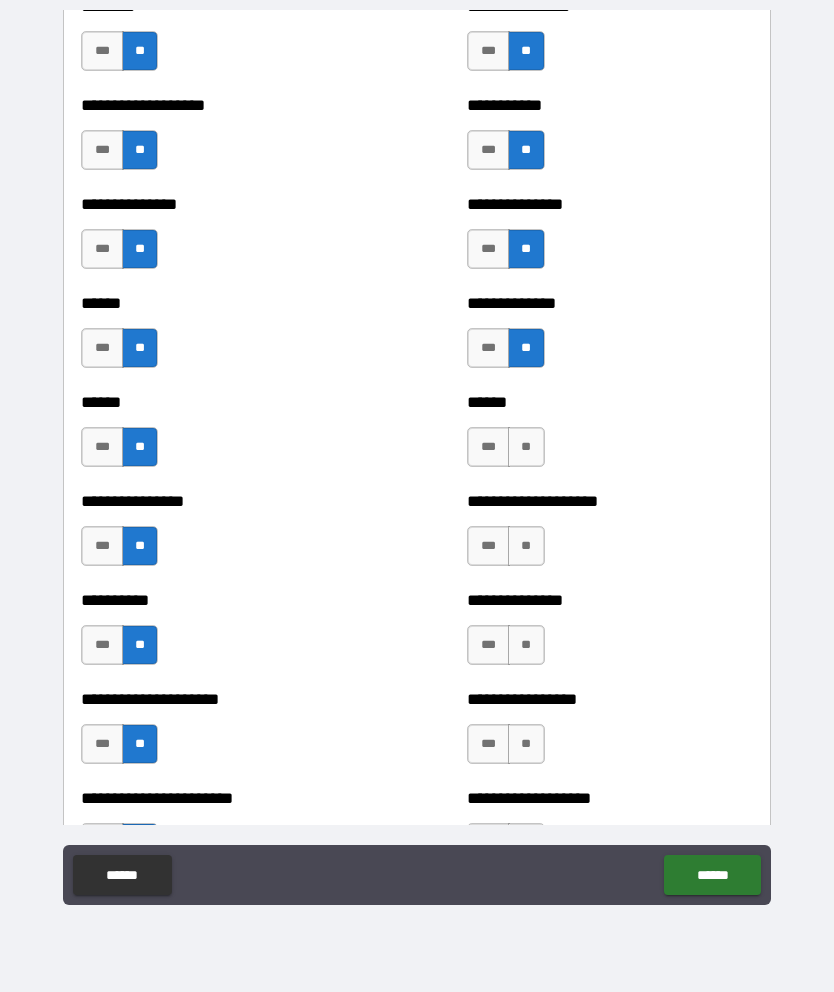 scroll, scrollTop: 3215, scrollLeft: 0, axis: vertical 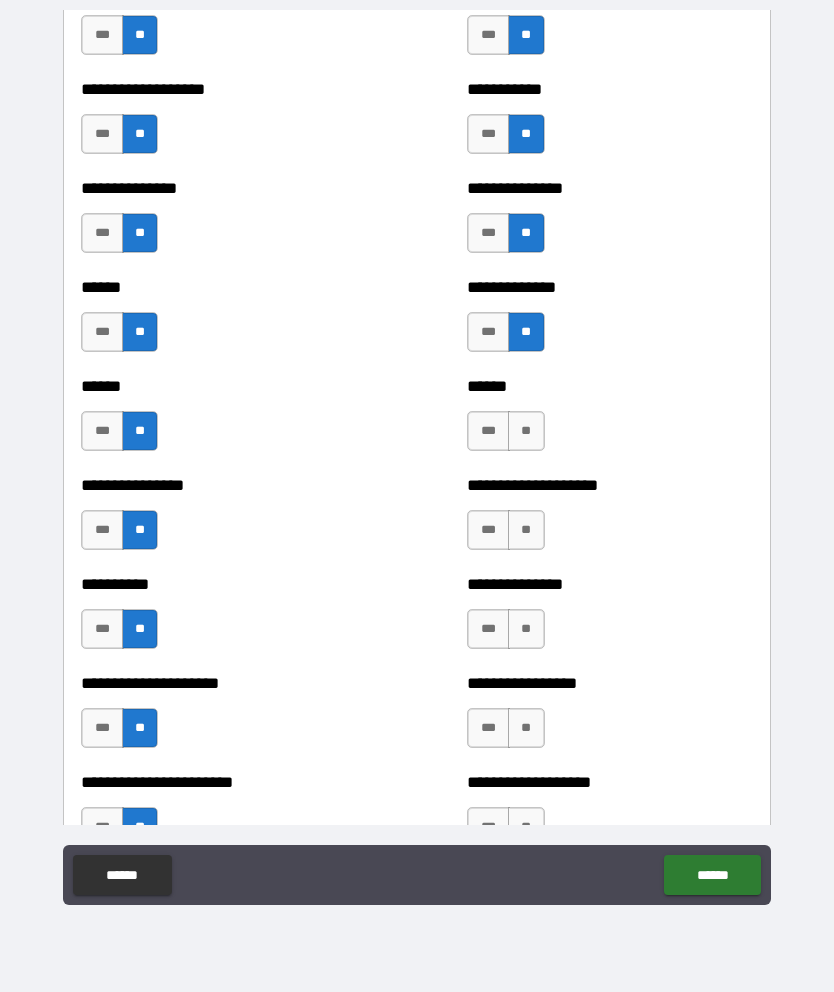 click on "**" at bounding box center (526, 431) 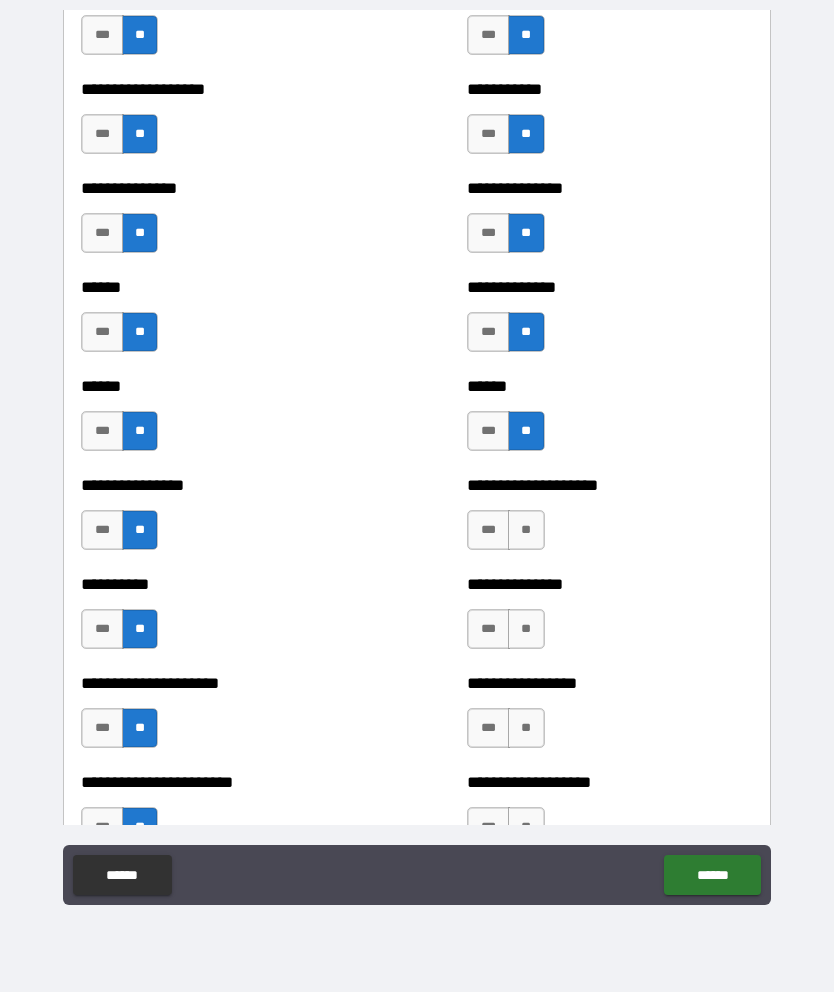 click on "***" at bounding box center (488, 530) 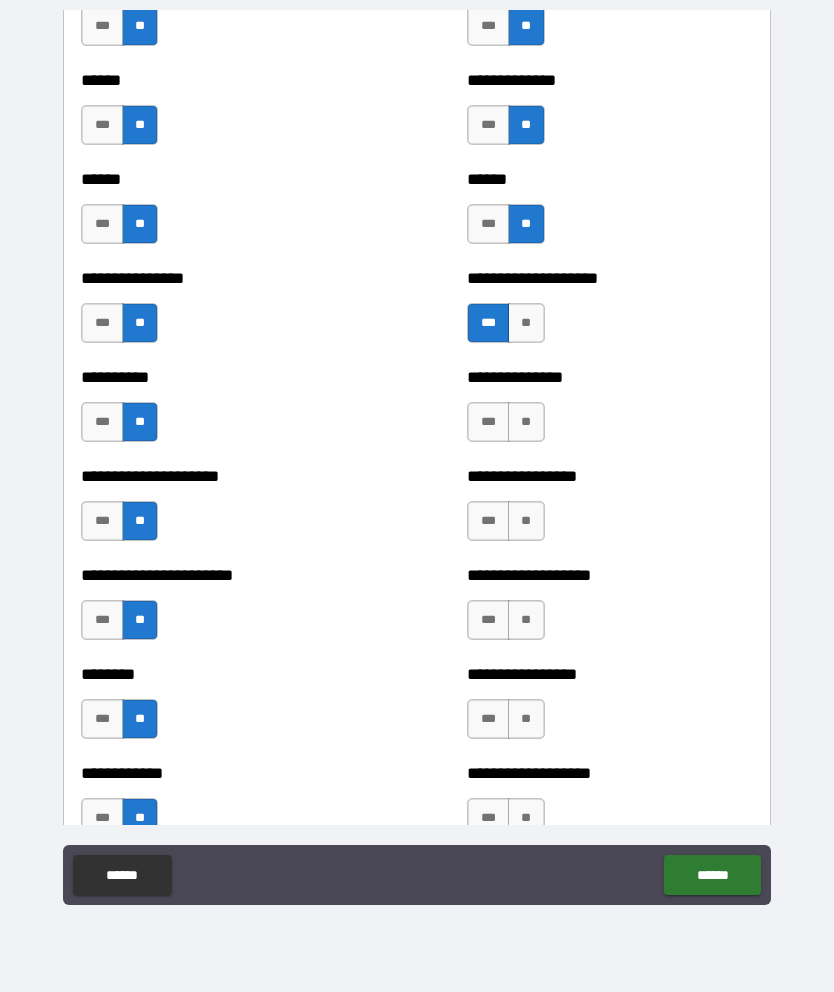 scroll, scrollTop: 3434, scrollLeft: 0, axis: vertical 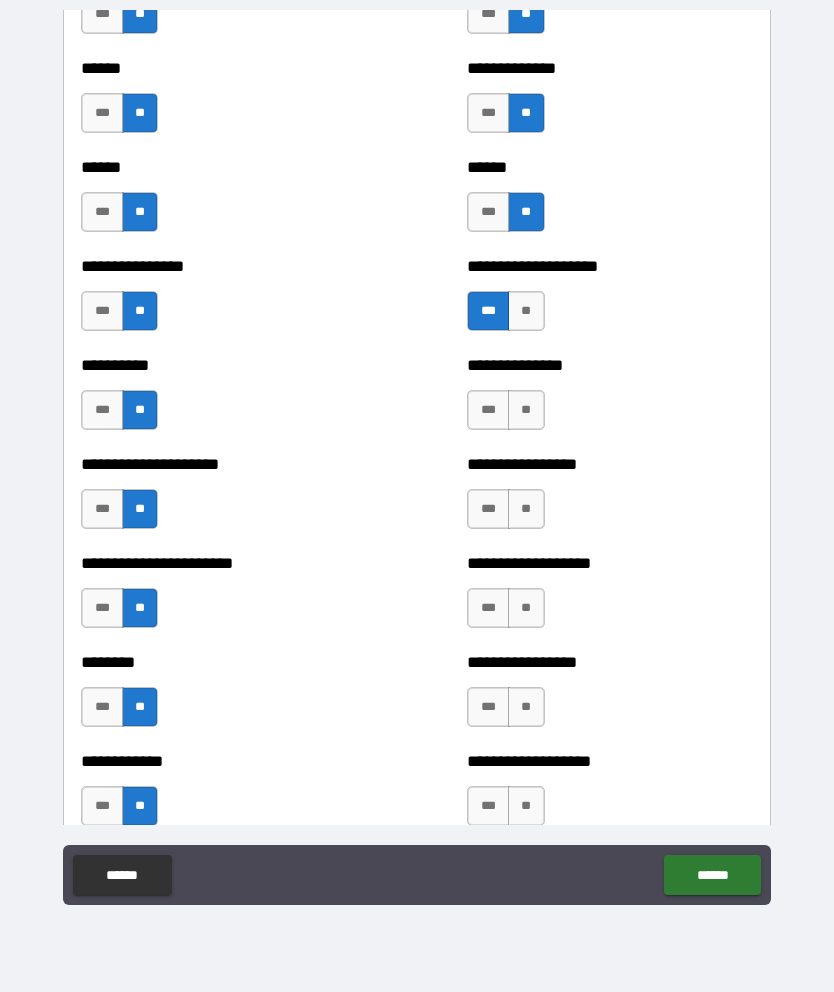 click on "**********" at bounding box center [609, 400] 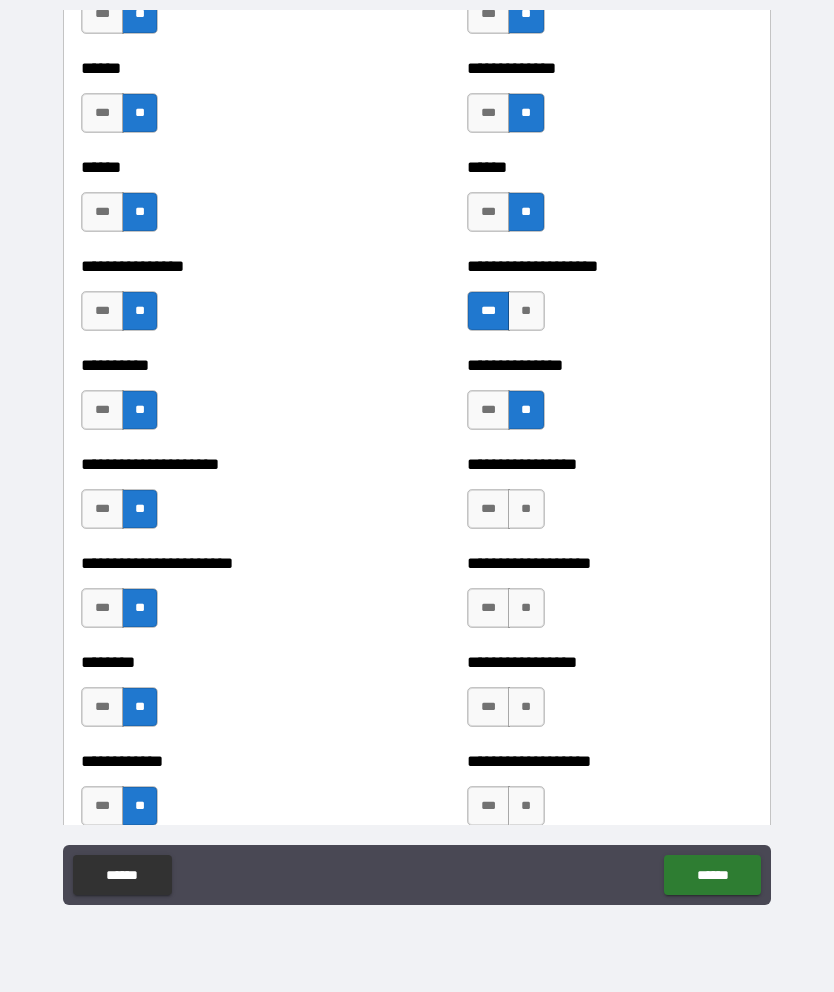 click on "**" at bounding box center (526, 509) 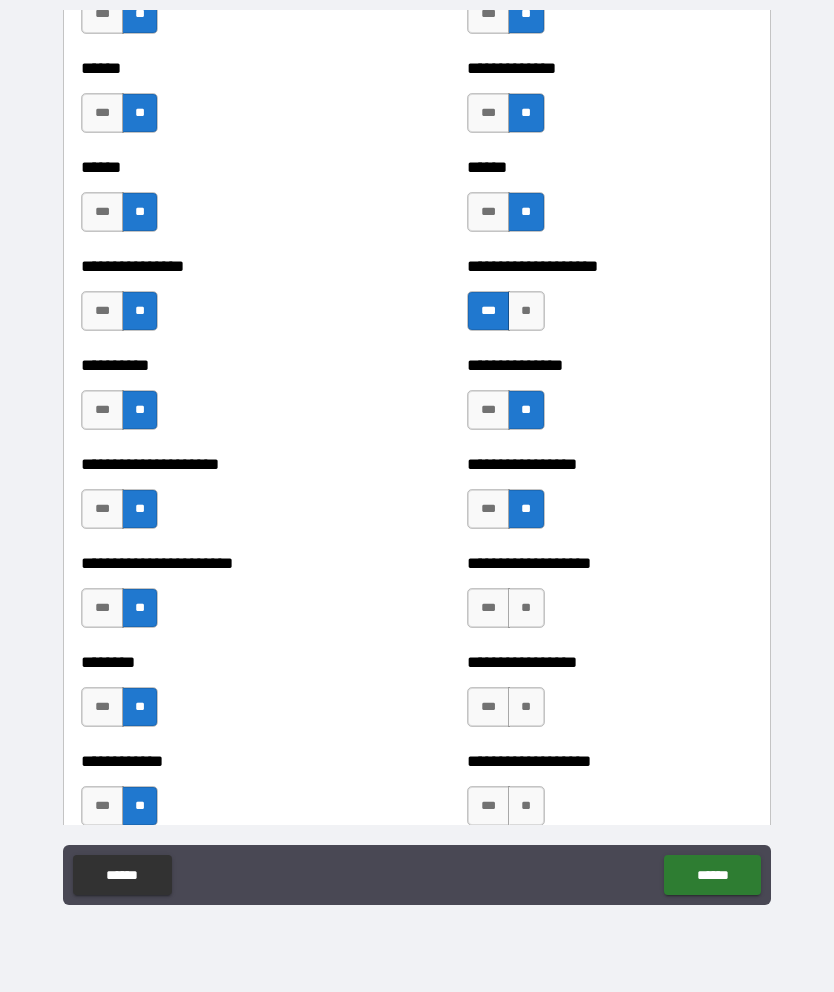 click on "**" at bounding box center [526, 608] 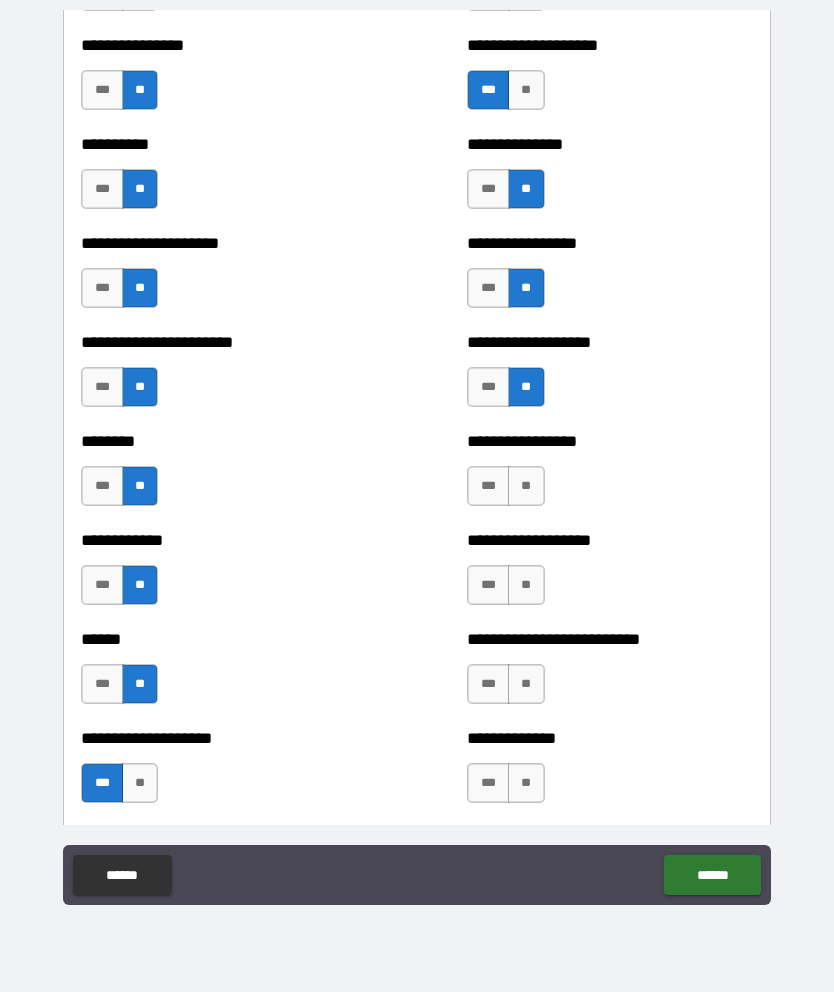 scroll, scrollTop: 3658, scrollLeft: 0, axis: vertical 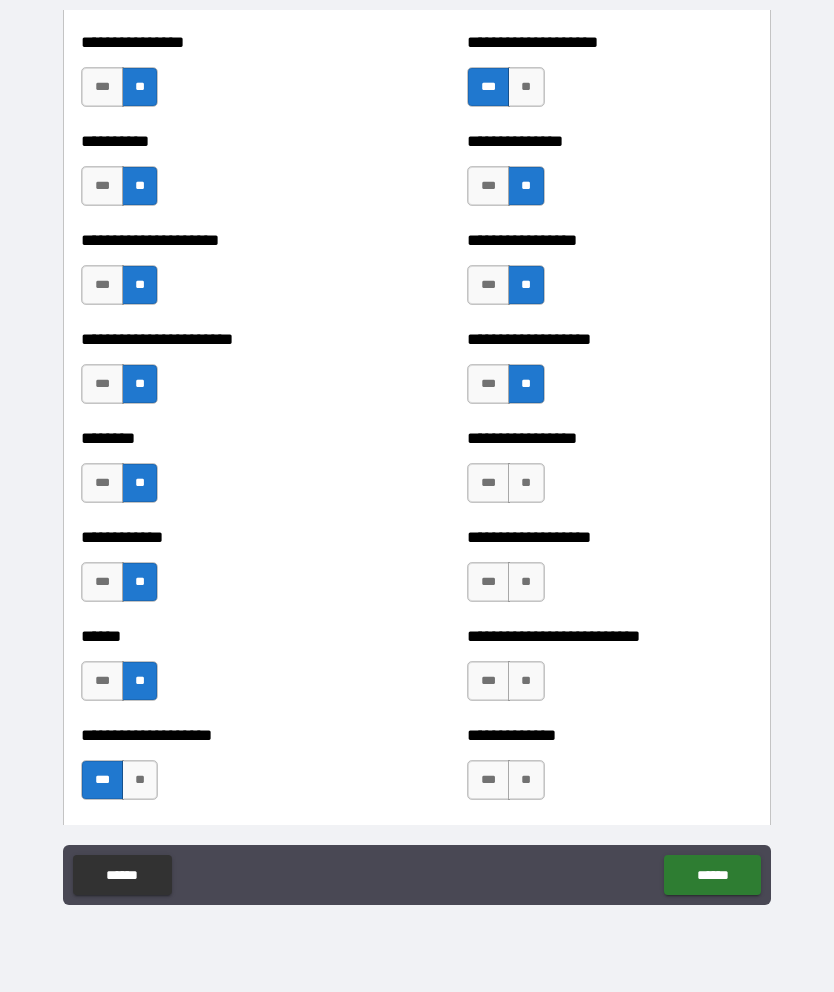 click on "***" at bounding box center [488, 483] 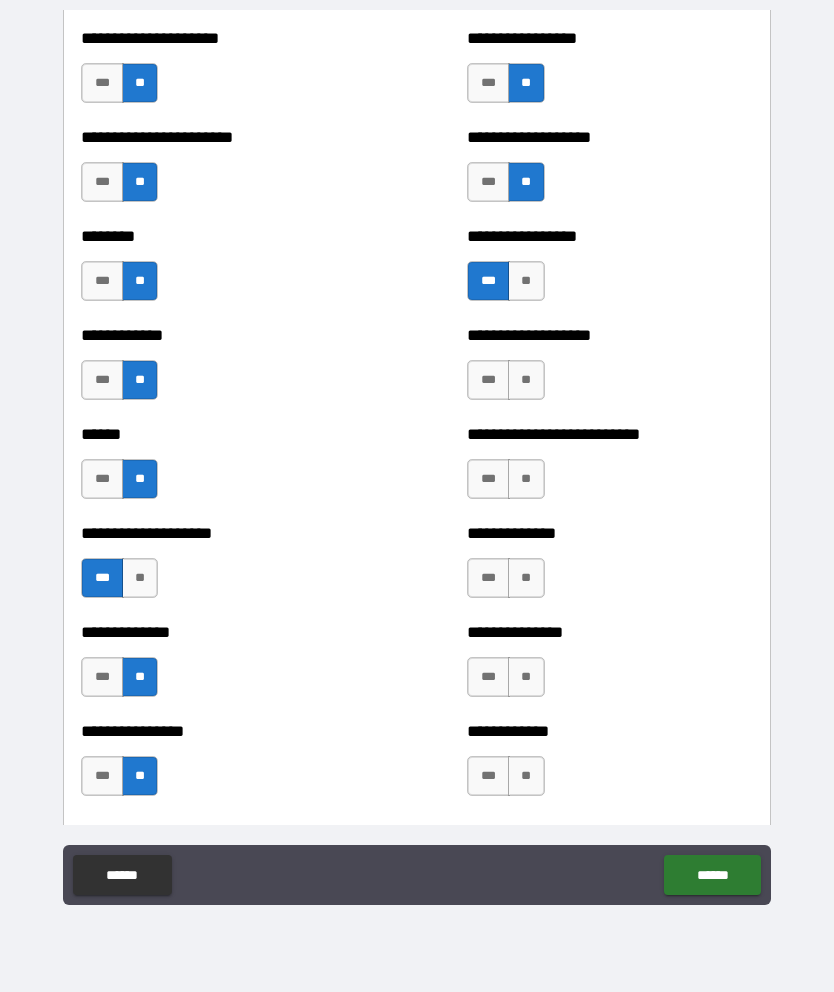 scroll, scrollTop: 3866, scrollLeft: 0, axis: vertical 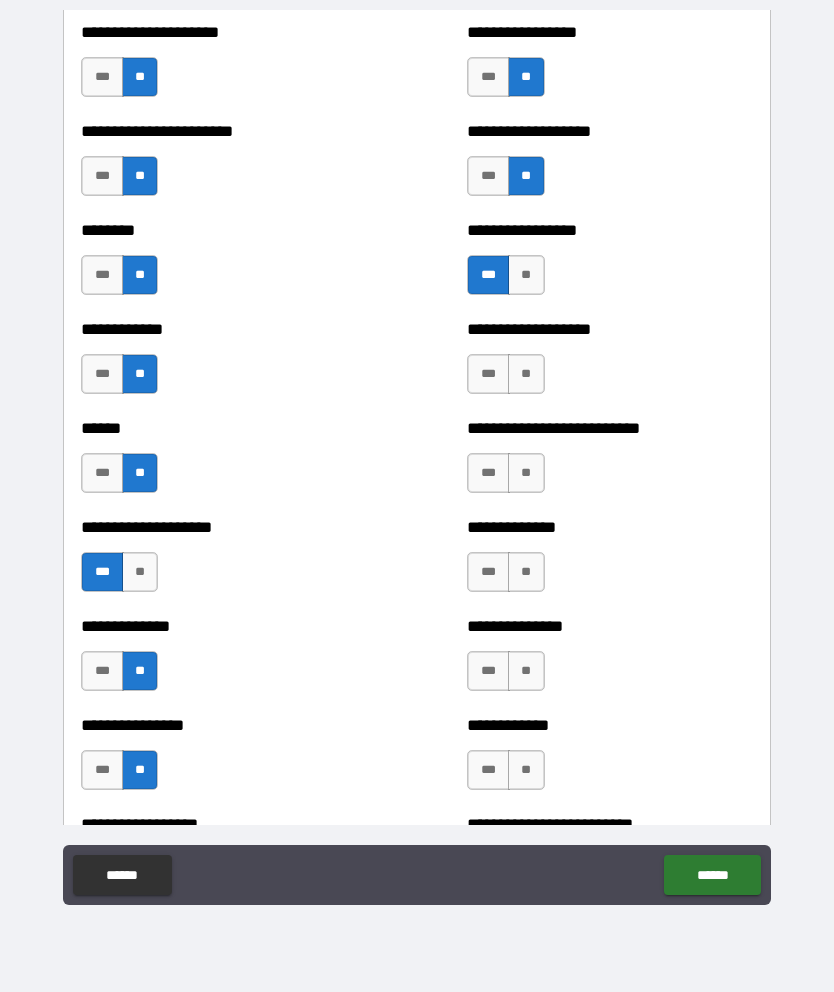 click on "**" at bounding box center [526, 374] 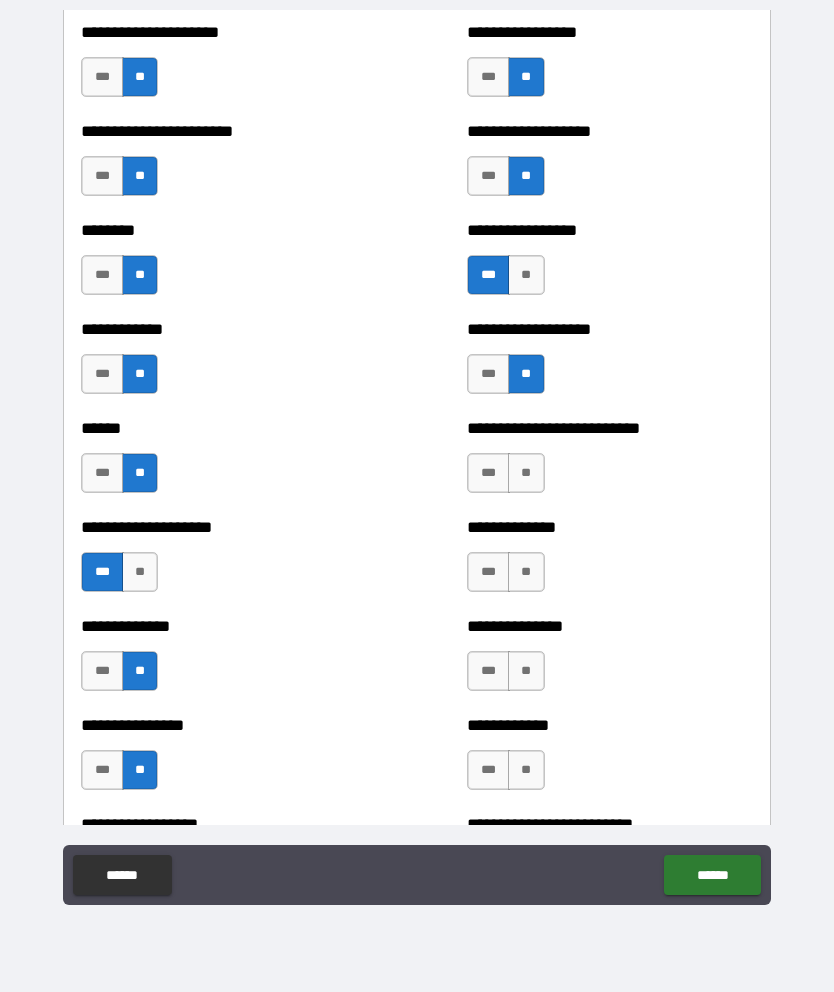 click on "**" at bounding box center (526, 473) 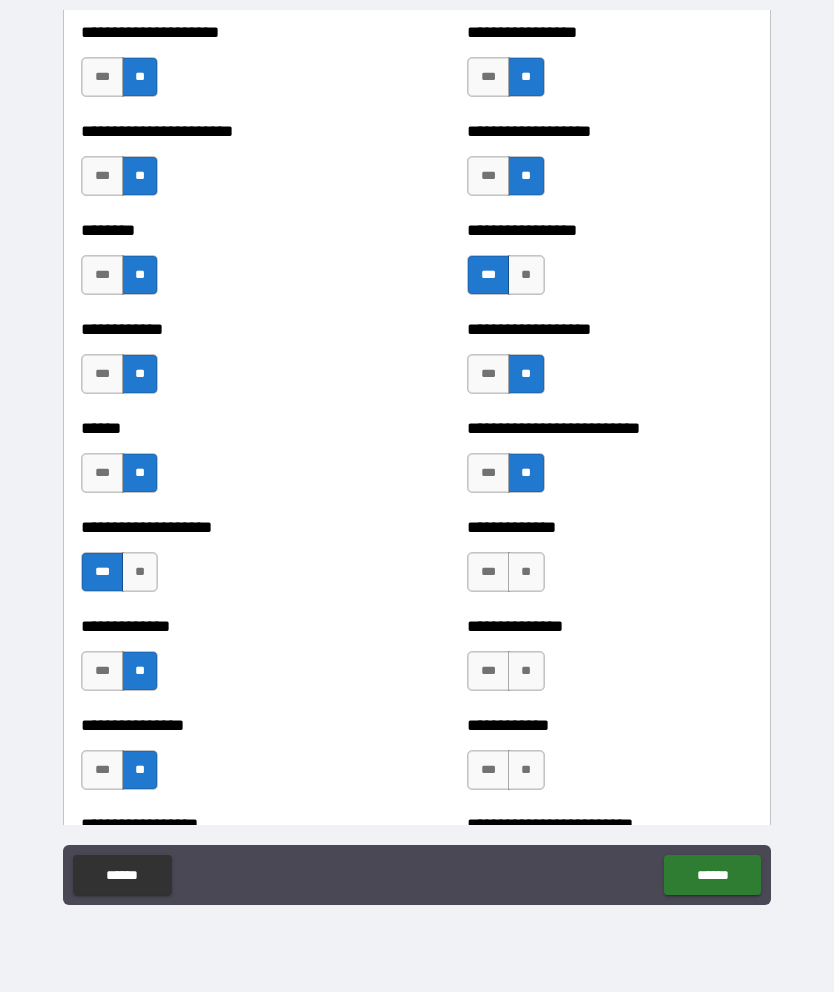 click on "**" at bounding box center [526, 572] 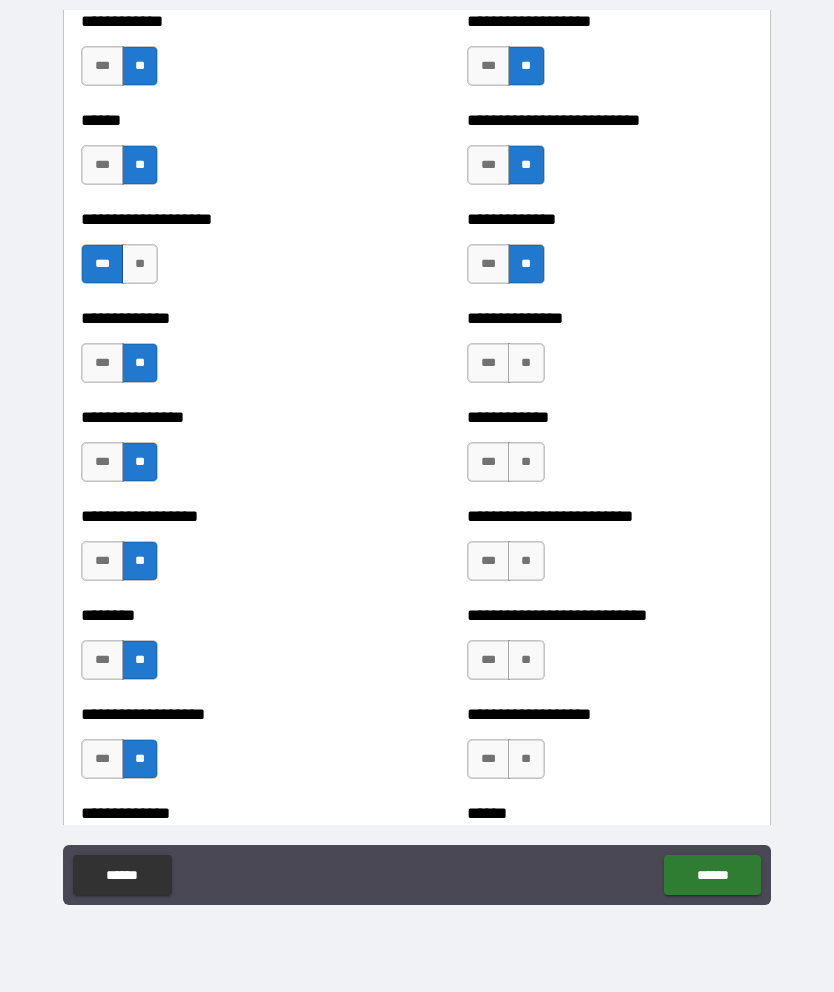 scroll, scrollTop: 4191, scrollLeft: 0, axis: vertical 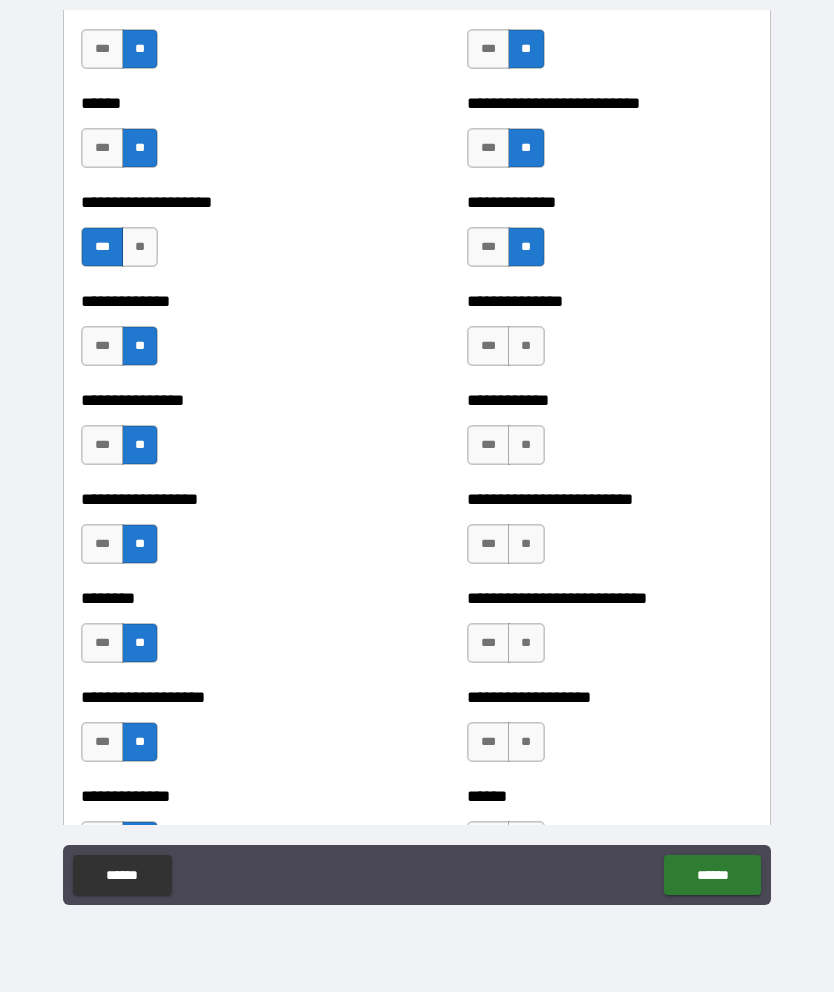 click on "**" at bounding box center (526, 346) 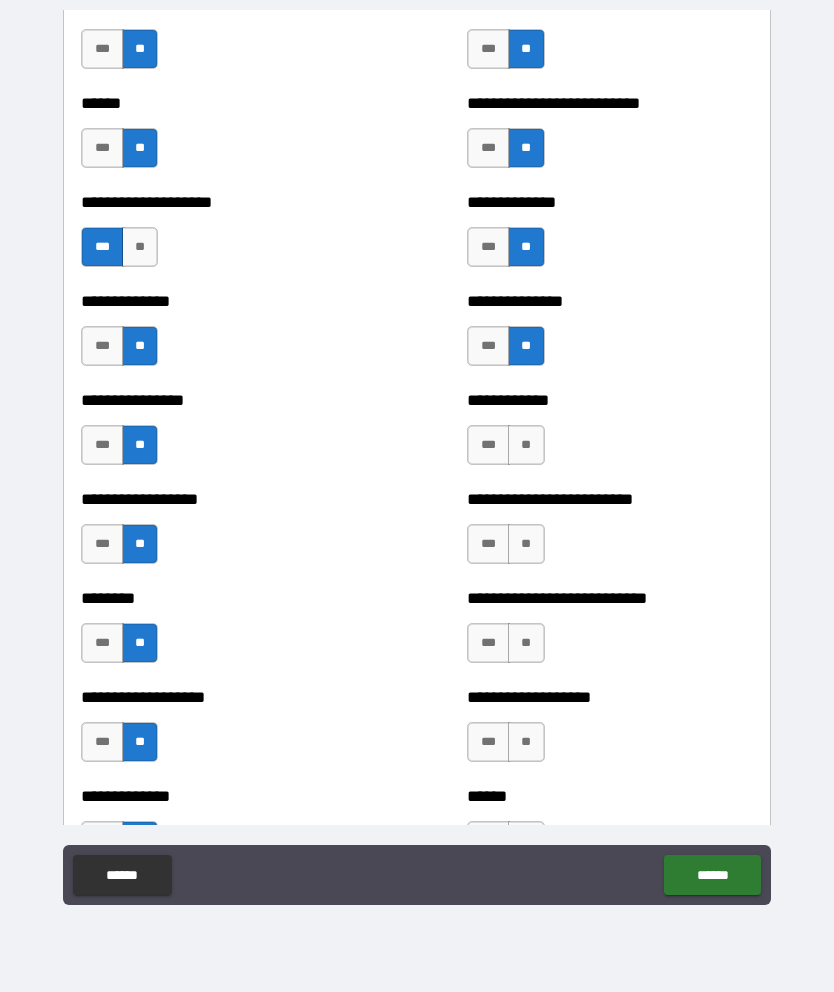 click on "**" at bounding box center [526, 445] 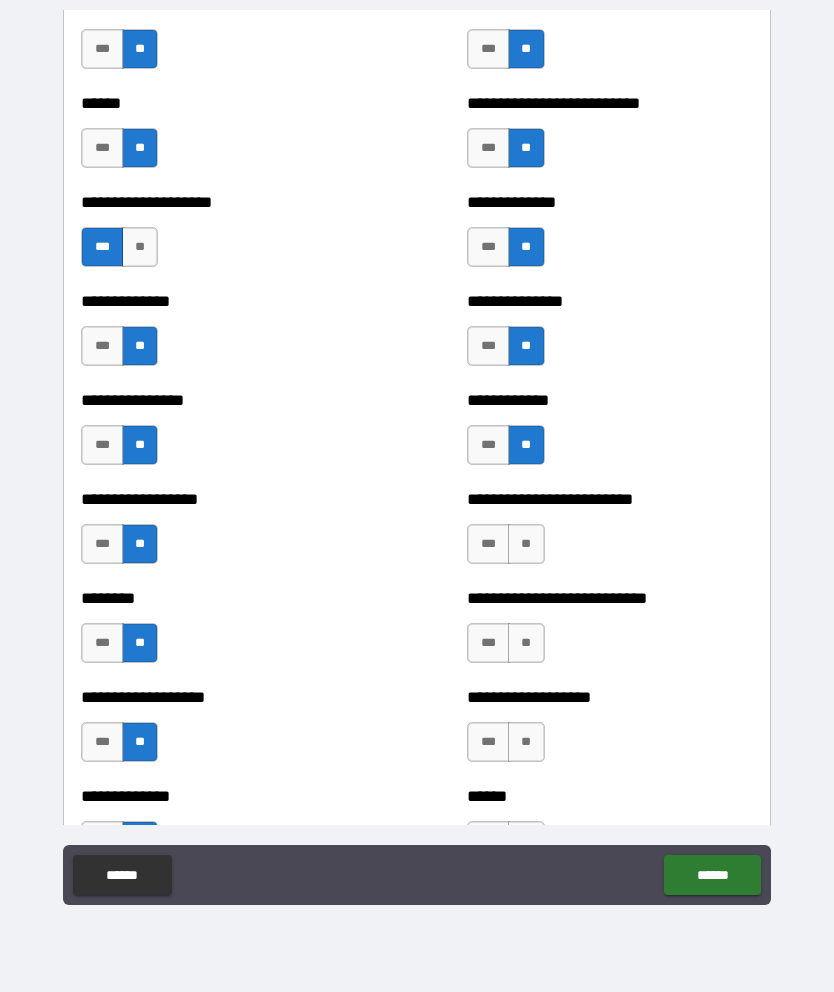 click on "**" at bounding box center [526, 544] 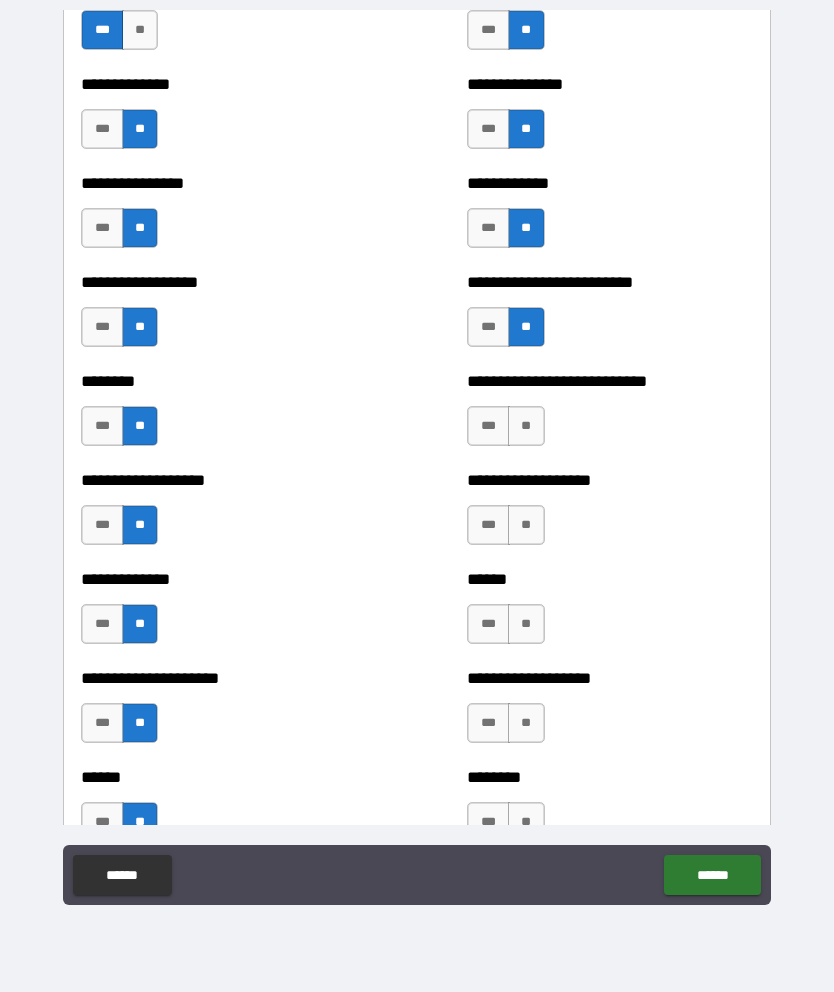 scroll, scrollTop: 4421, scrollLeft: 0, axis: vertical 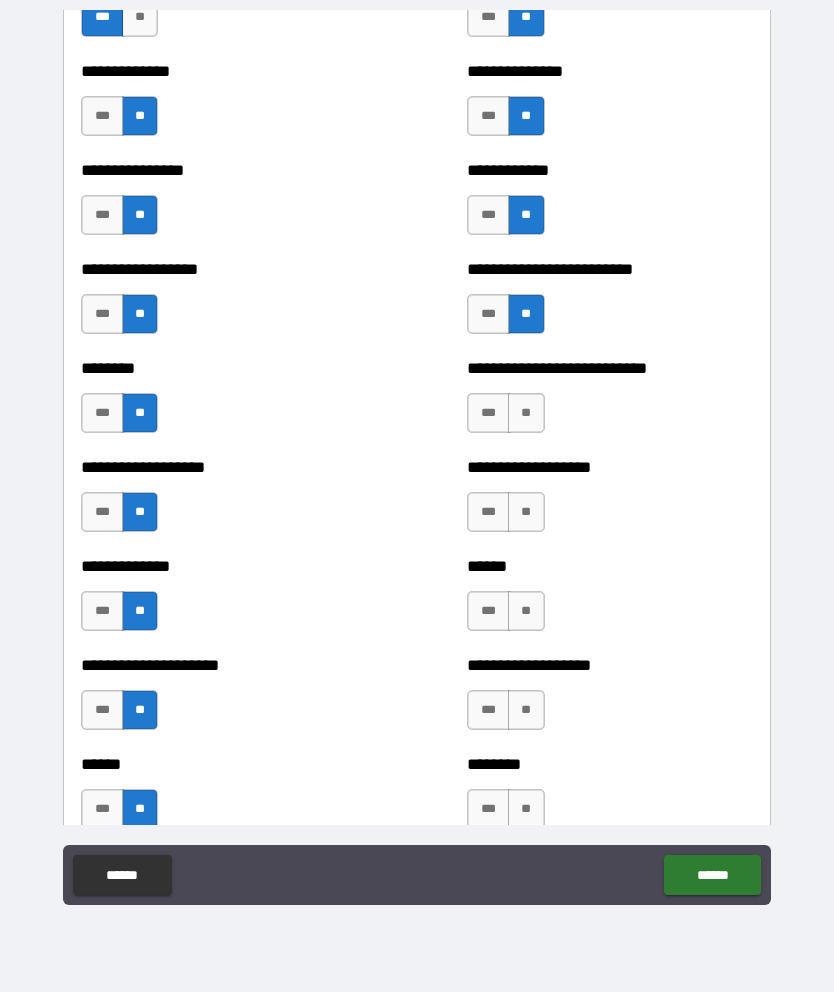 click on "**" at bounding box center [526, 413] 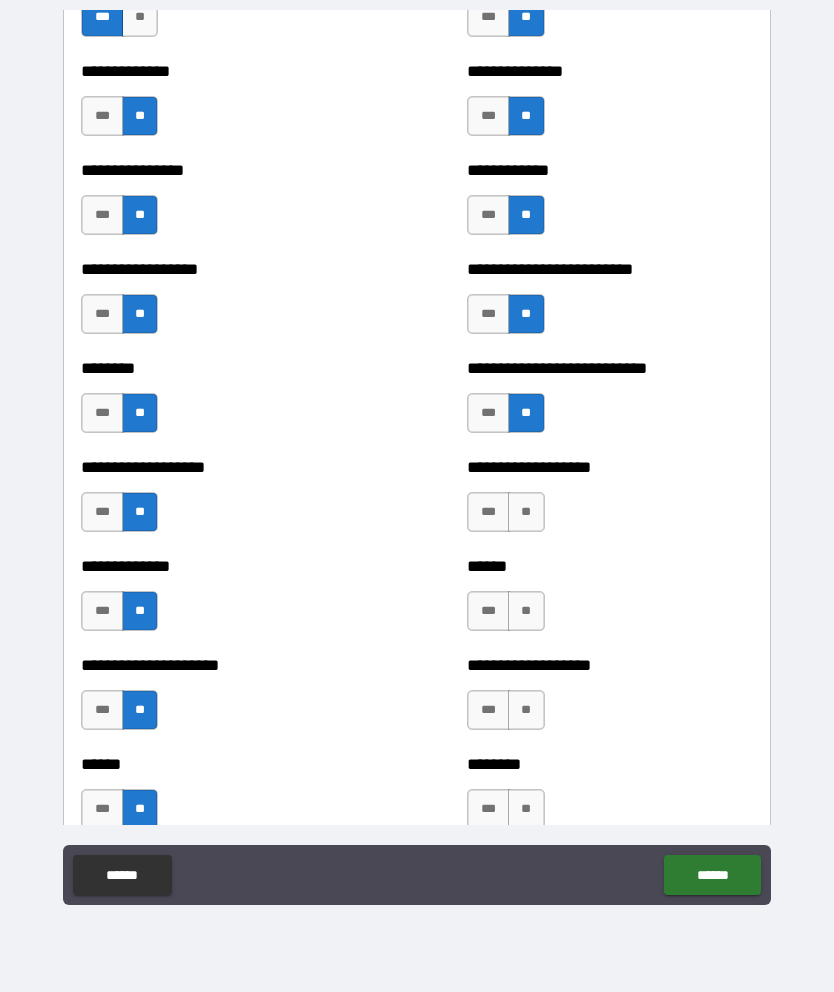 click on "**" at bounding box center [526, 512] 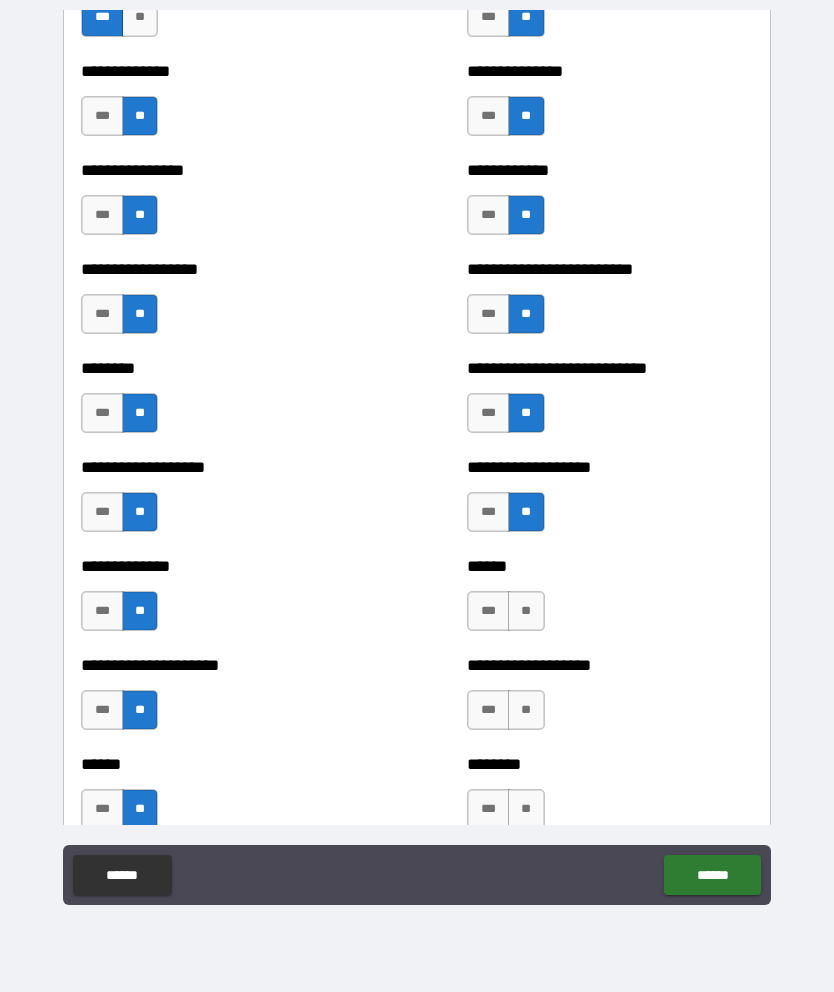 click on "**" at bounding box center [526, 611] 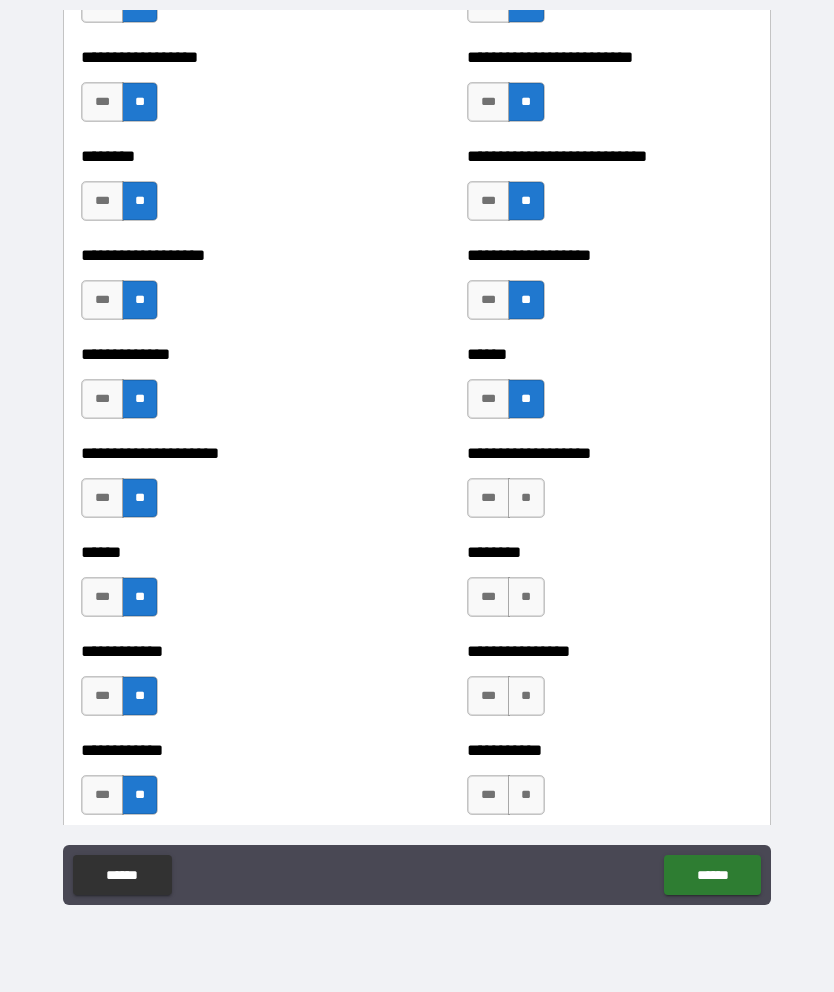scroll, scrollTop: 4646, scrollLeft: 0, axis: vertical 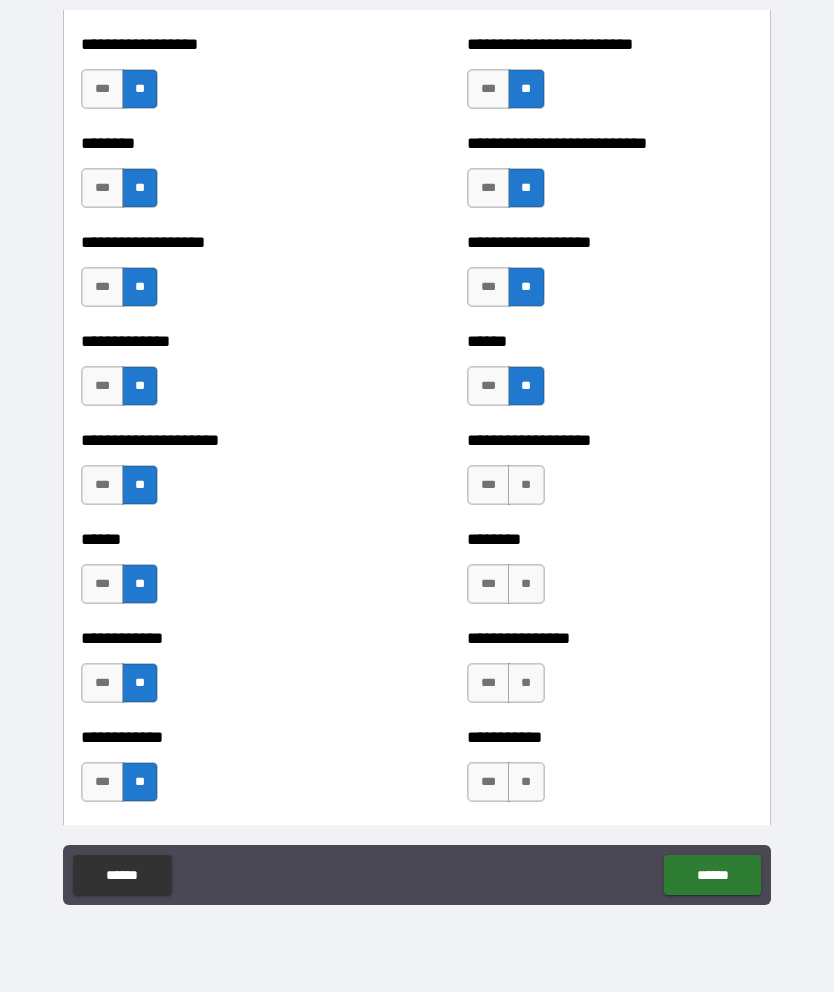 click on "**" at bounding box center [526, 485] 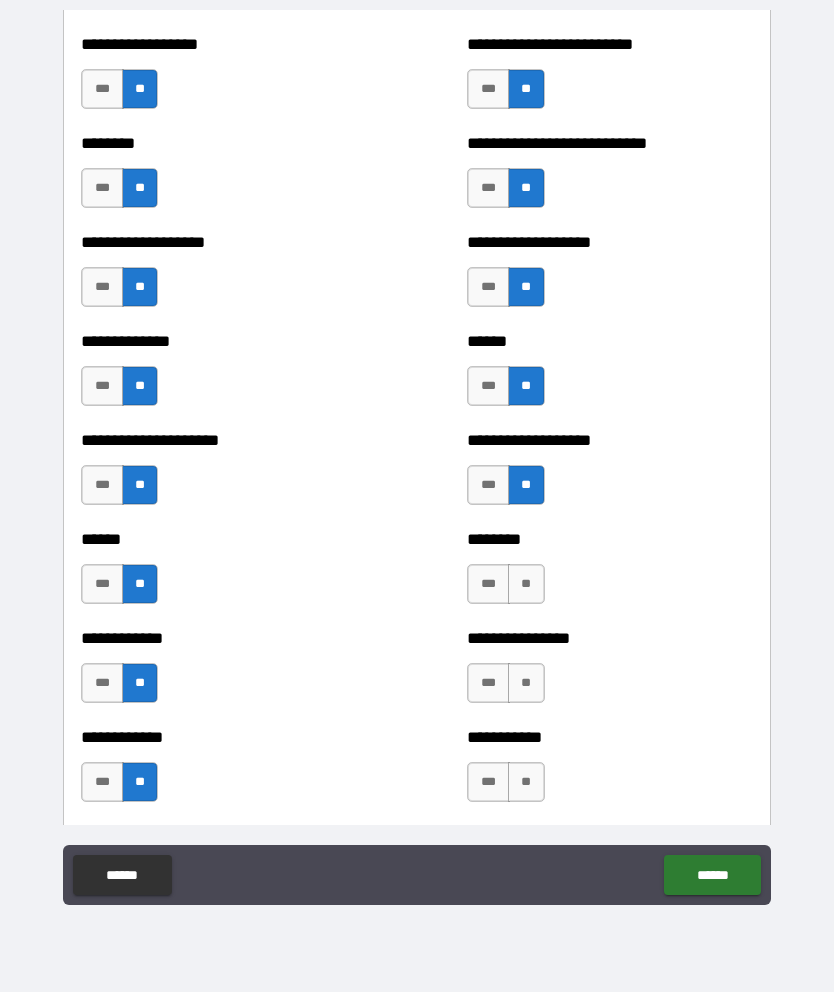 click on "**" at bounding box center (526, 584) 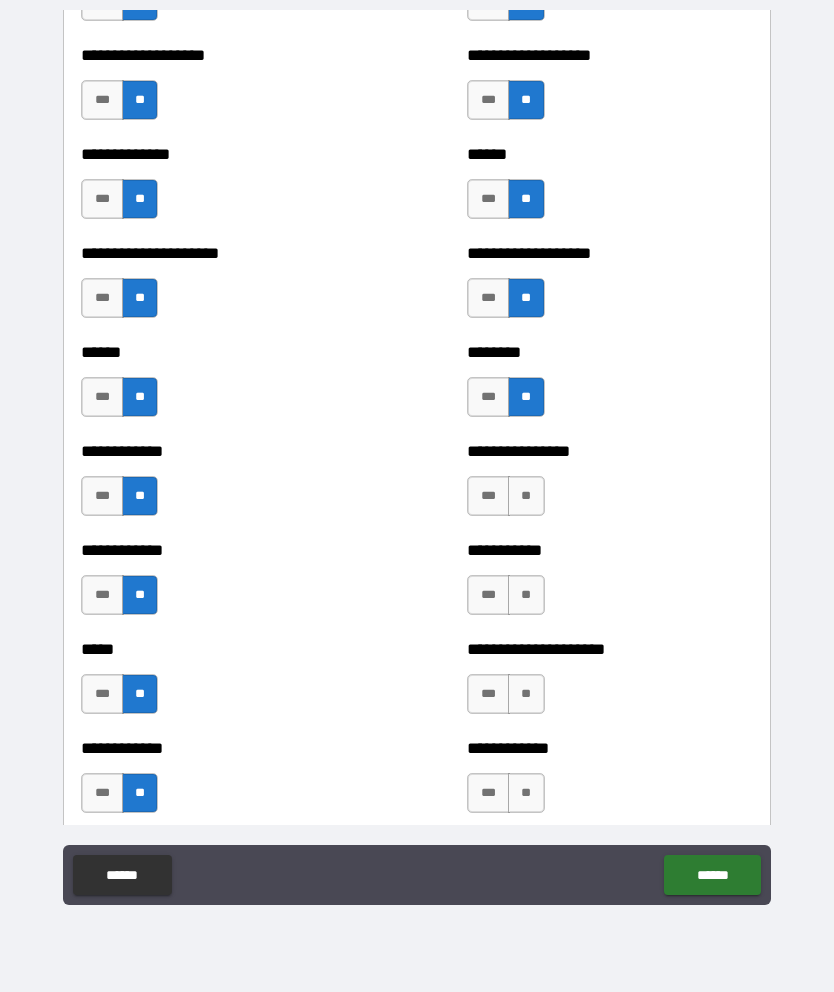 scroll, scrollTop: 4854, scrollLeft: 0, axis: vertical 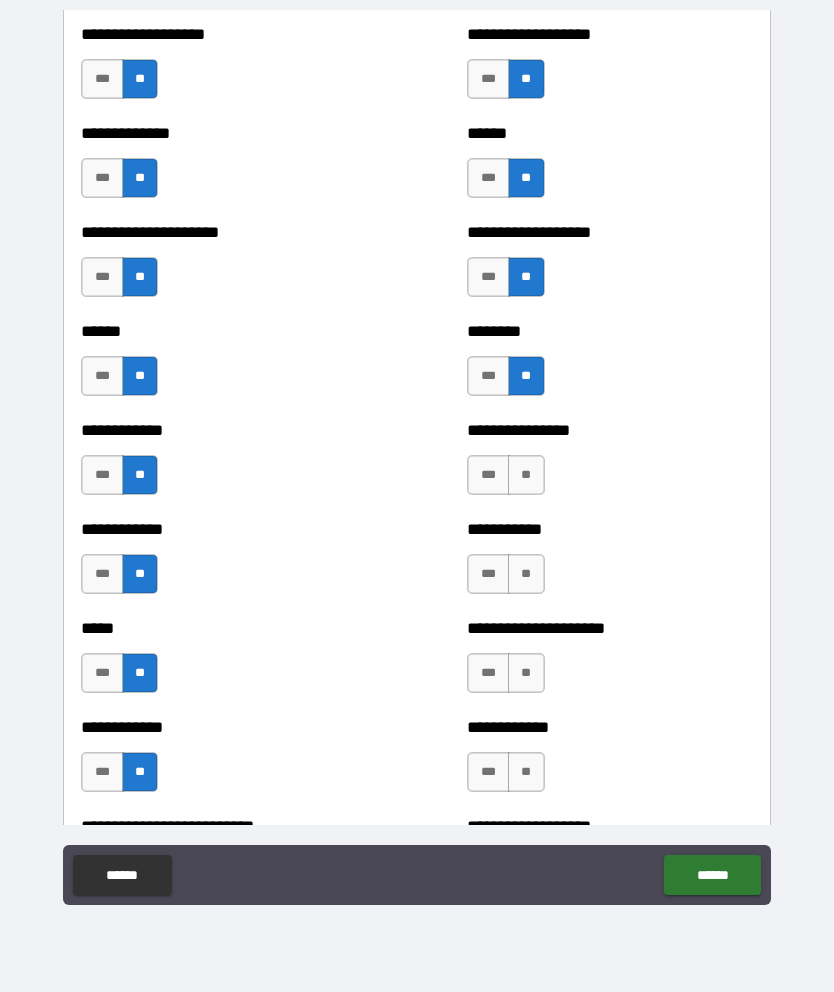 click on "**" at bounding box center [526, 475] 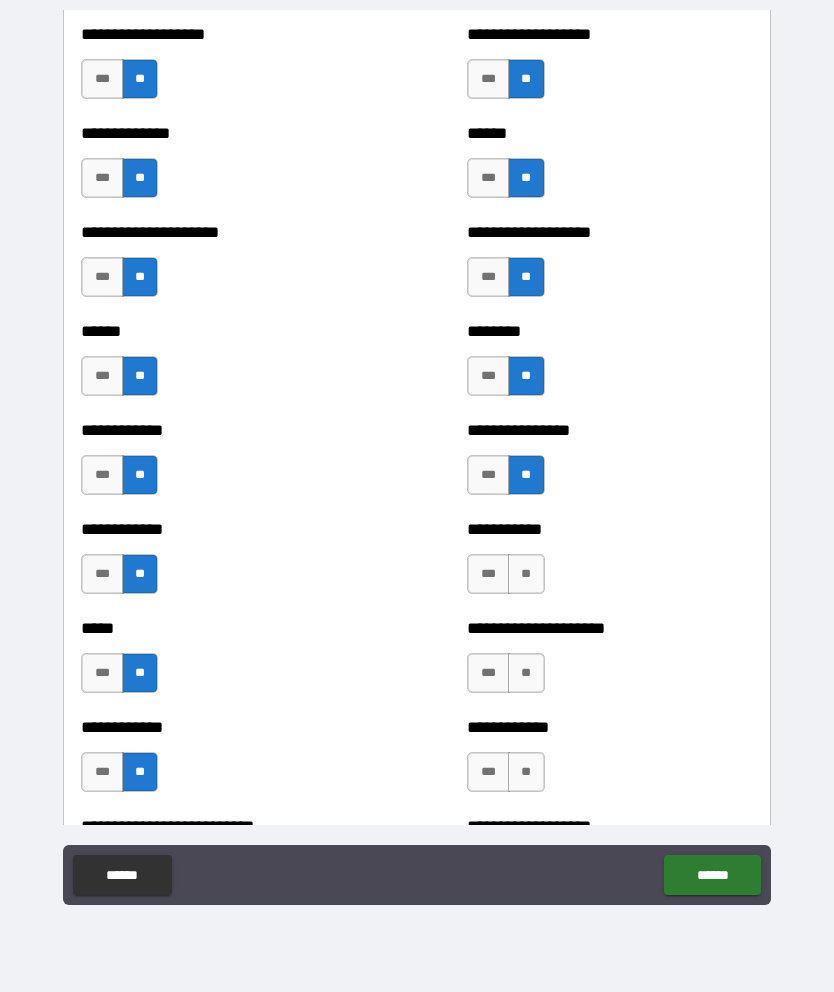 click on "**" at bounding box center [526, 574] 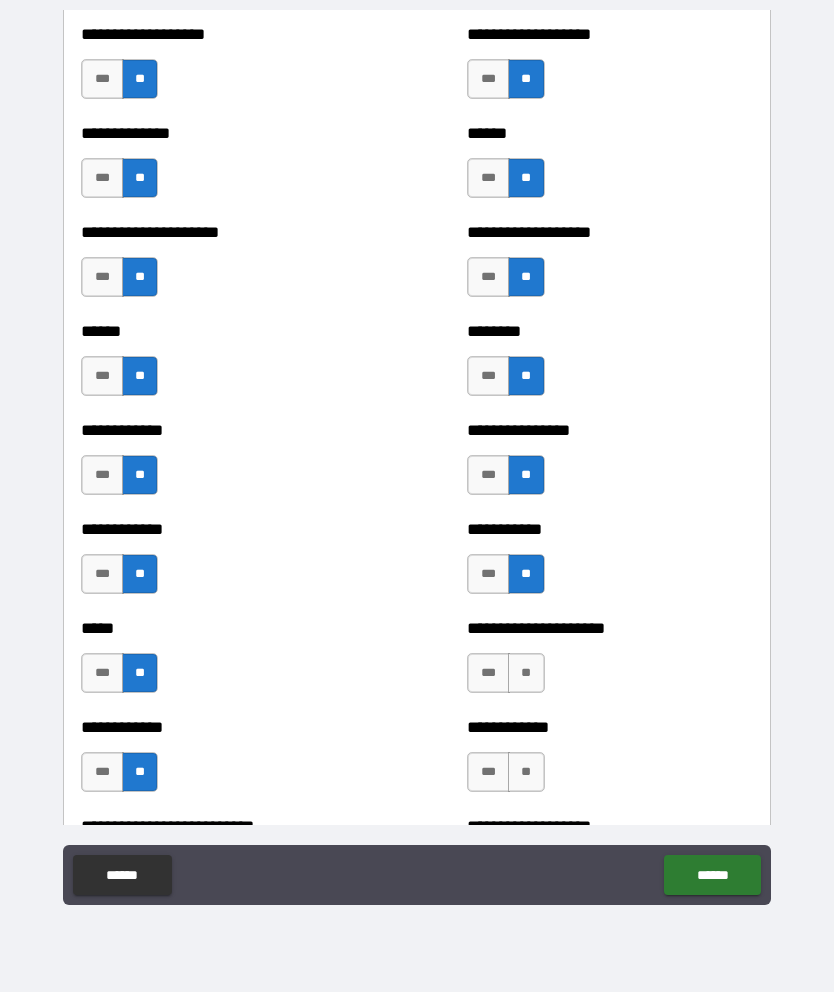 click on "**" at bounding box center [526, 673] 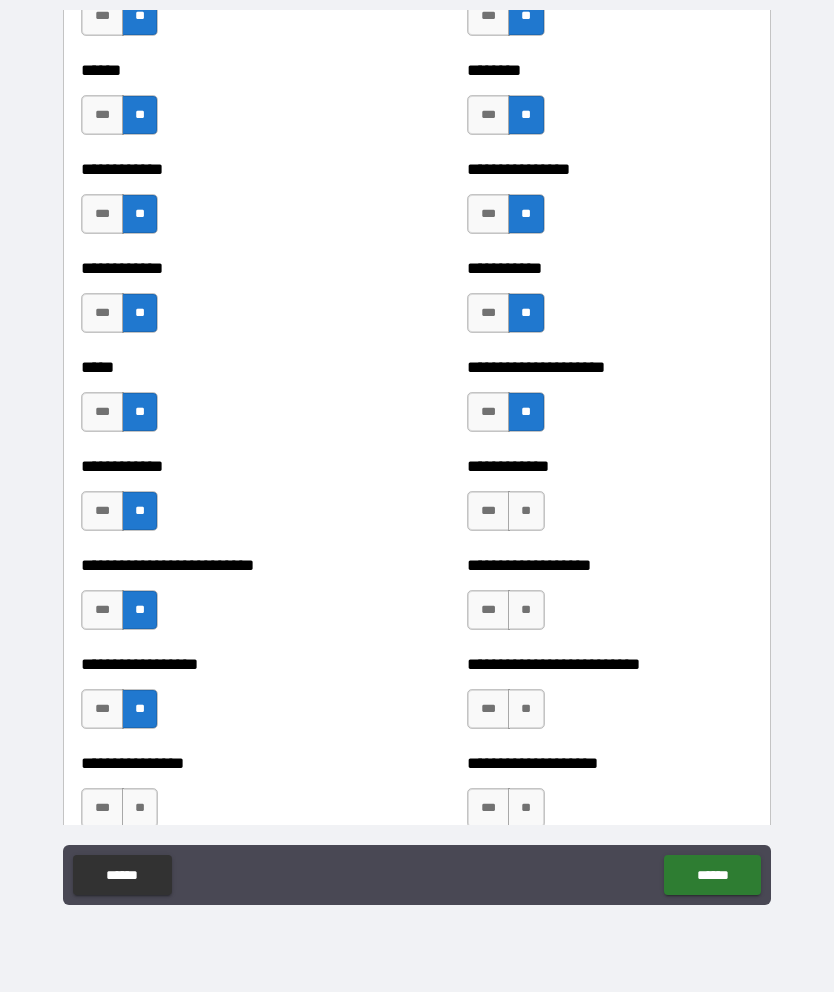 scroll, scrollTop: 5117, scrollLeft: 0, axis: vertical 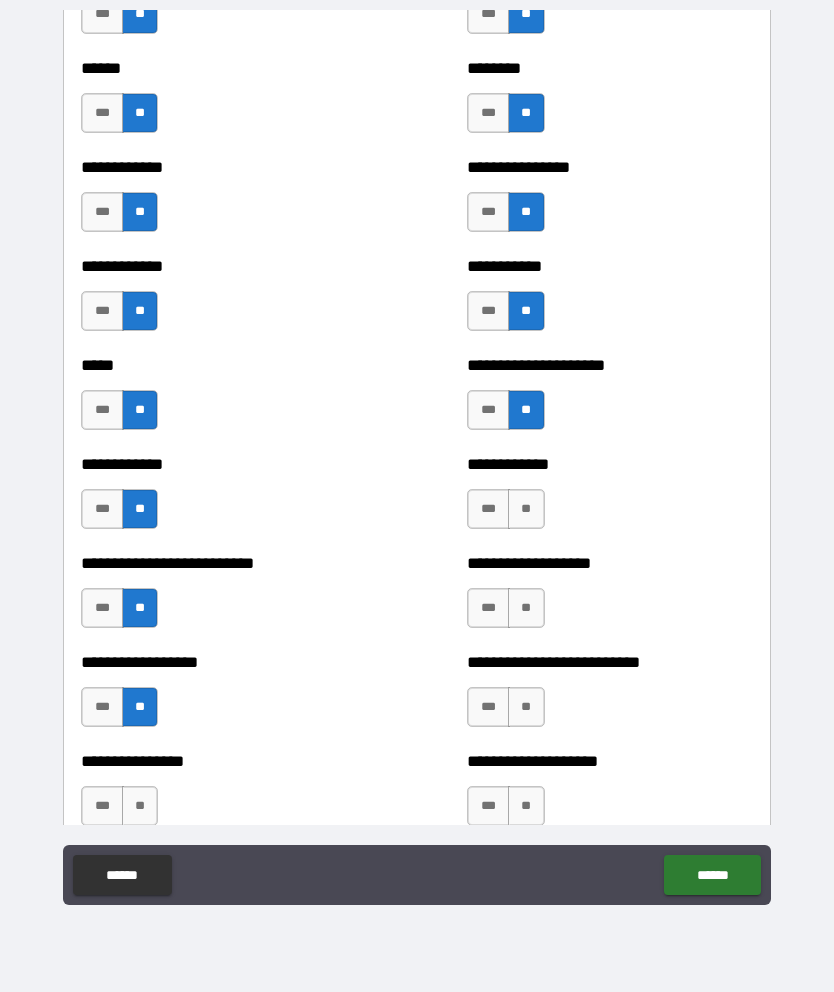 click on "**" at bounding box center [526, 509] 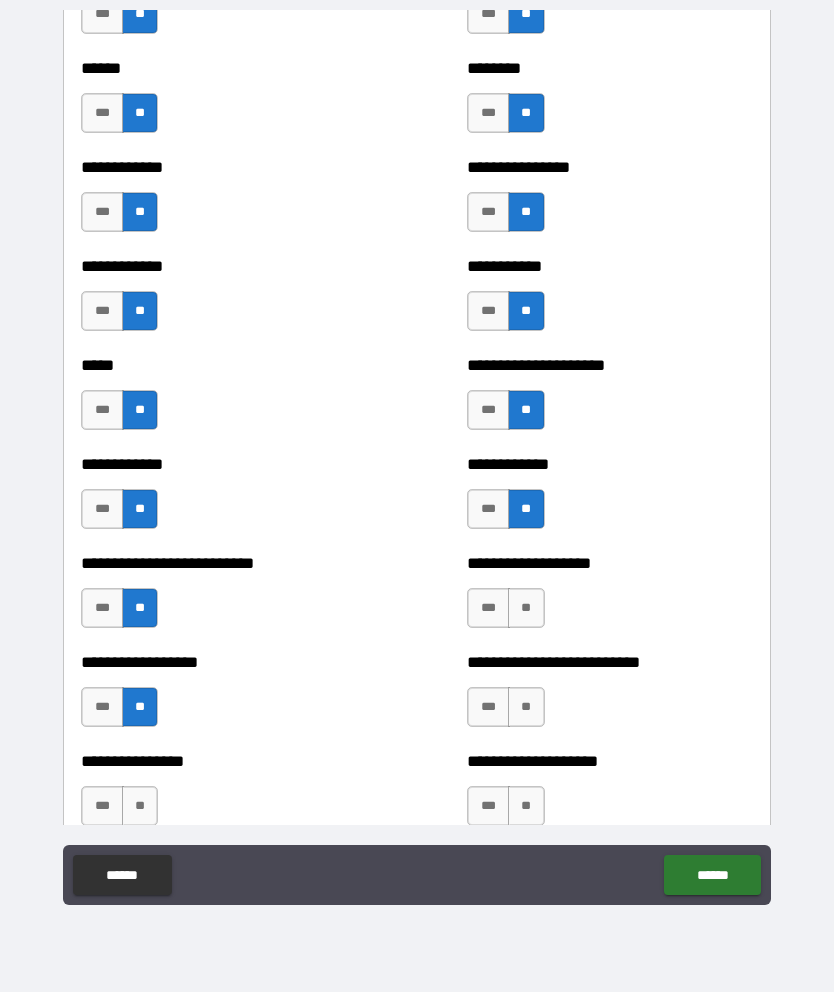 click on "**" at bounding box center (526, 608) 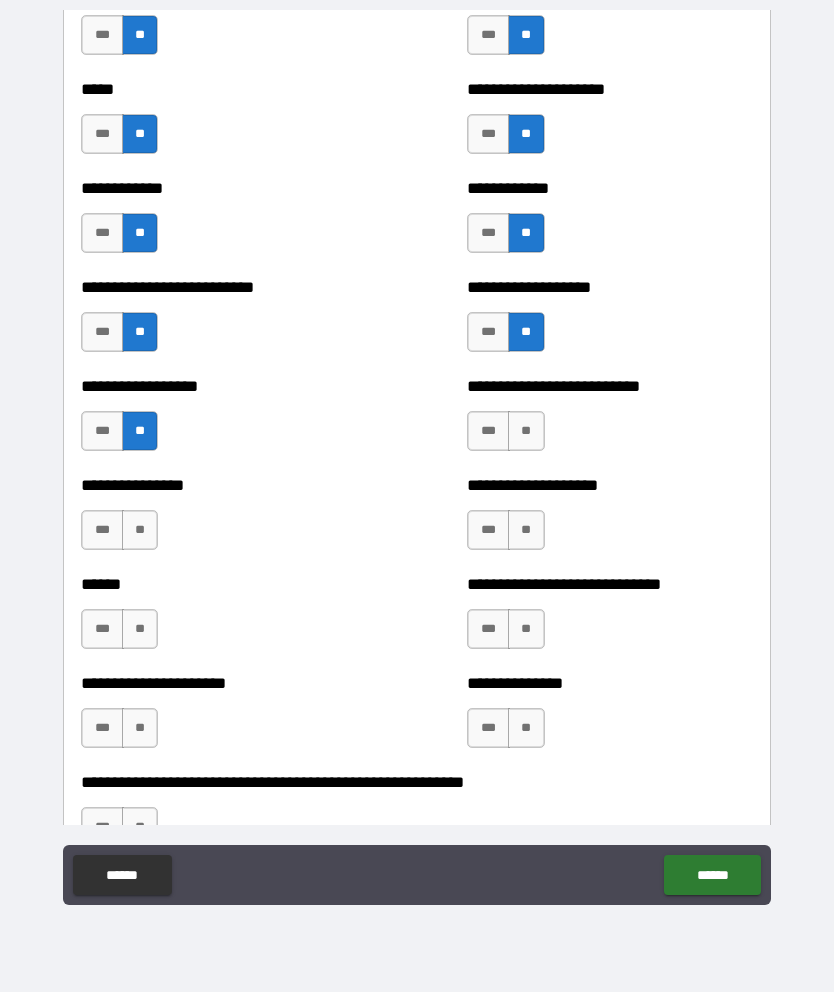 scroll, scrollTop: 5429, scrollLeft: 0, axis: vertical 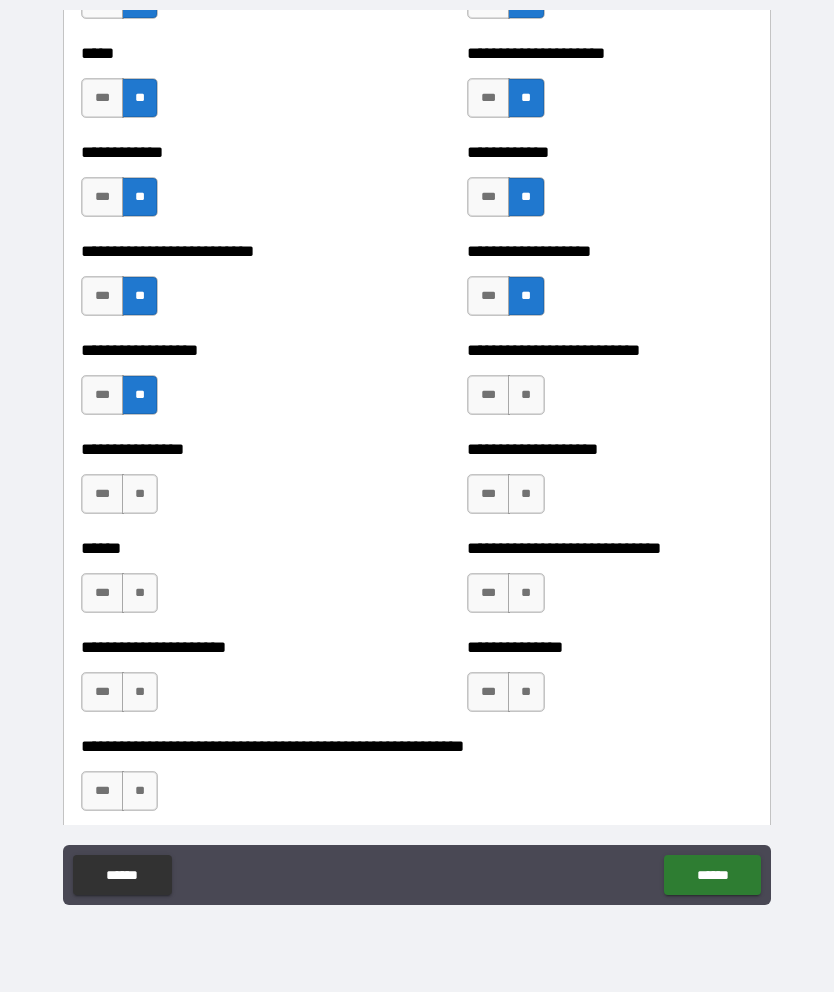 click on "**" at bounding box center (526, 395) 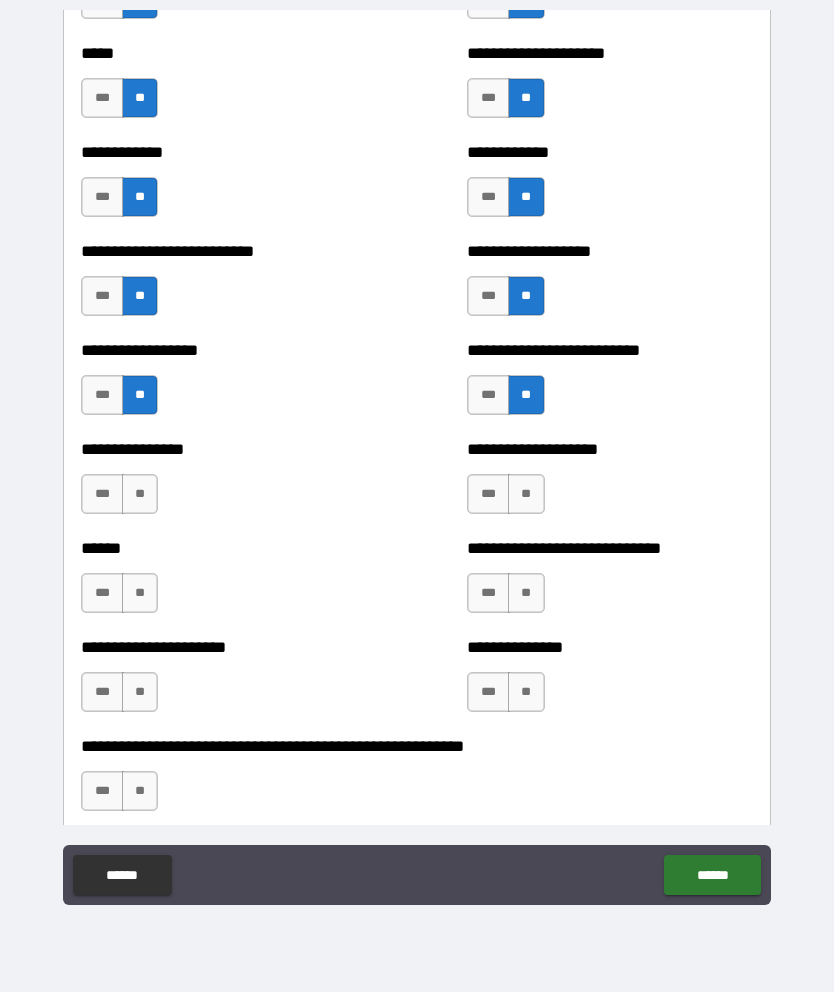 click on "**" at bounding box center [526, 494] 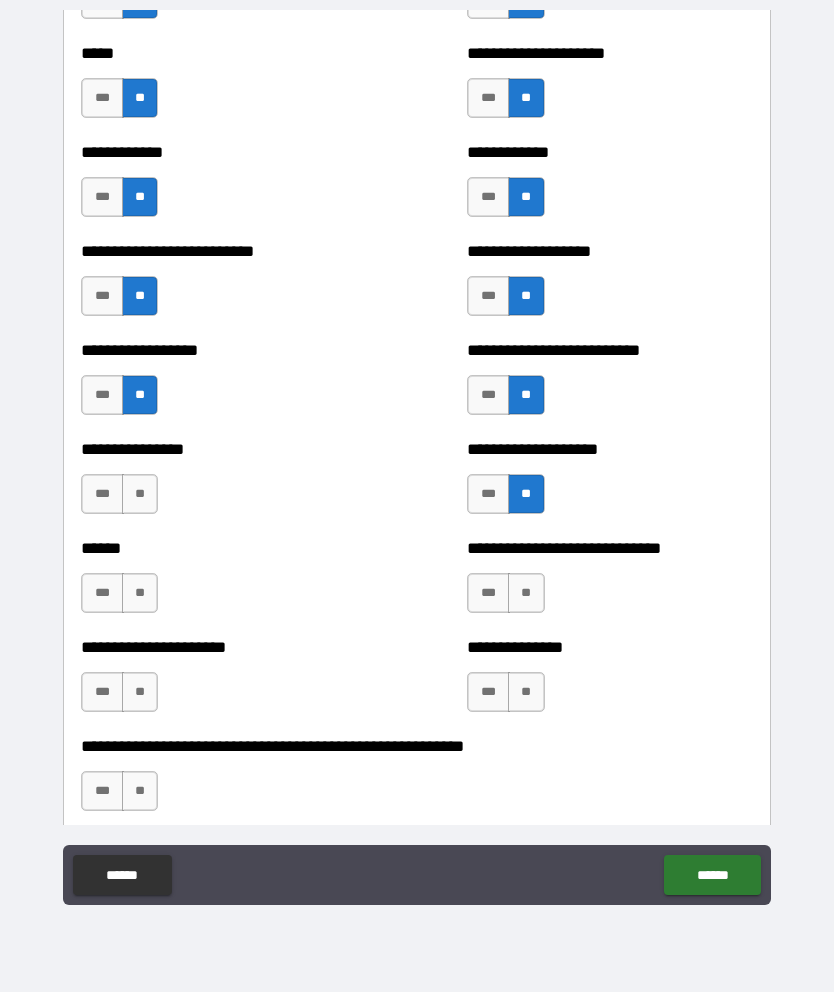 click on "**" at bounding box center [526, 593] 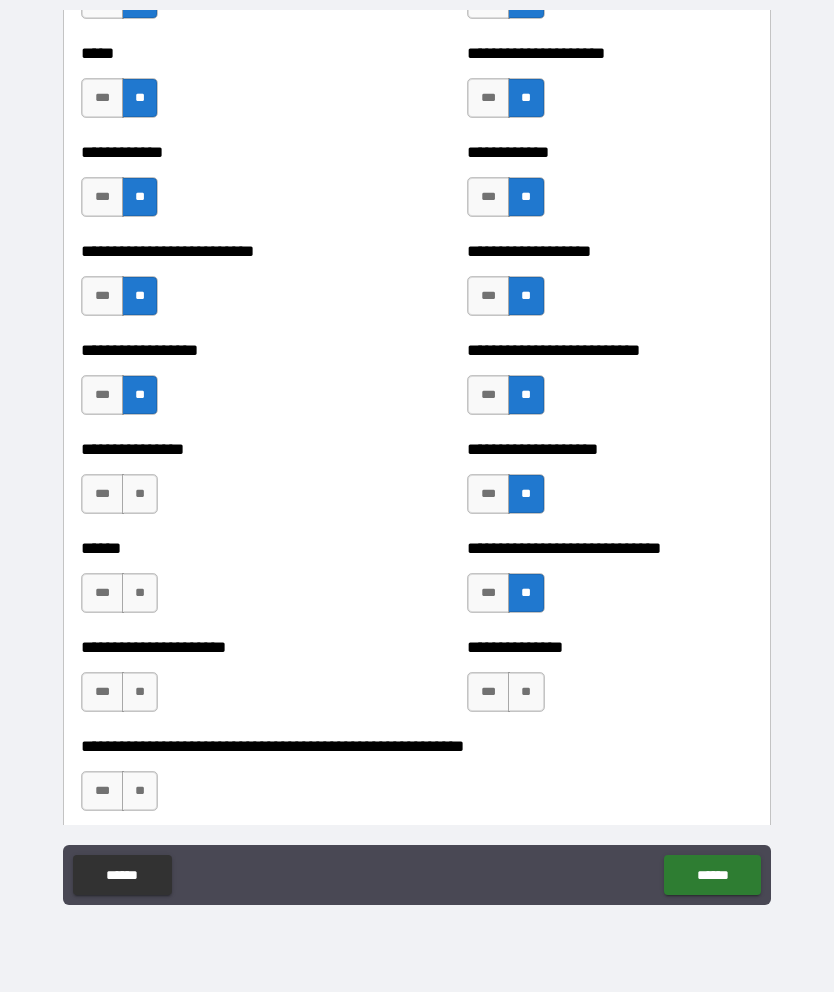 click on "**" at bounding box center (526, 692) 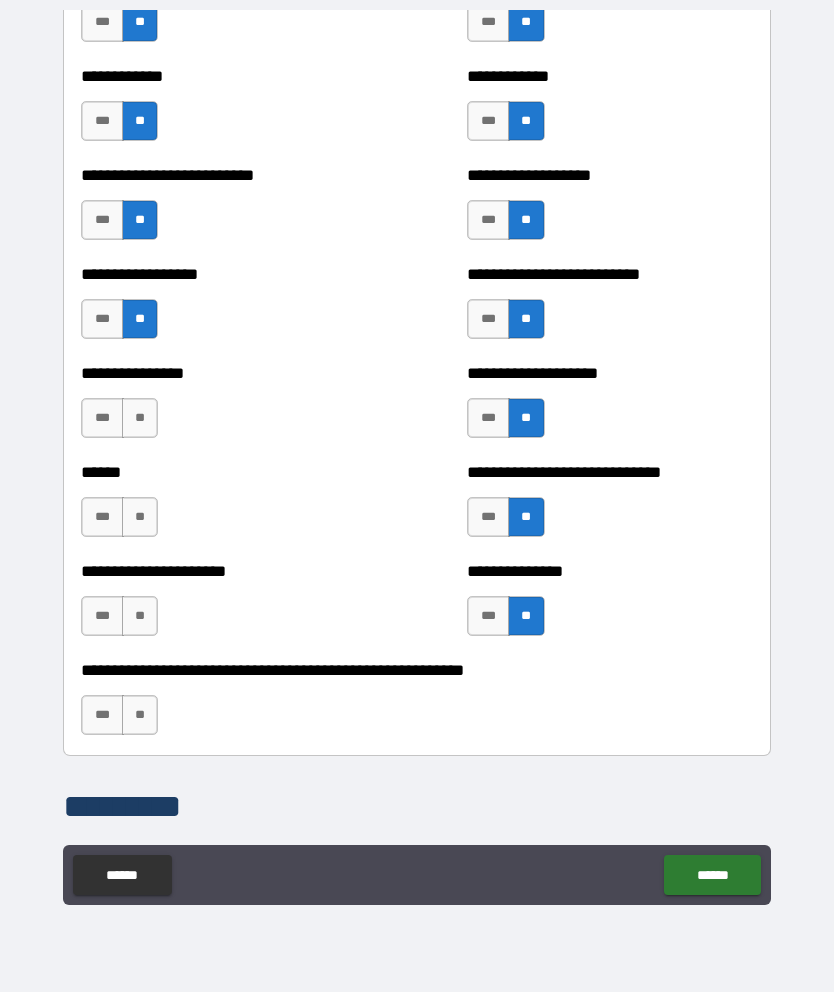 scroll, scrollTop: 5506, scrollLeft: 0, axis: vertical 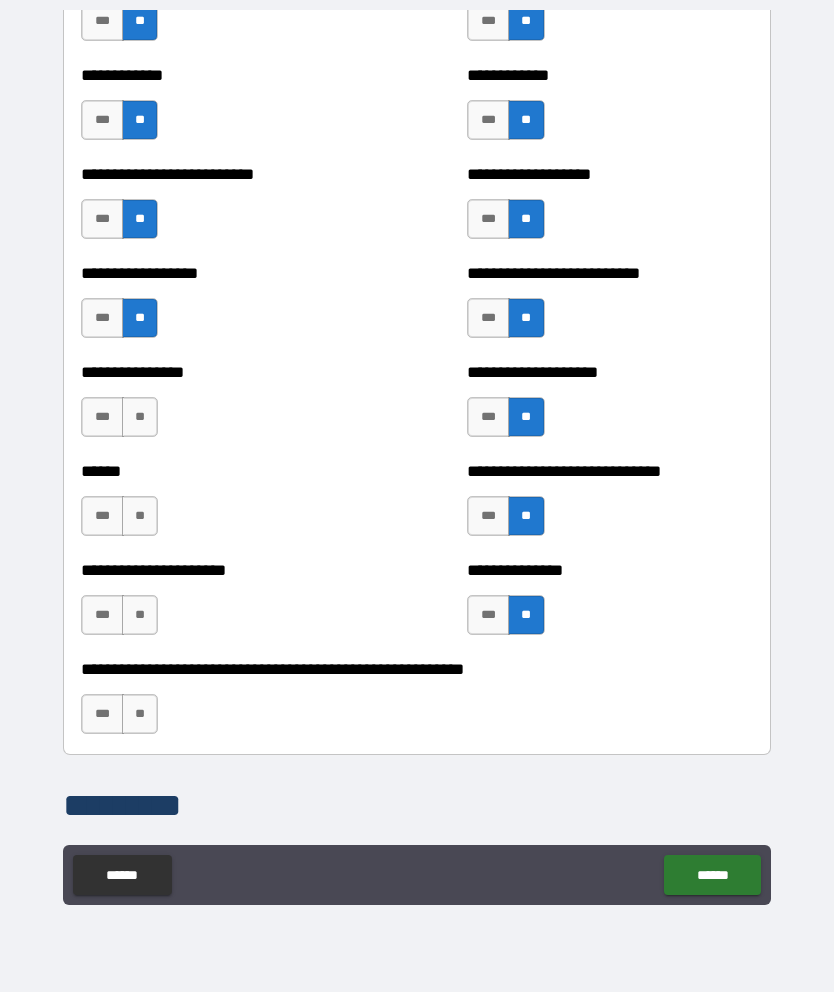 click on "**" at bounding box center [140, 417] 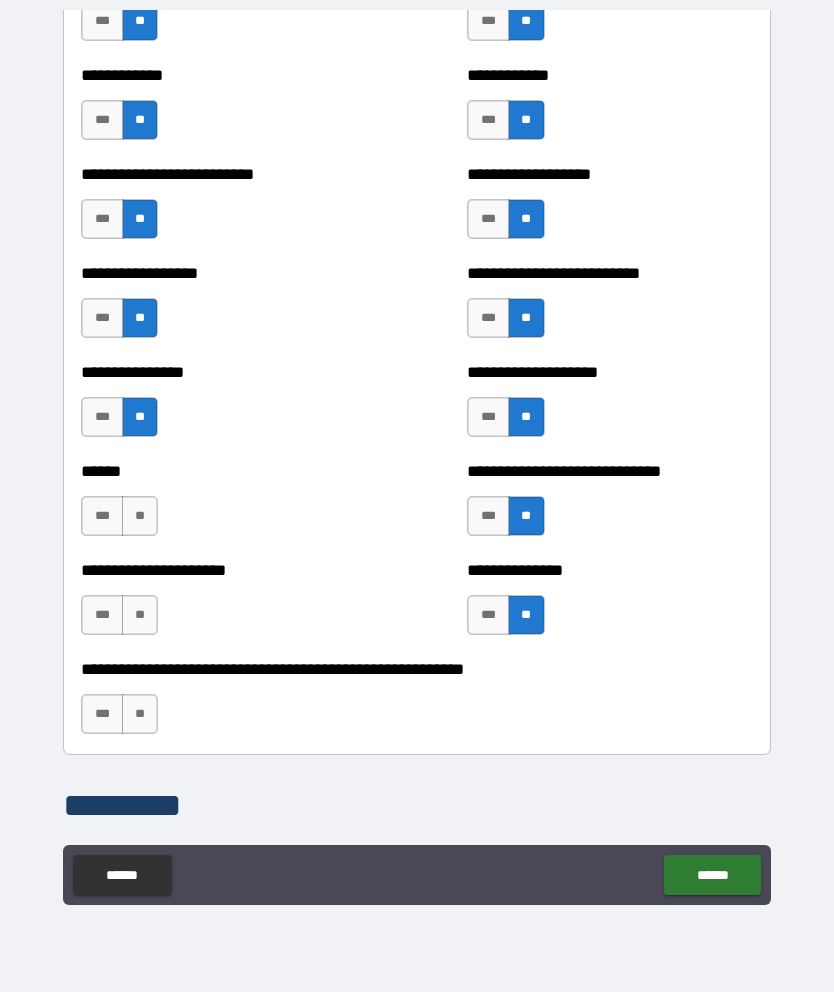 click on "**" at bounding box center [140, 516] 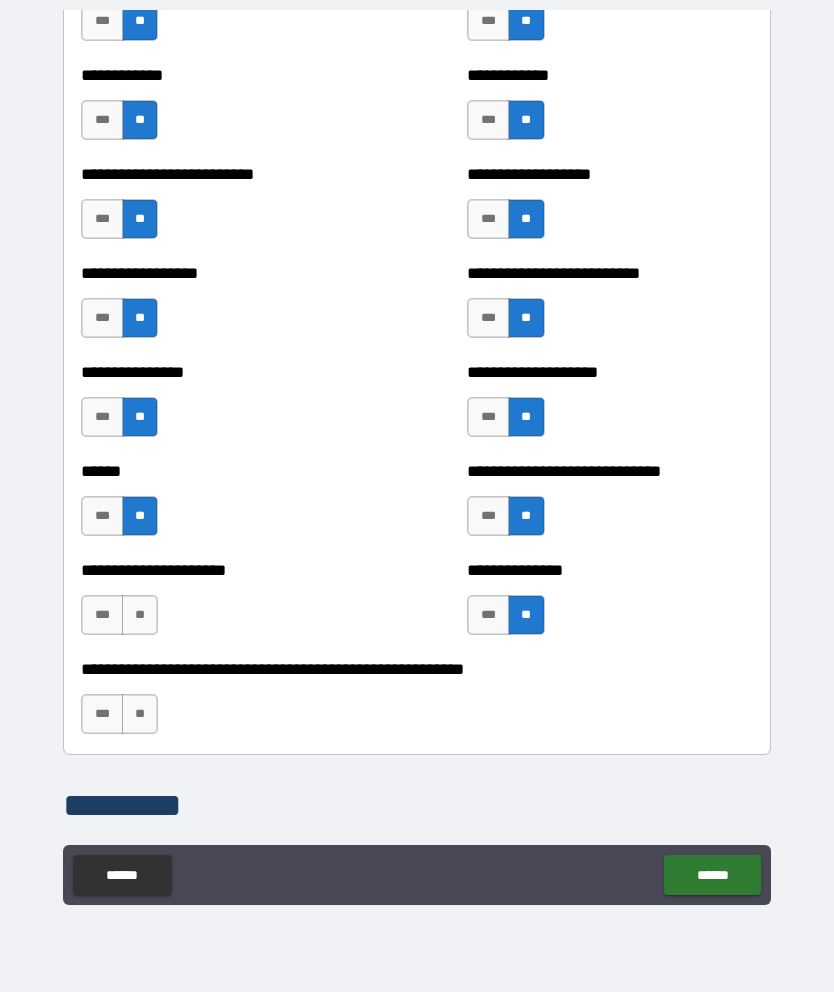click on "**" at bounding box center (140, 615) 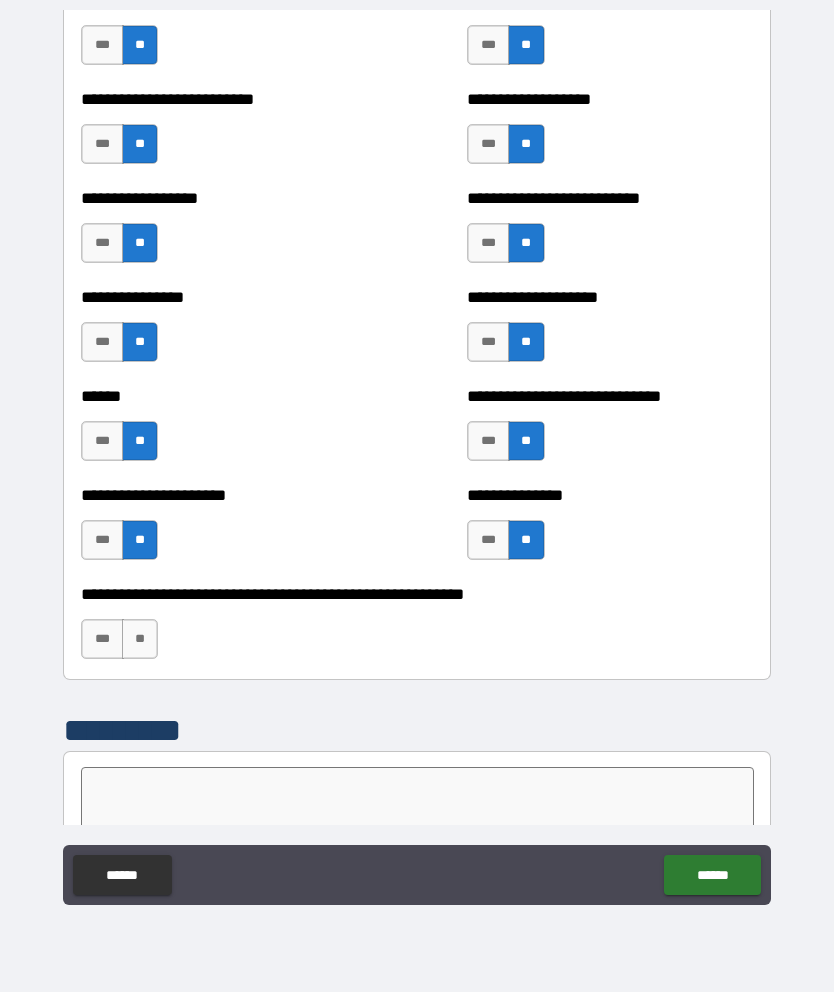 scroll, scrollTop: 5604, scrollLeft: 0, axis: vertical 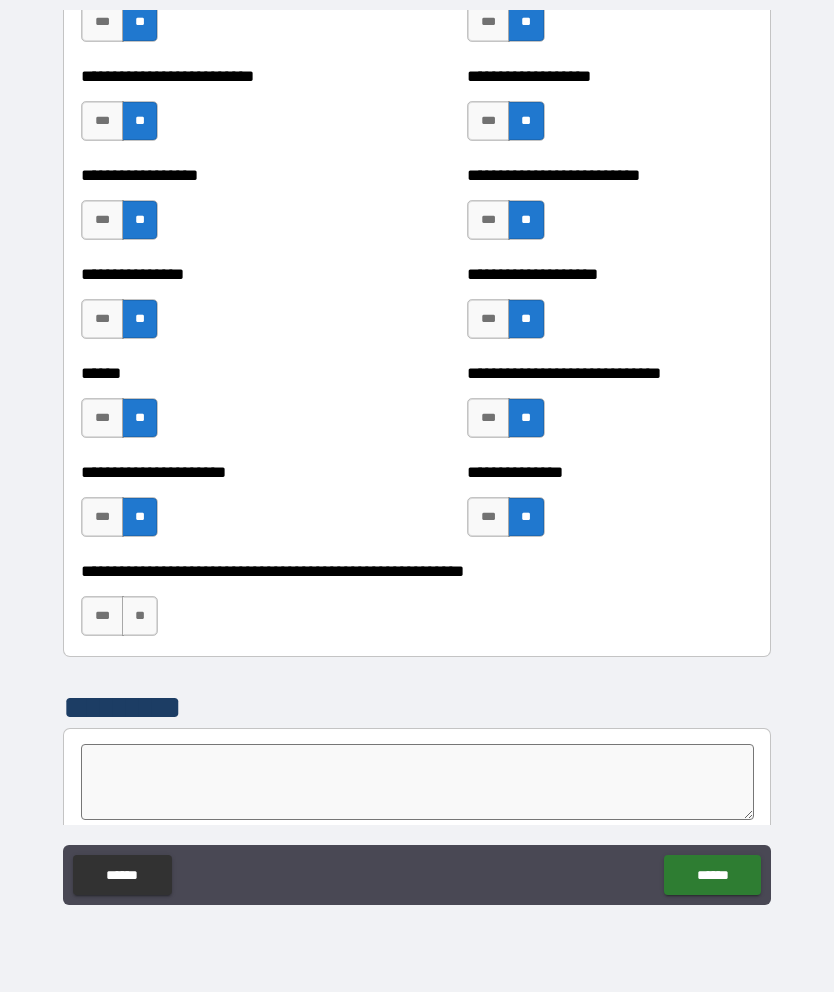 click on "**" at bounding box center [140, 616] 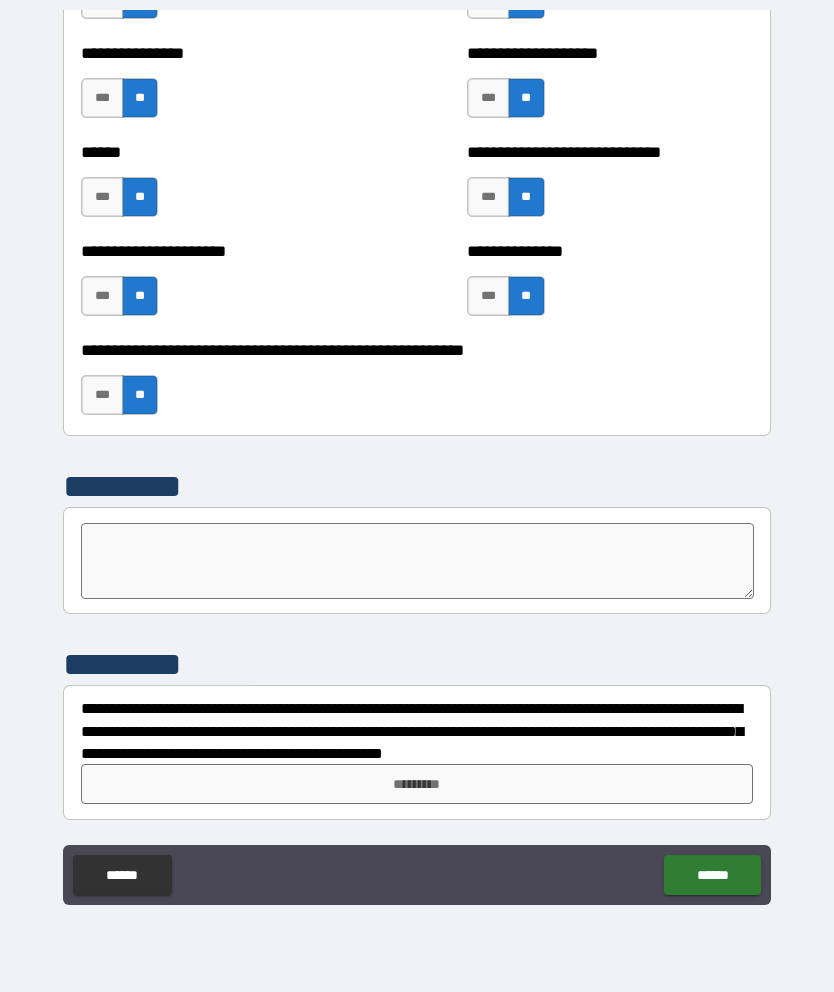scroll, scrollTop: 5825, scrollLeft: 0, axis: vertical 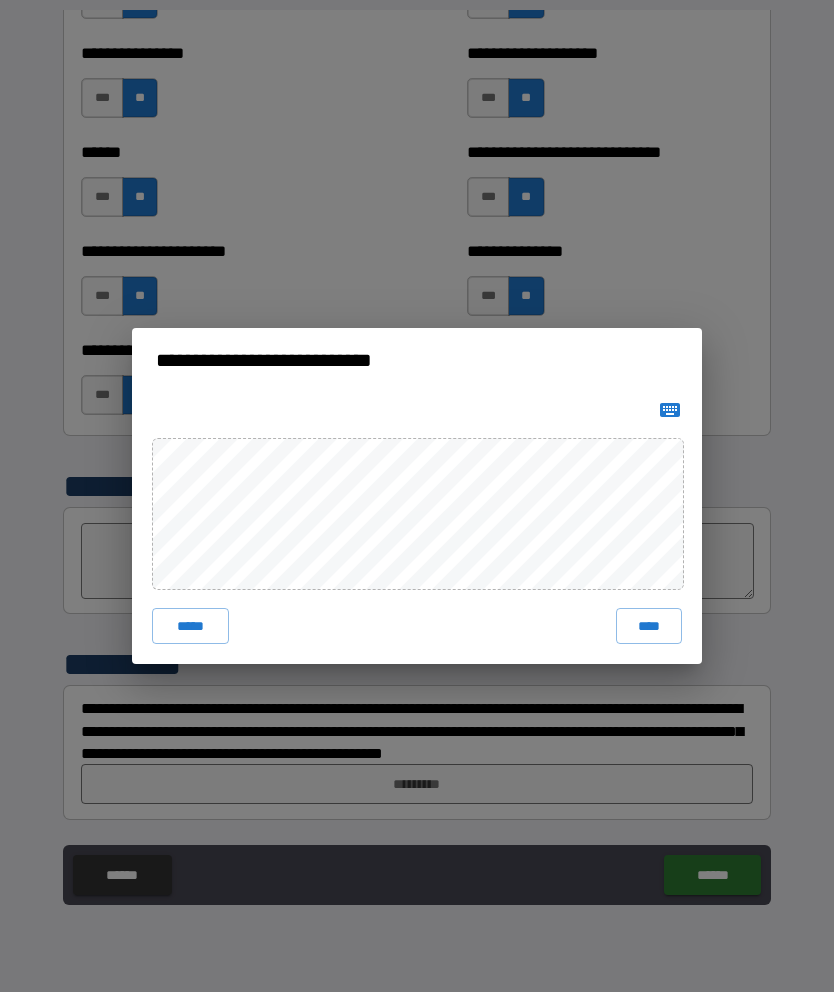 click on "****" at bounding box center (649, 626) 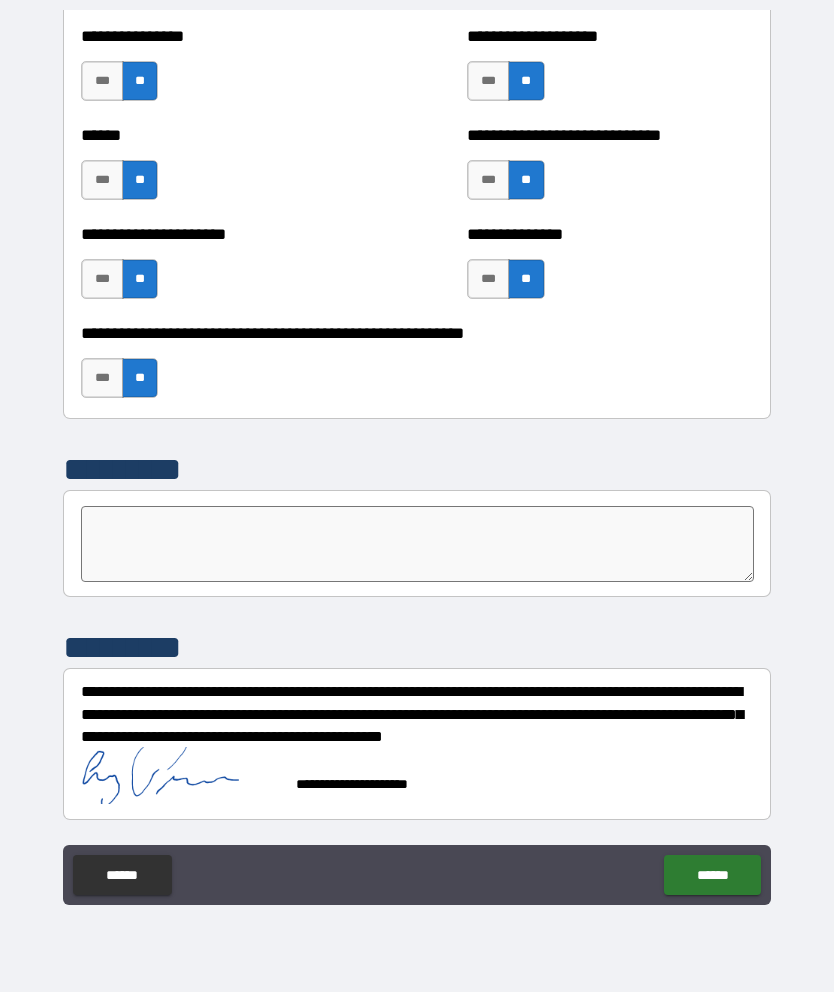 scroll, scrollTop: 5842, scrollLeft: 0, axis: vertical 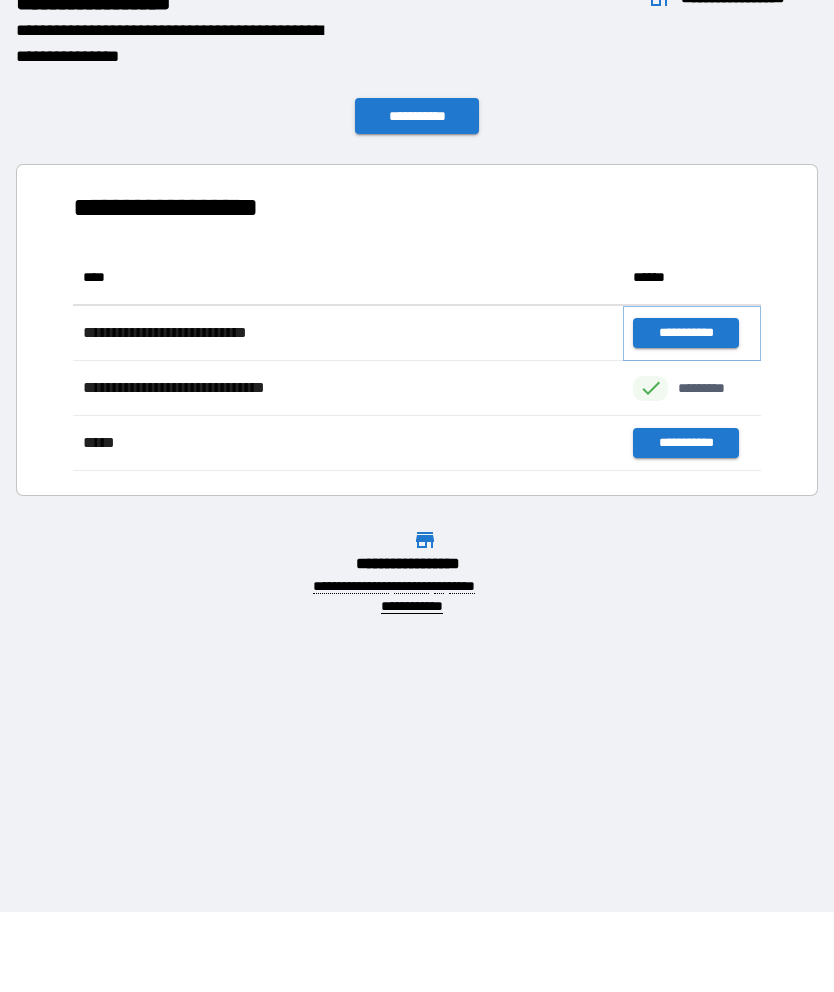 click on "**********" at bounding box center [685, 333] 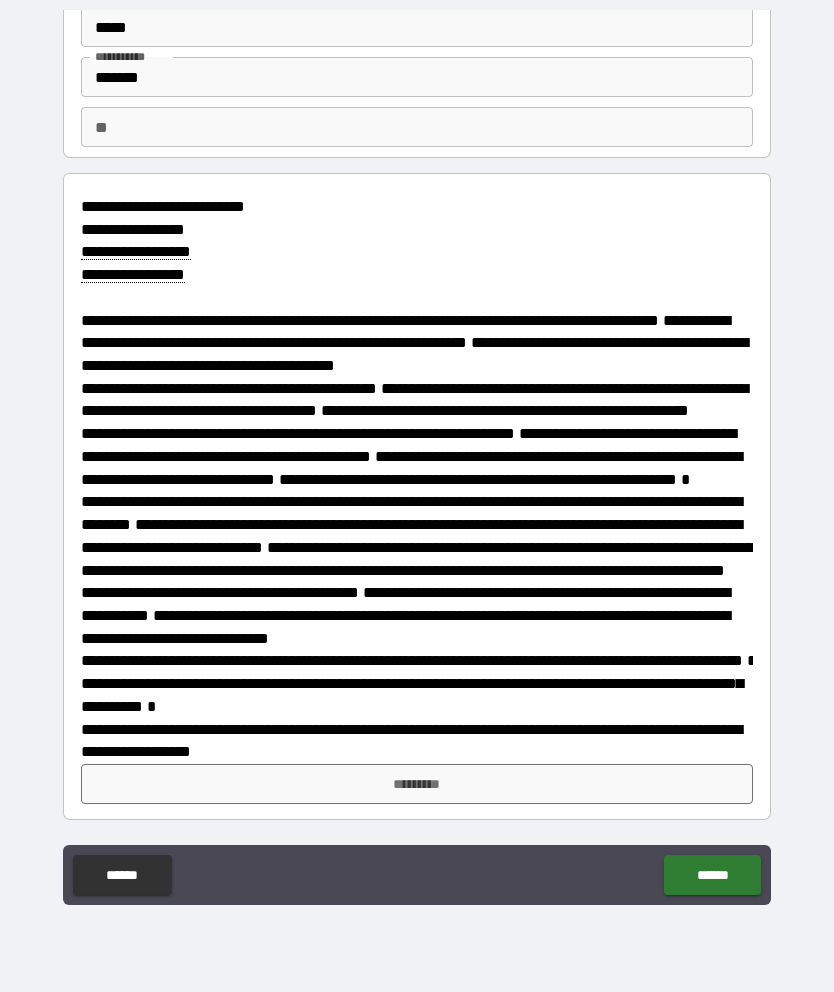 scroll, scrollTop: 144, scrollLeft: 0, axis: vertical 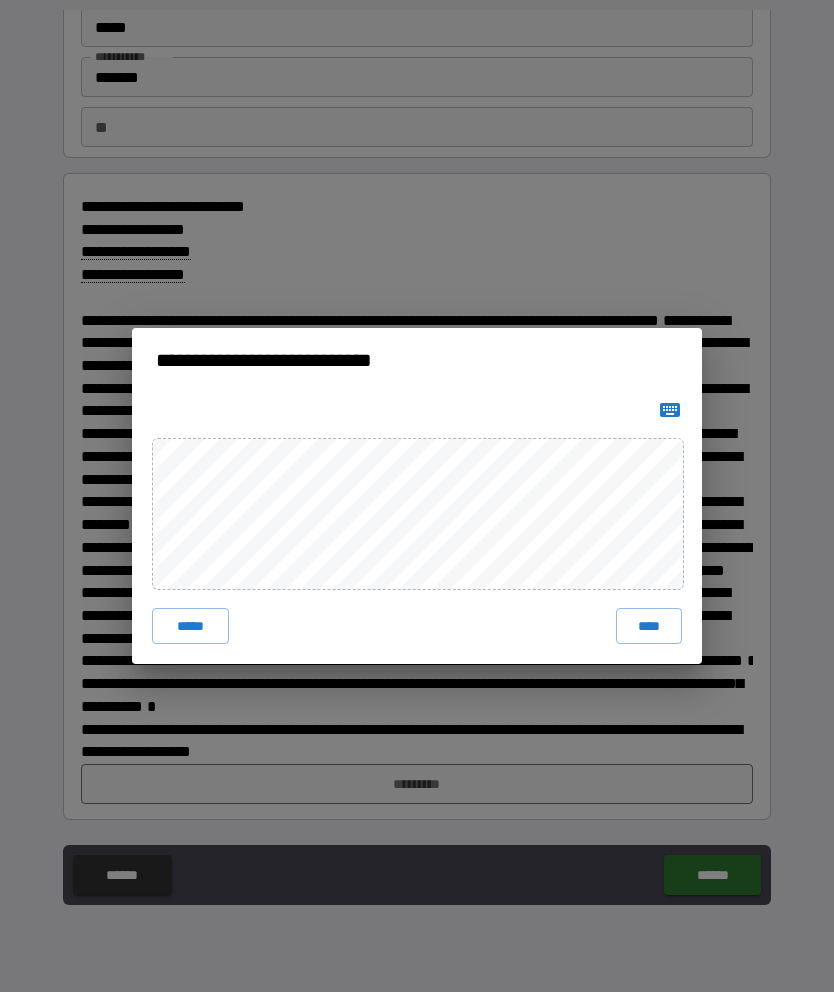 click on "****" at bounding box center (649, 626) 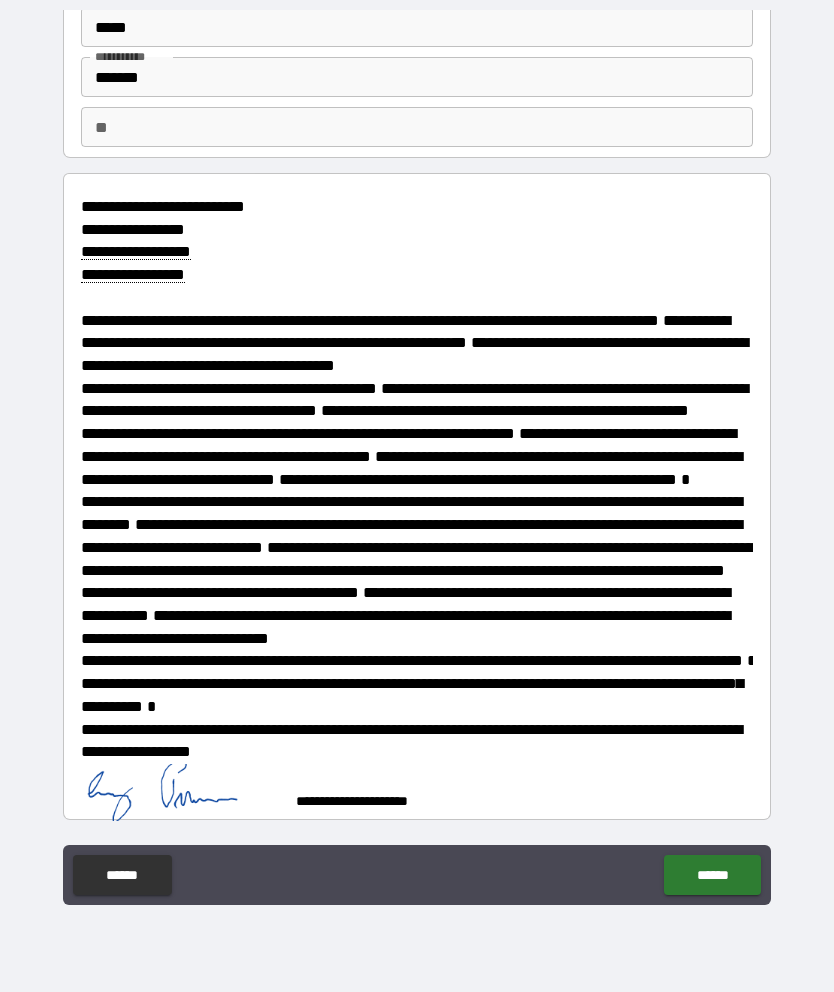 scroll, scrollTop: 134, scrollLeft: 0, axis: vertical 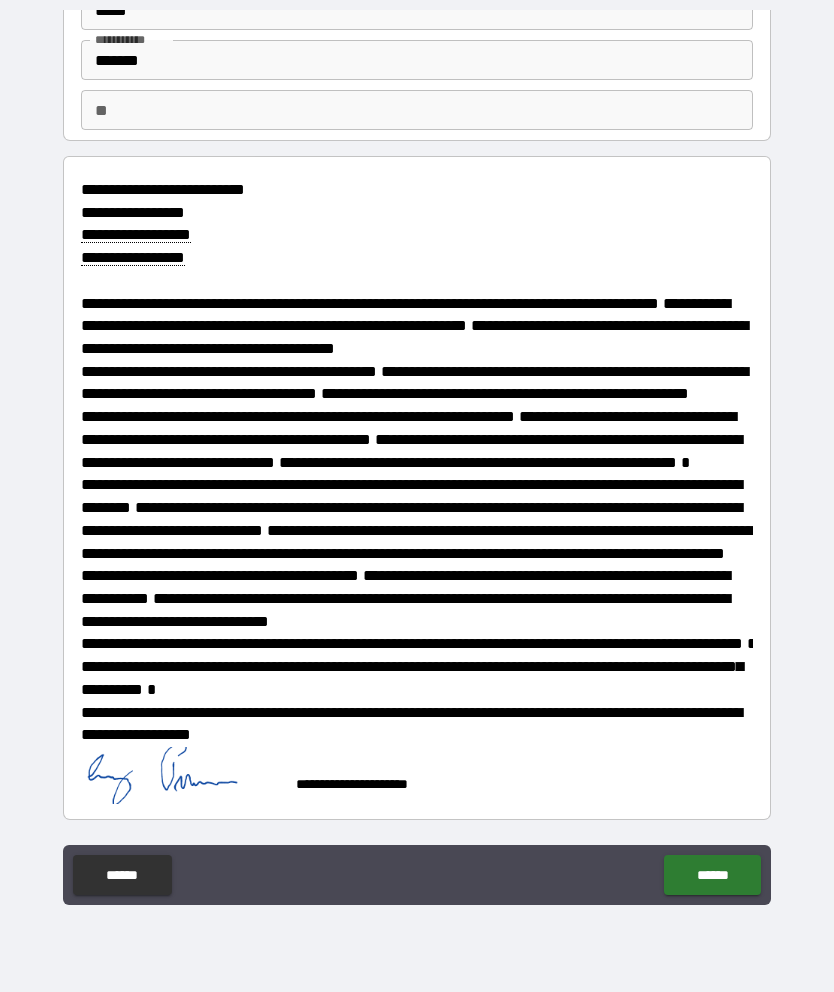 click on "******" at bounding box center [712, 875] 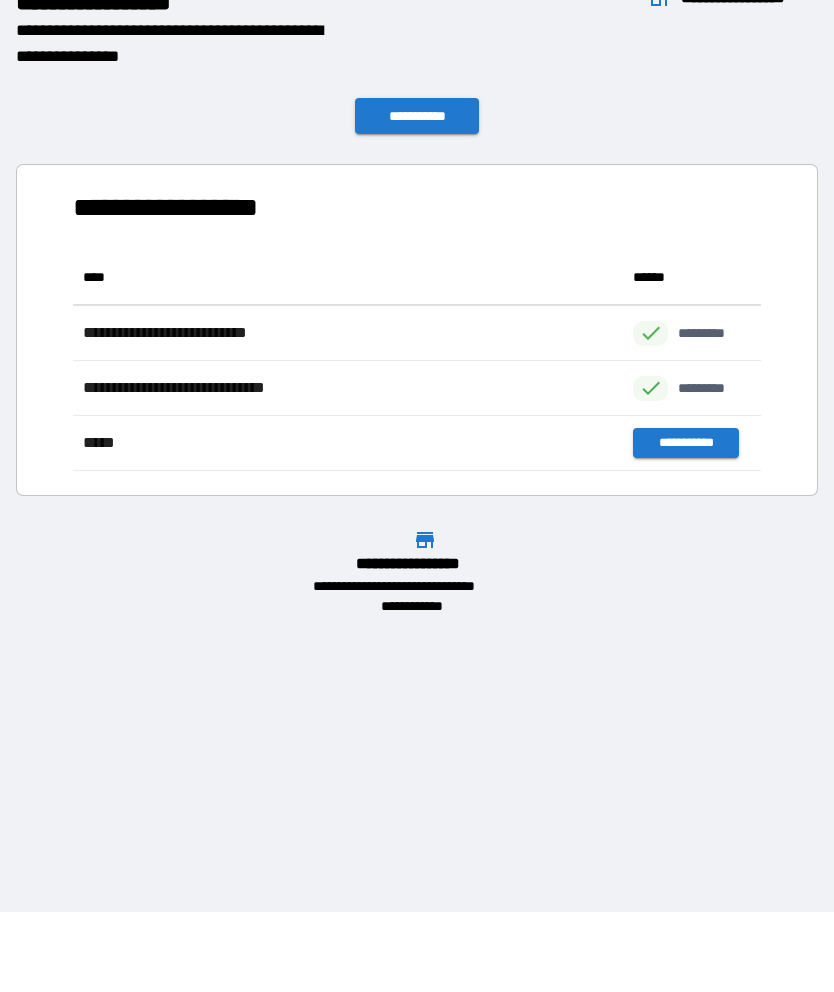 scroll, scrollTop: 1, scrollLeft: 1, axis: both 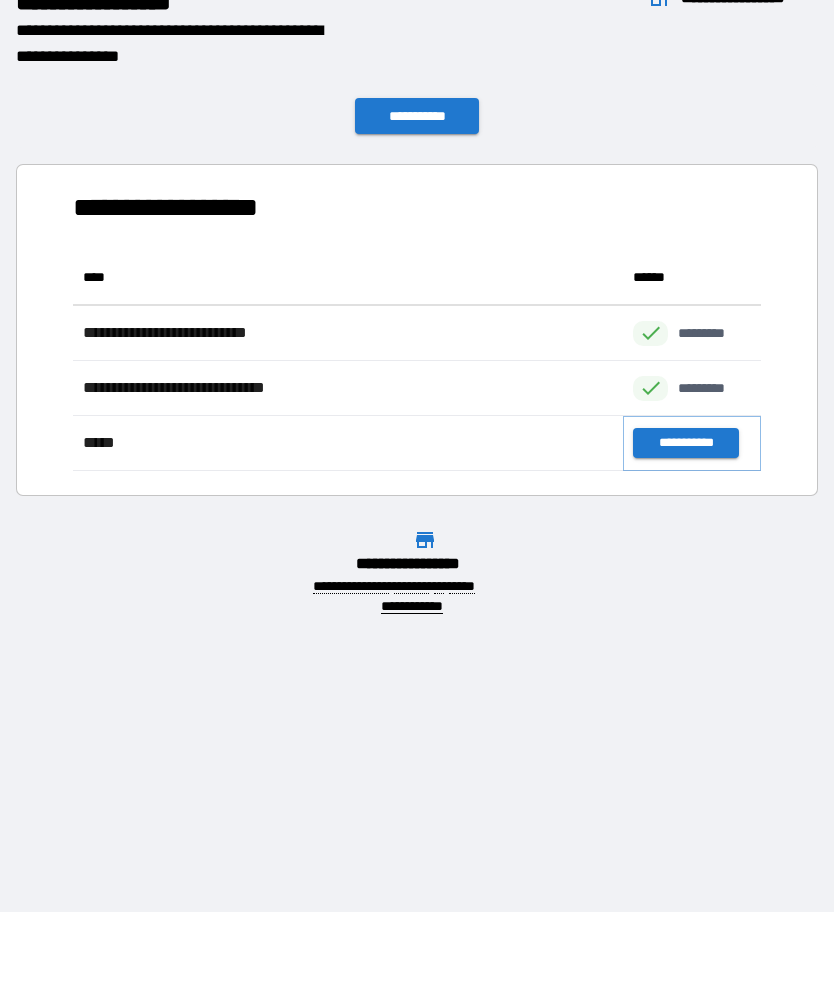 click on "**********" at bounding box center [685, 443] 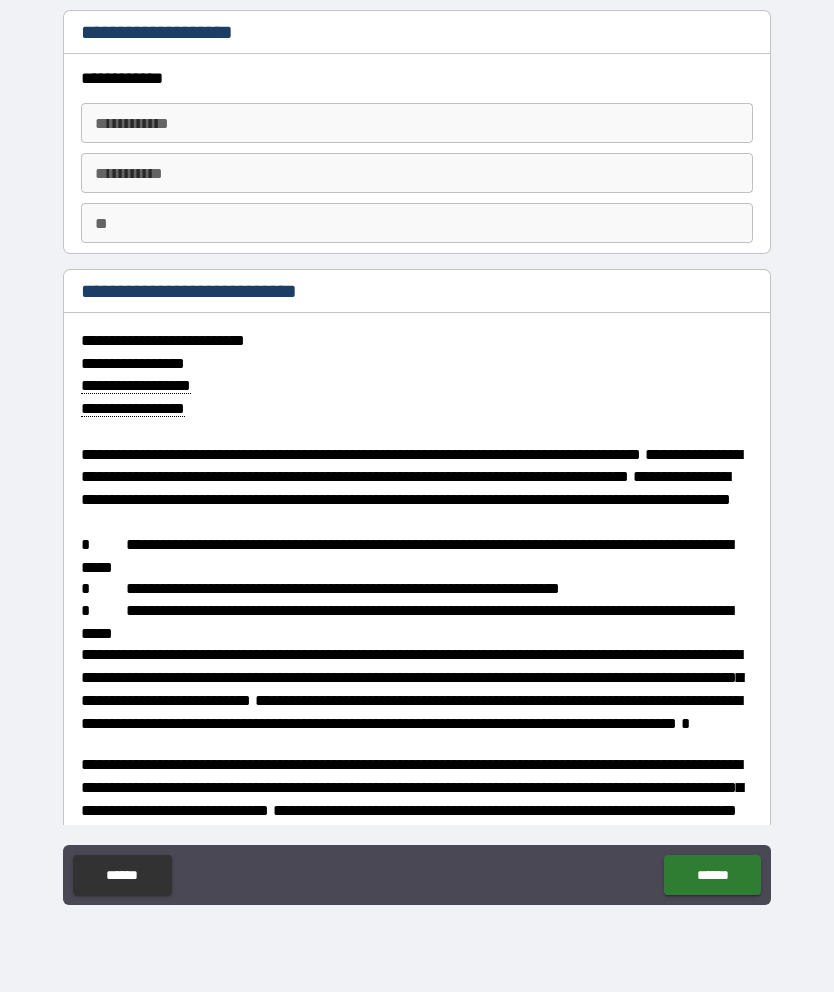 click on "**********" at bounding box center [417, 123] 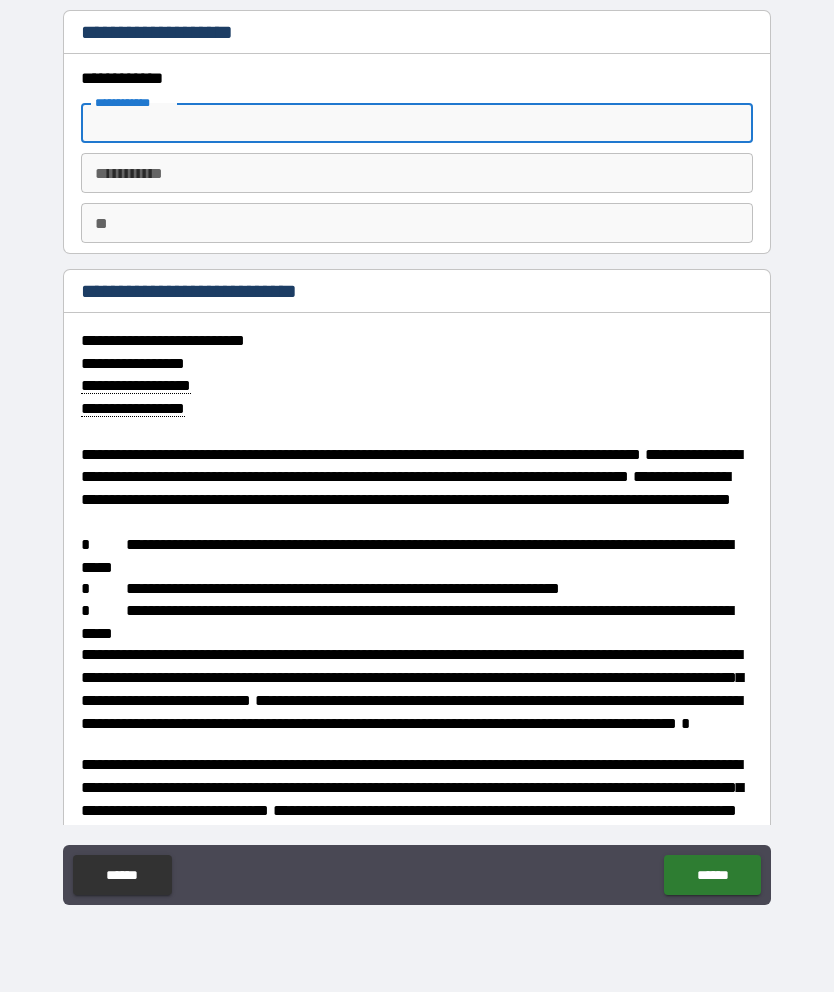type on "*" 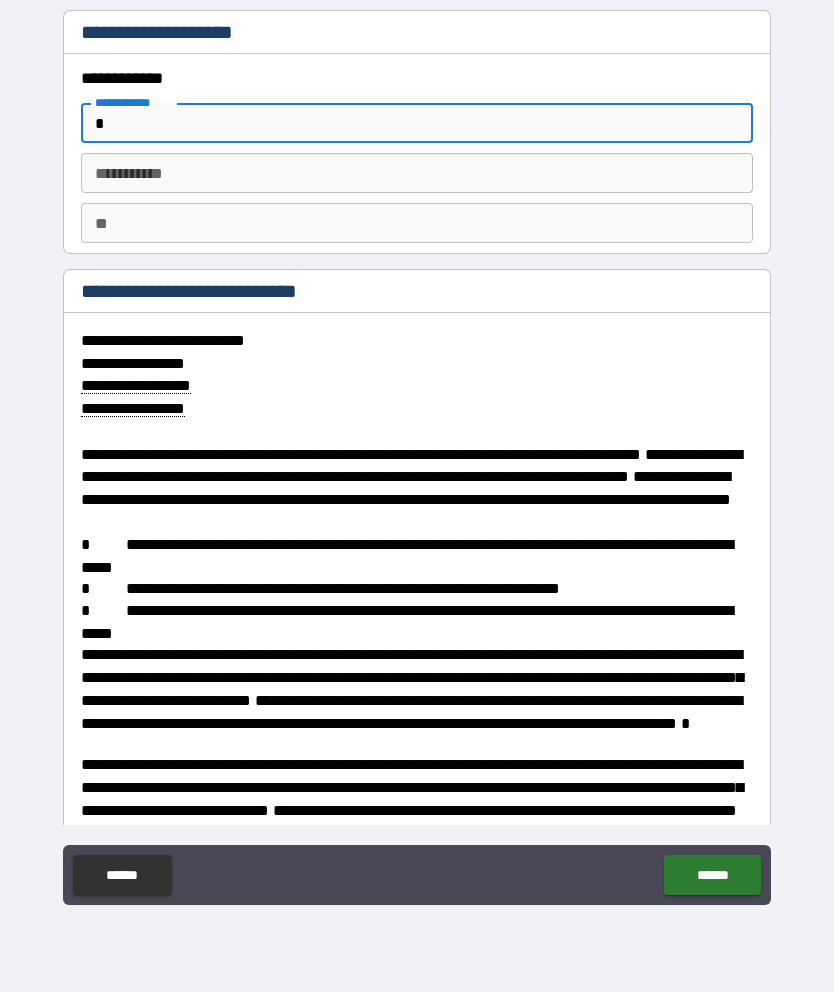 type on "*" 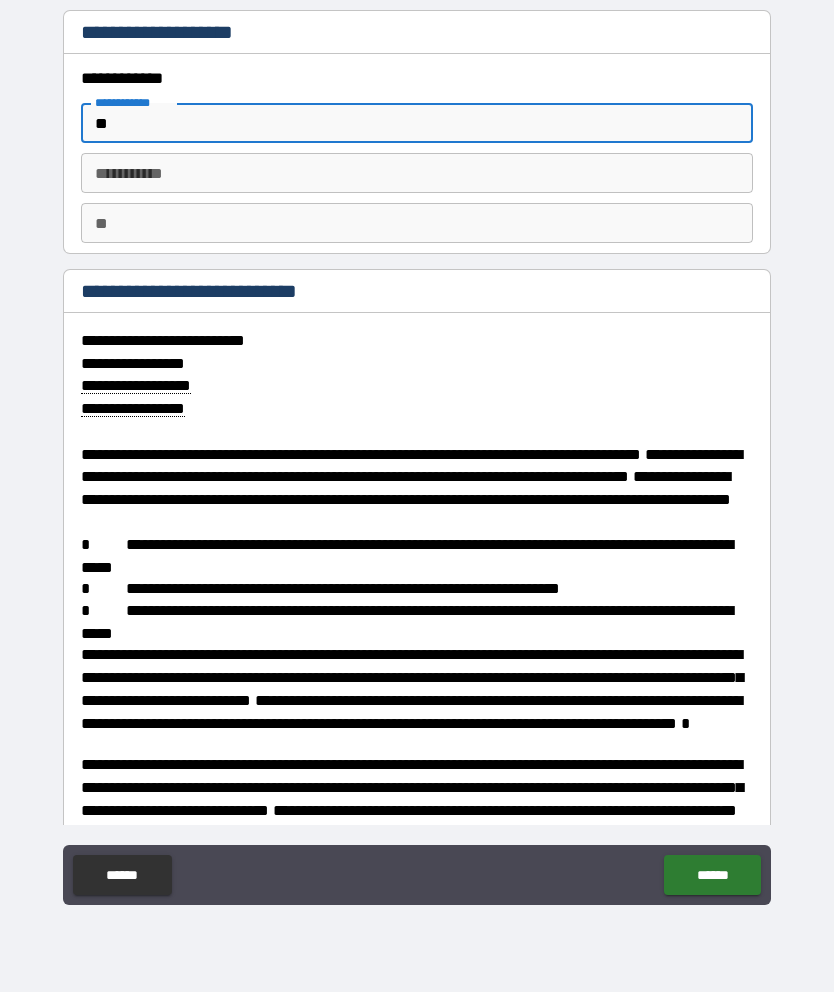 type on "*" 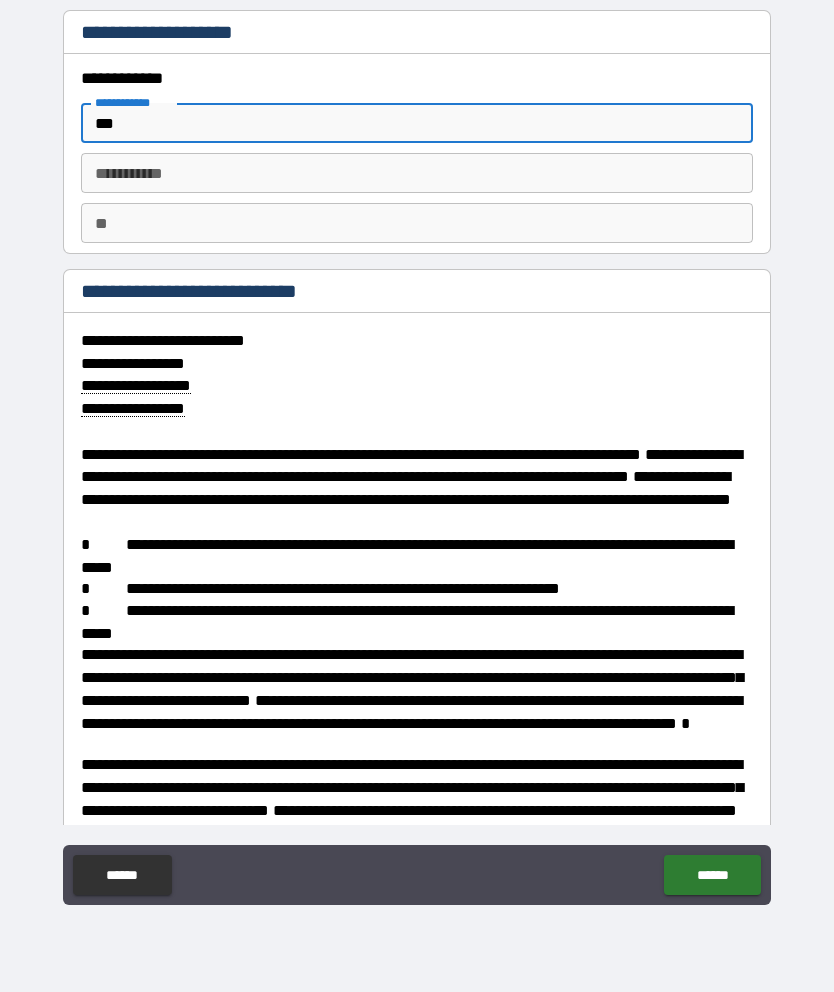 type on "*" 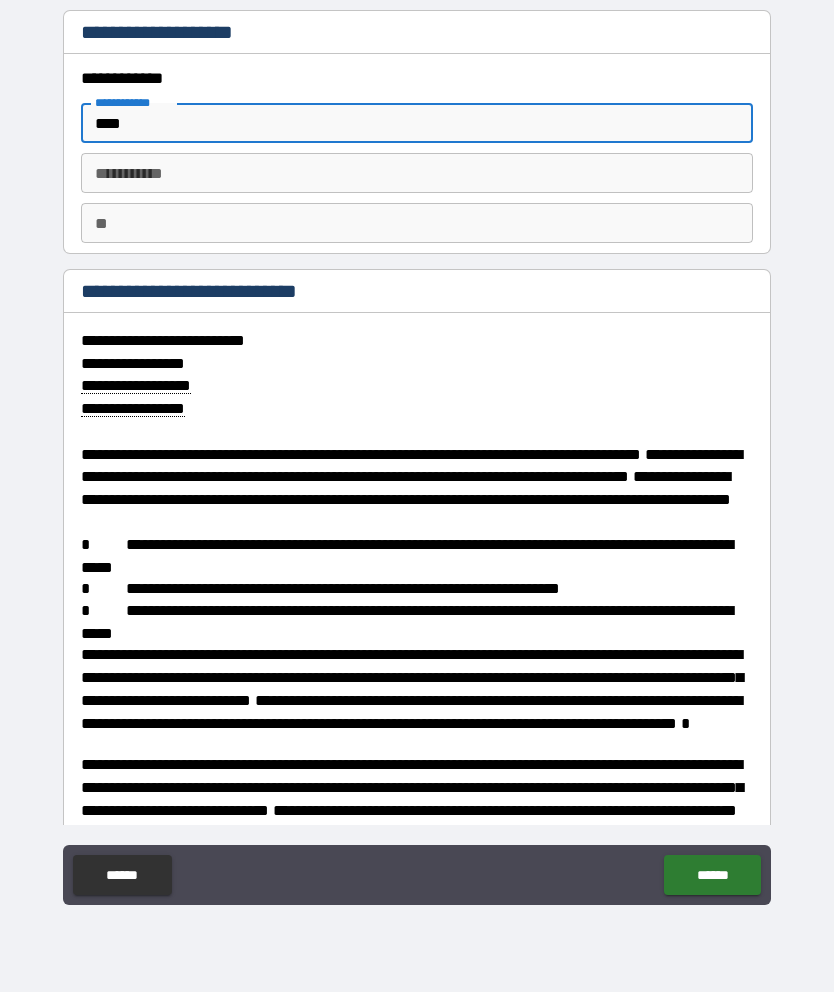 type on "*" 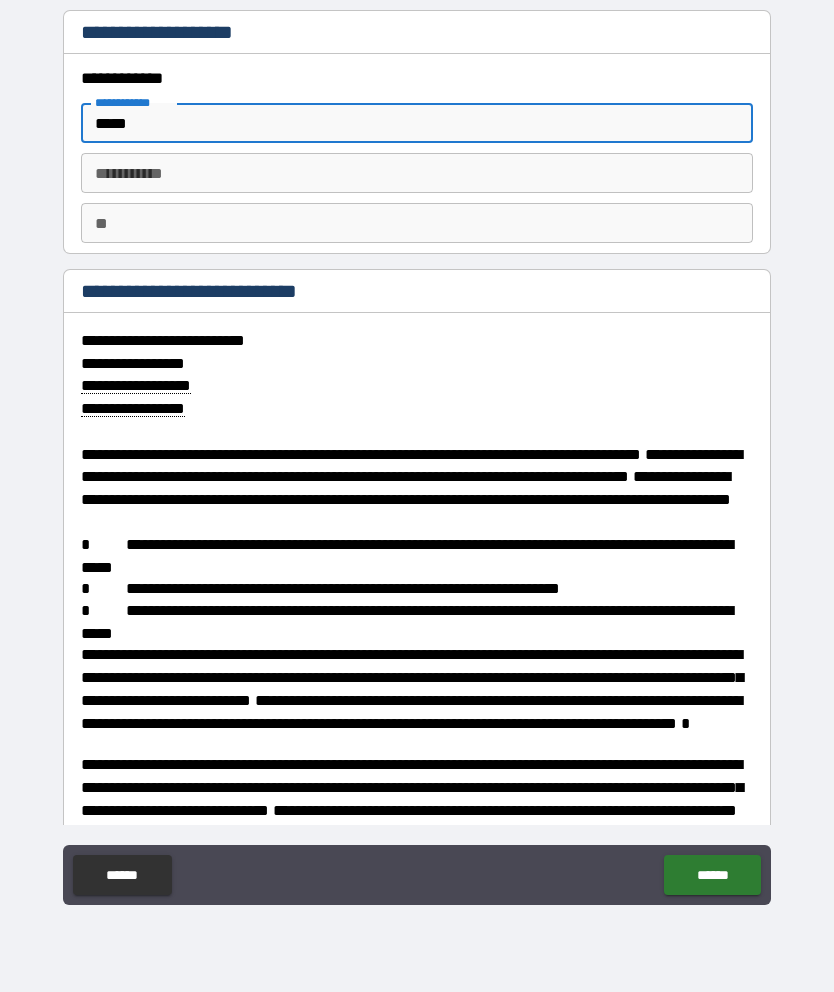 type on "*" 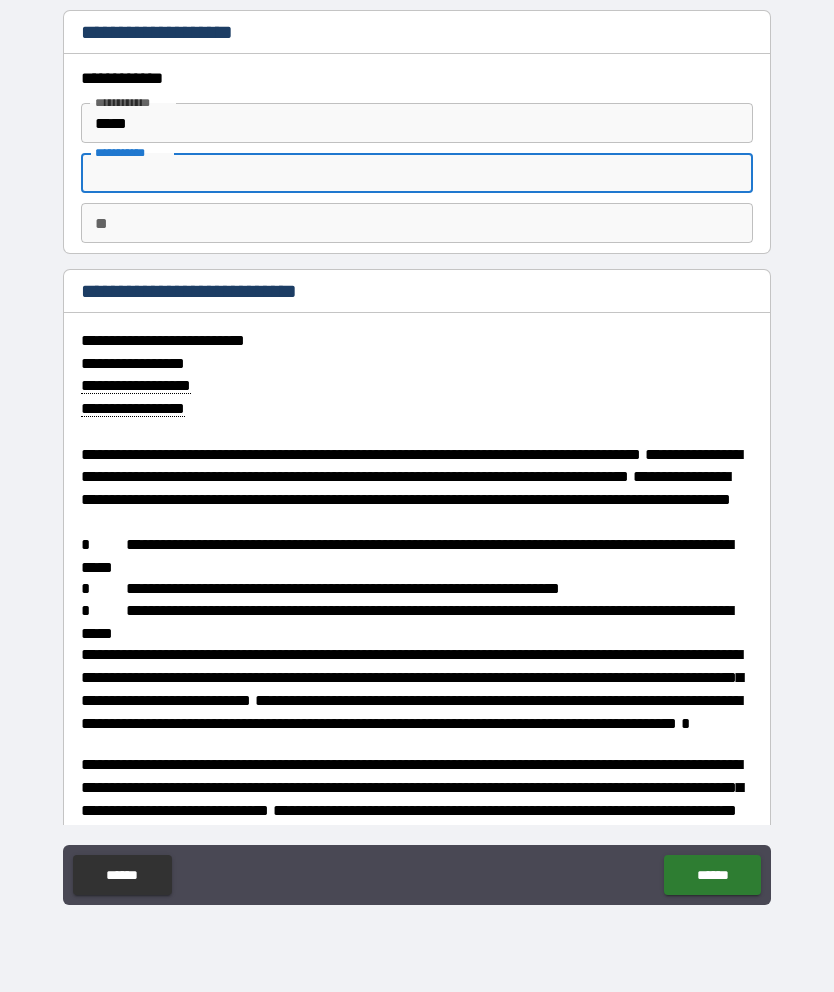 type on "*" 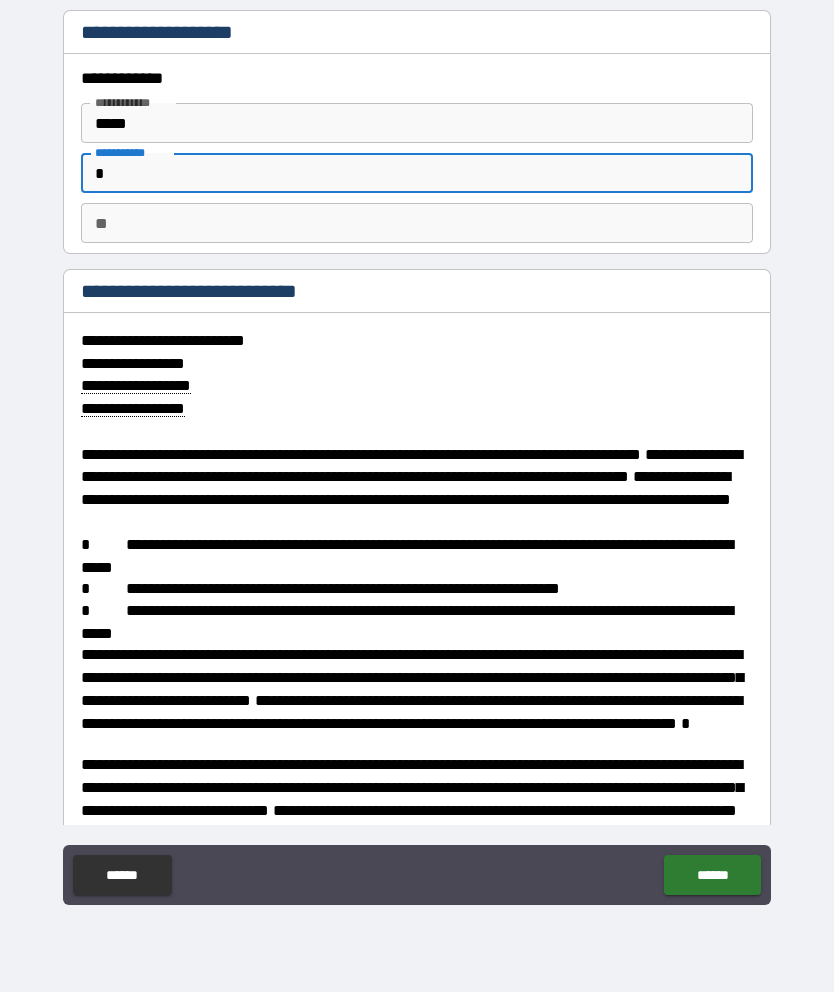 type on "*" 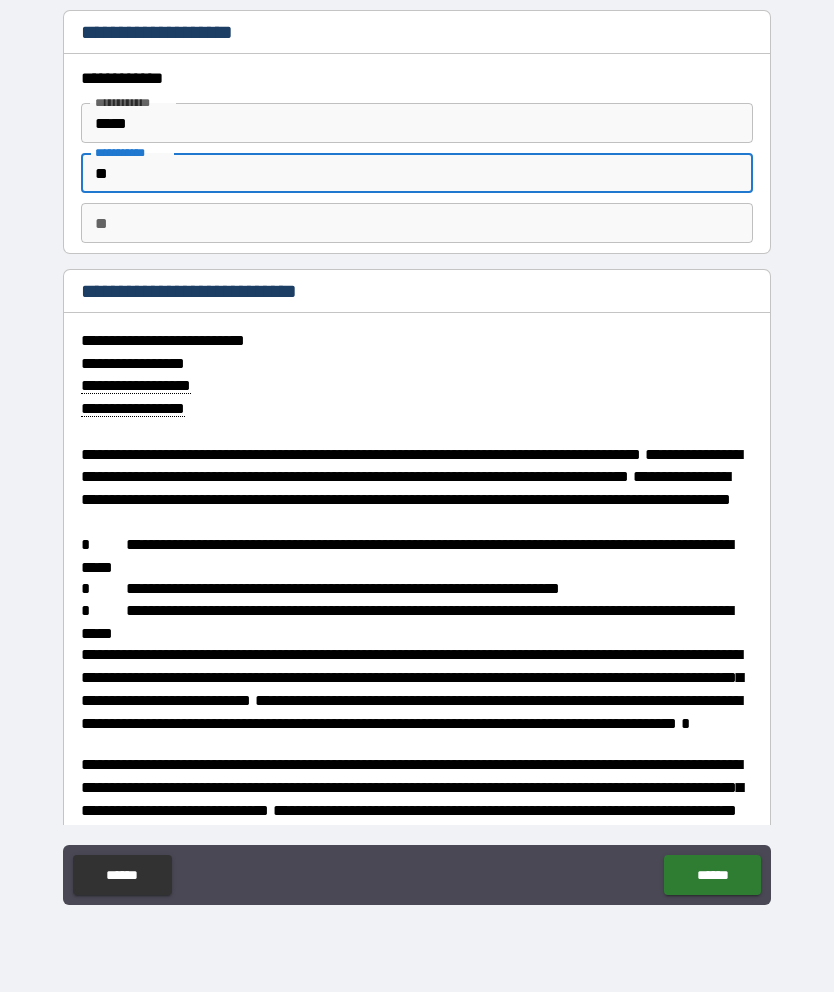 type on "*" 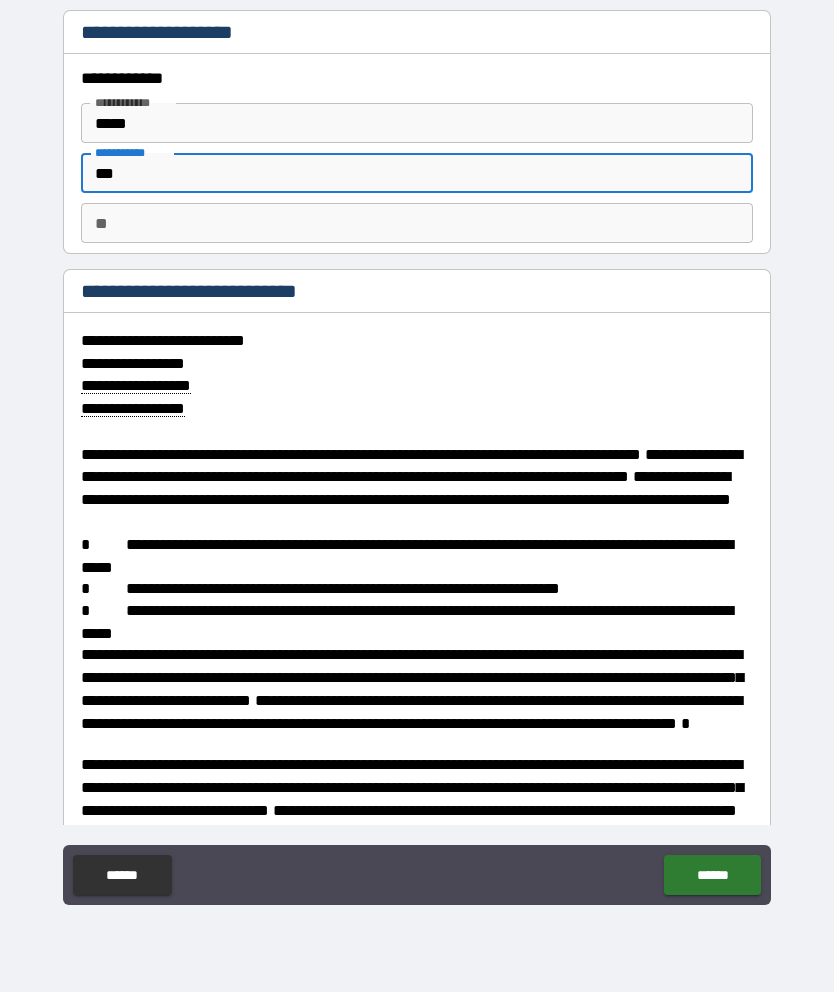 type on "*" 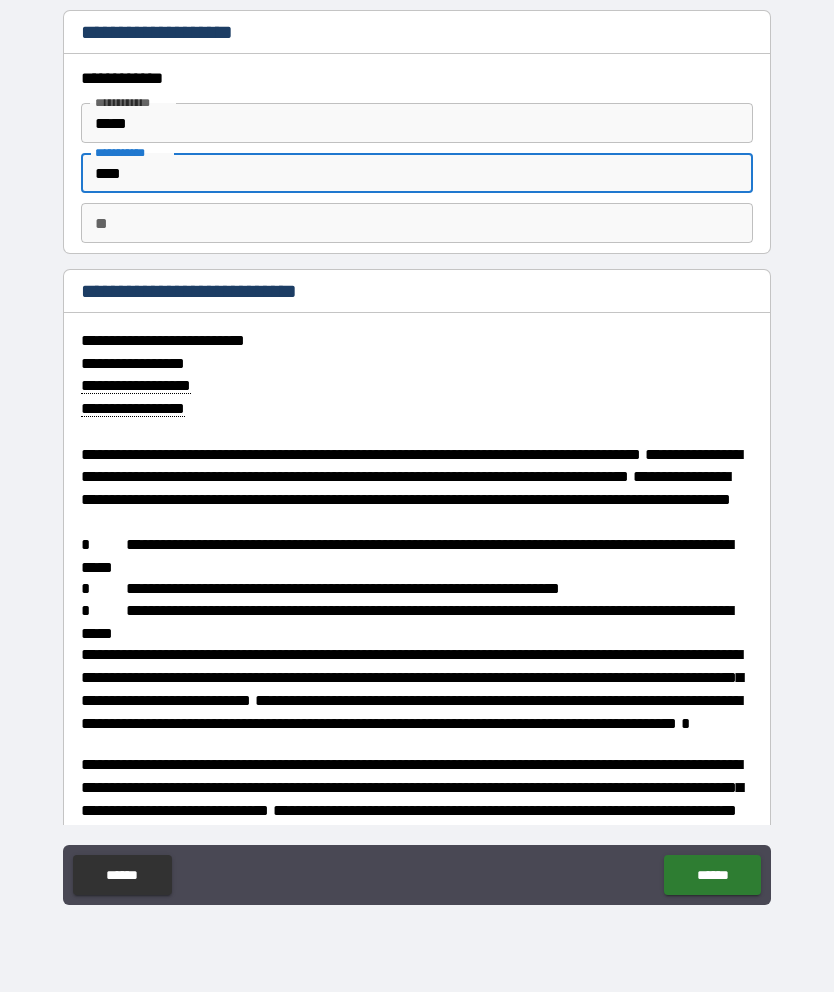 type on "*" 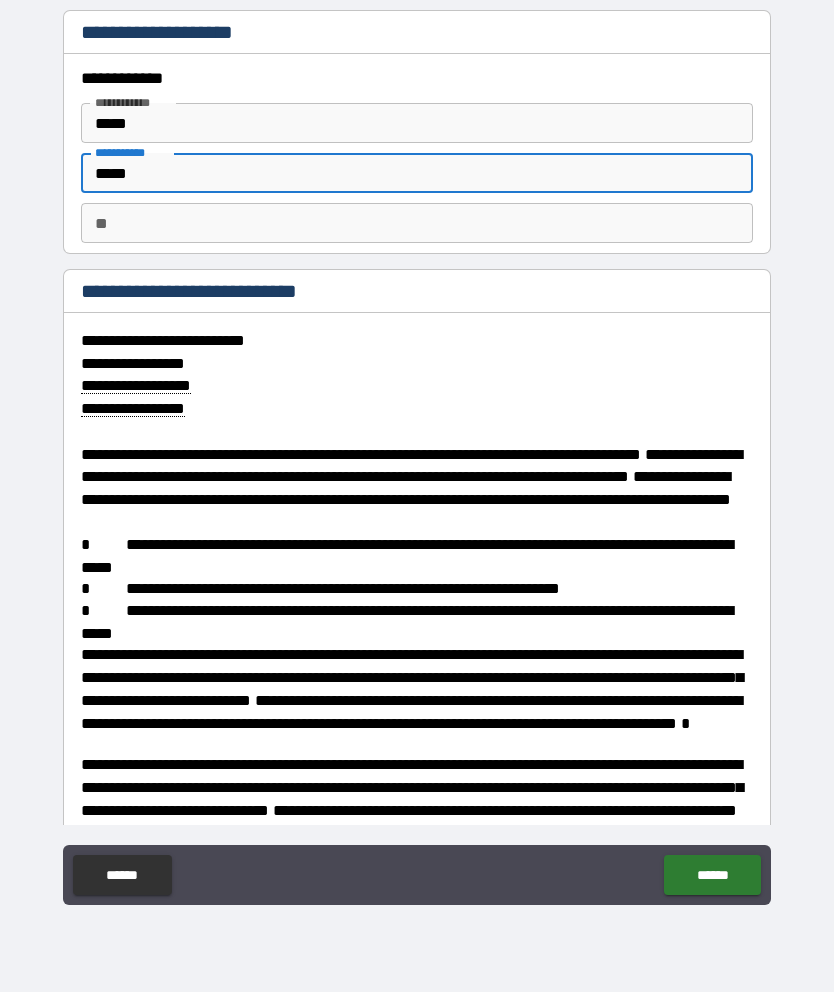 type on "*" 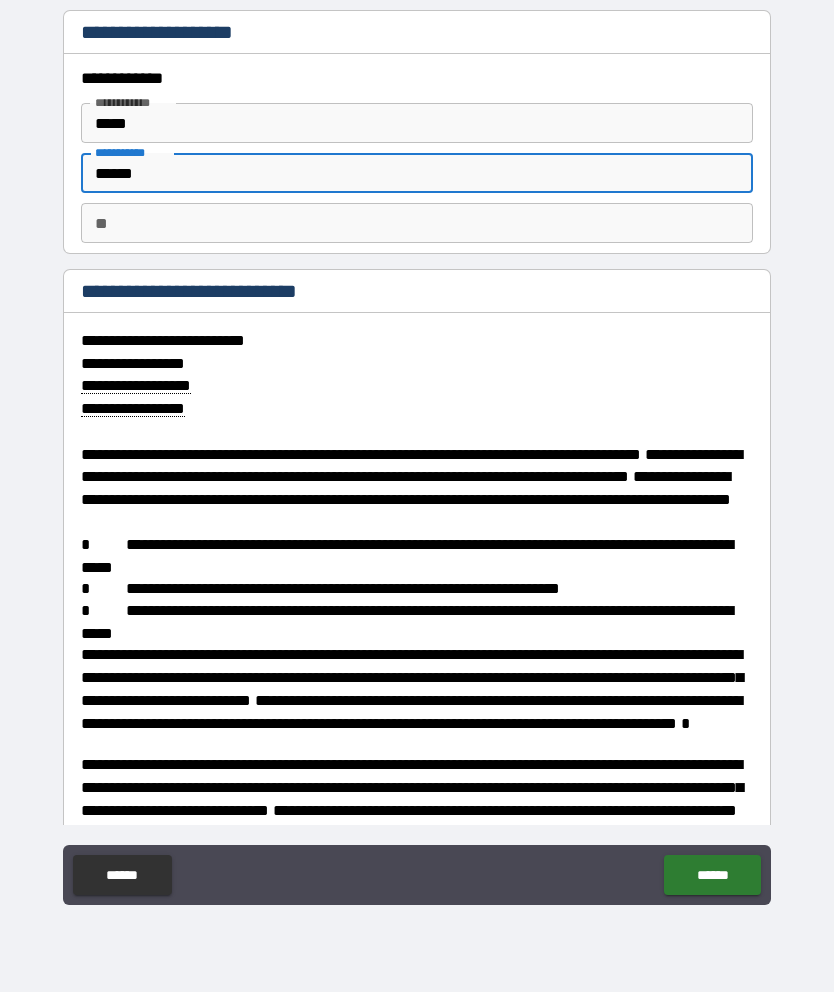 type on "*" 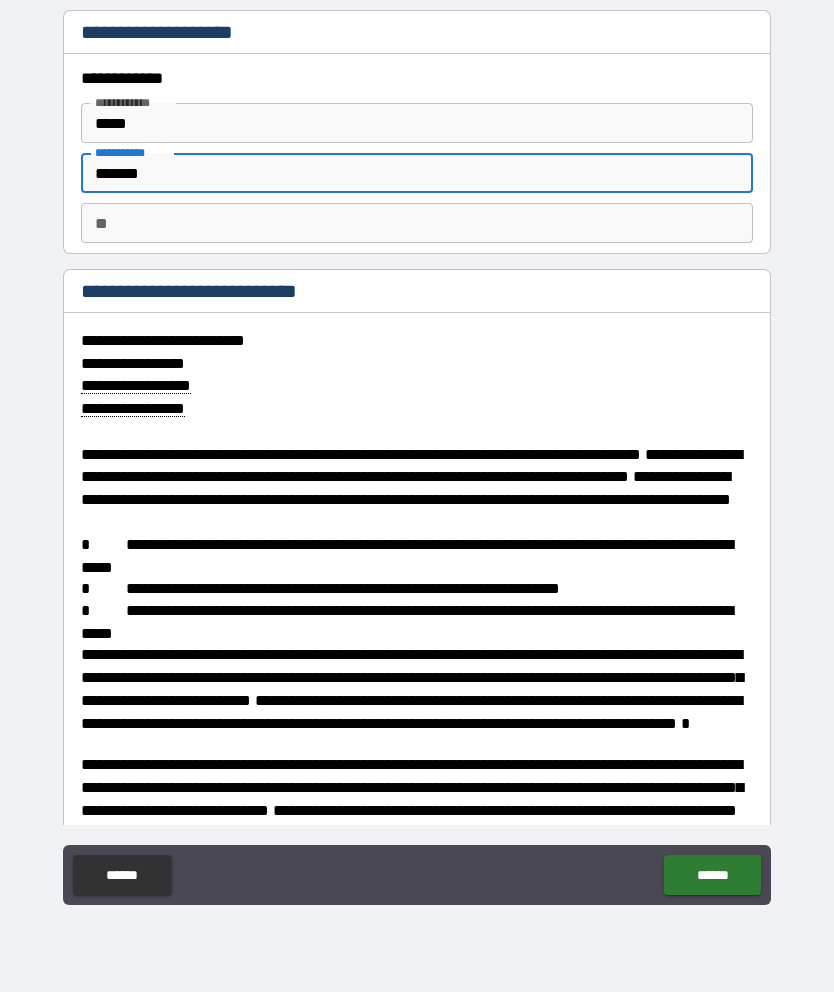 type on "*" 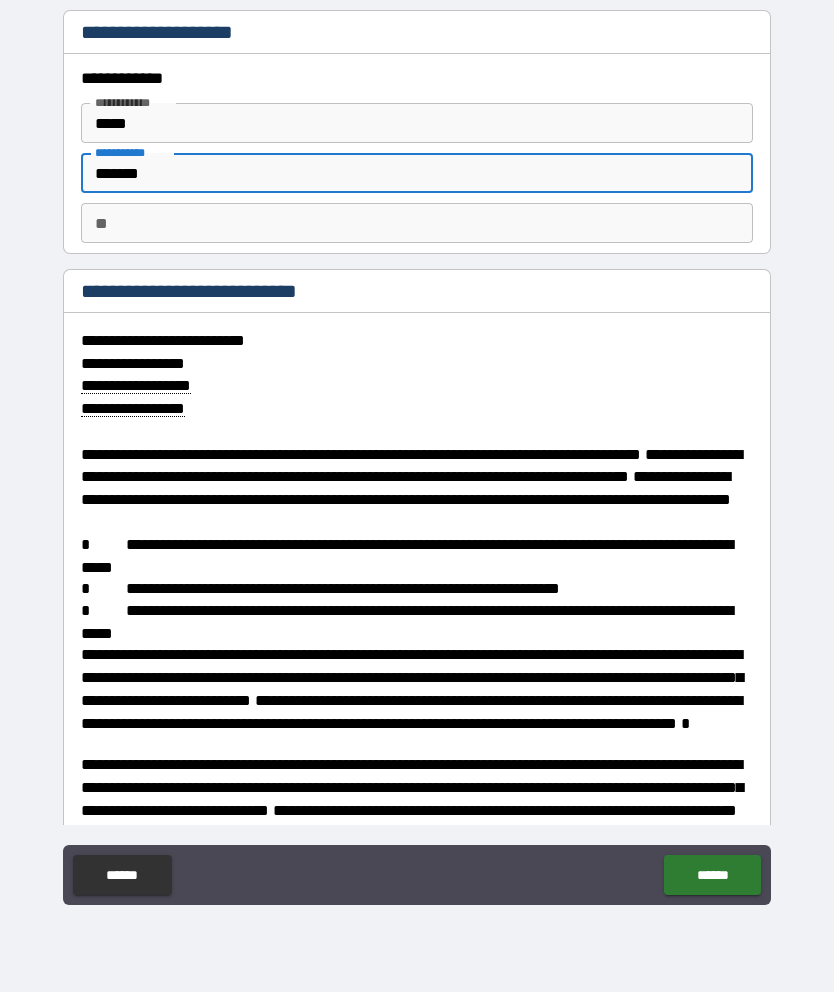type on "*******" 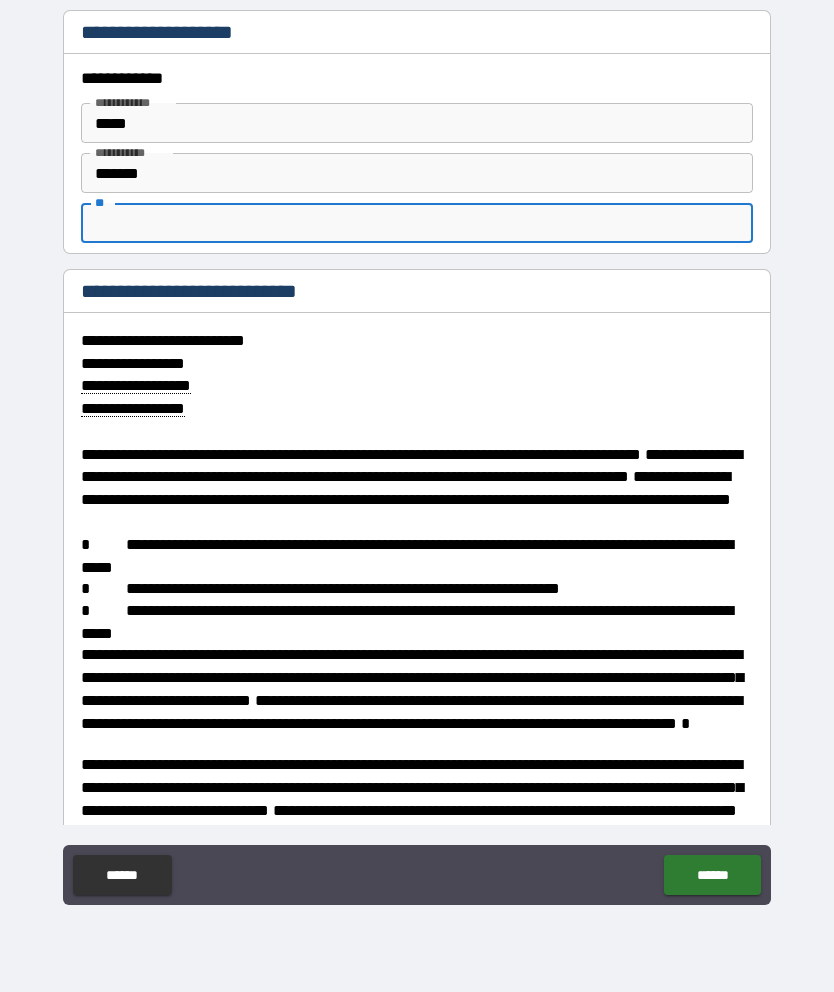 type on "*" 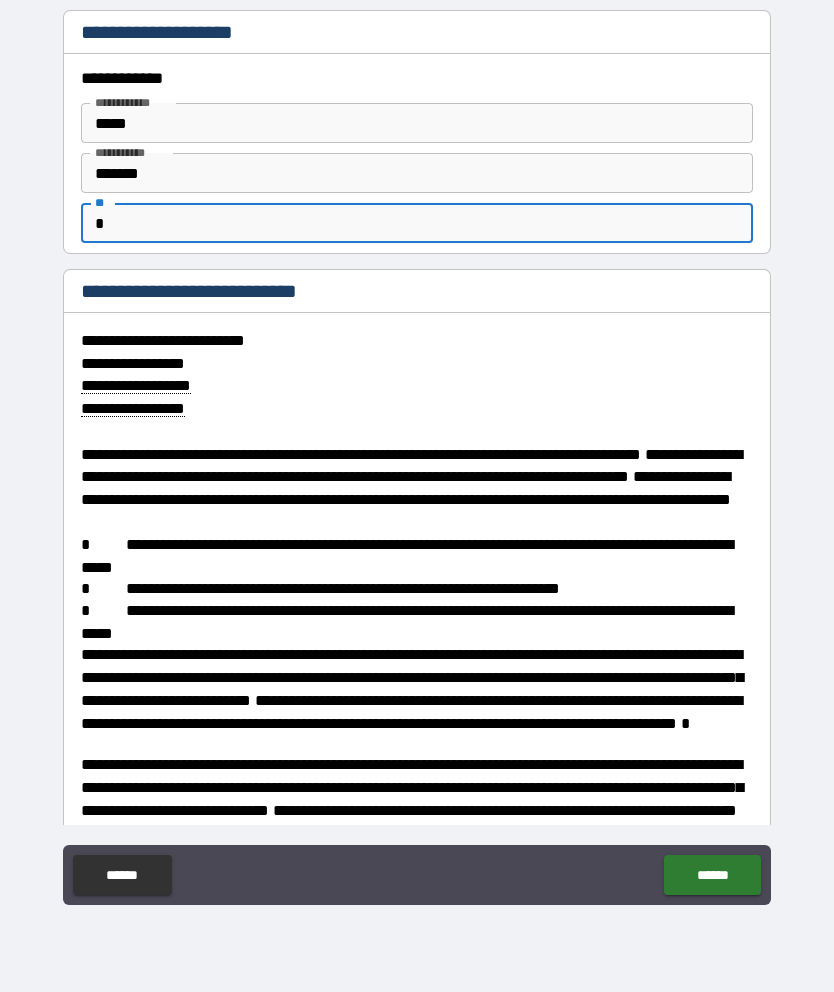 type on "*" 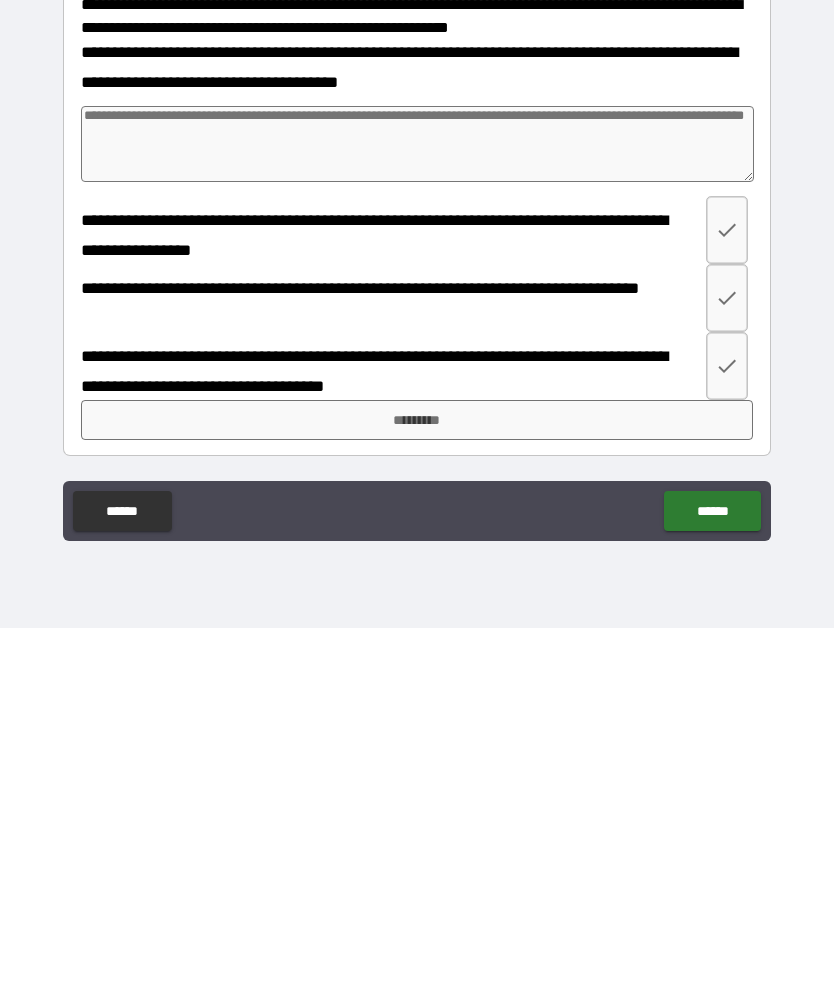 scroll, scrollTop: 522, scrollLeft: 0, axis: vertical 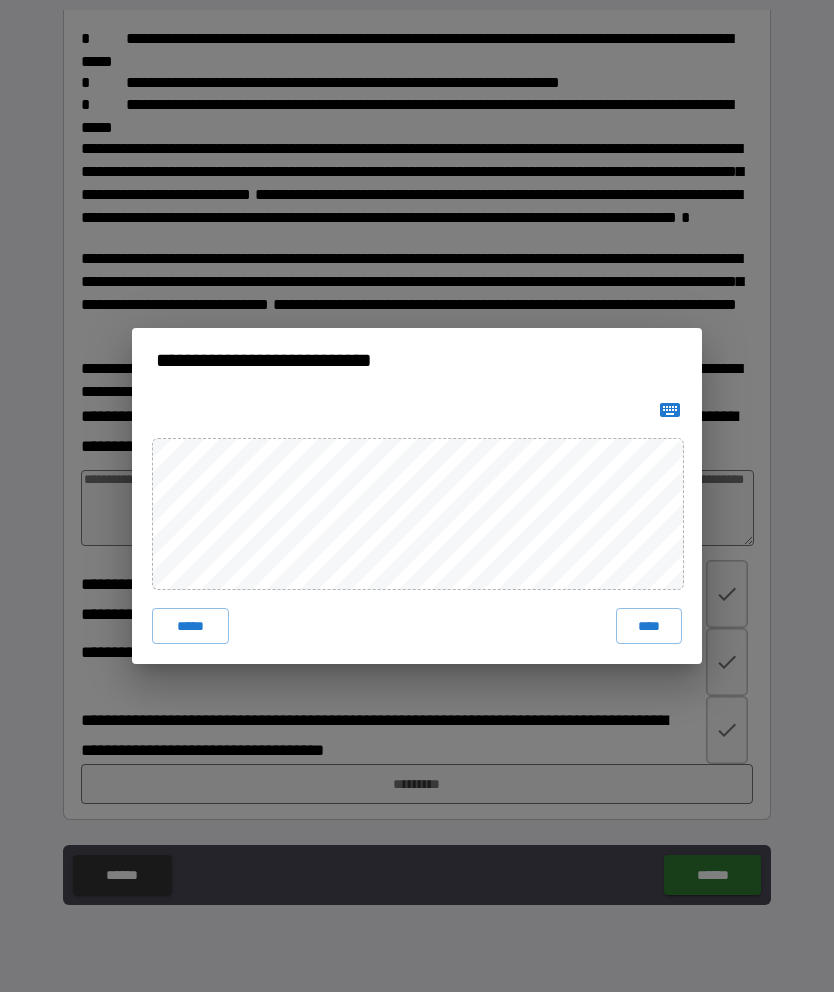 click on "****" at bounding box center [649, 626] 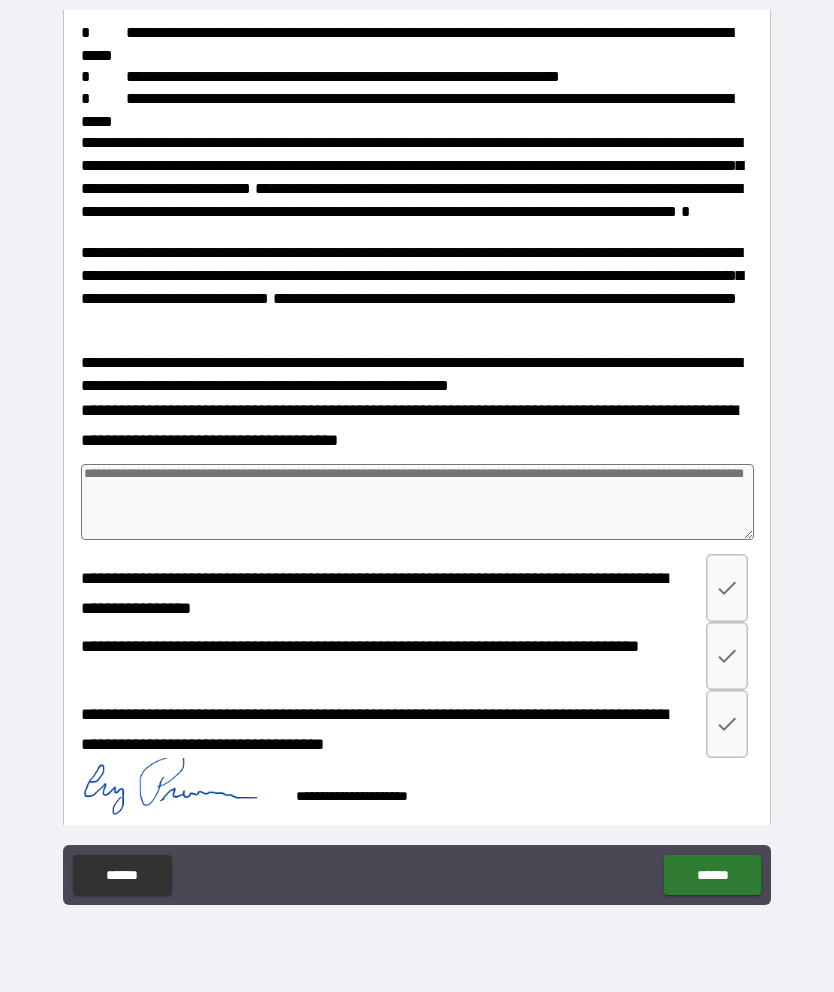 click at bounding box center (417, 502) 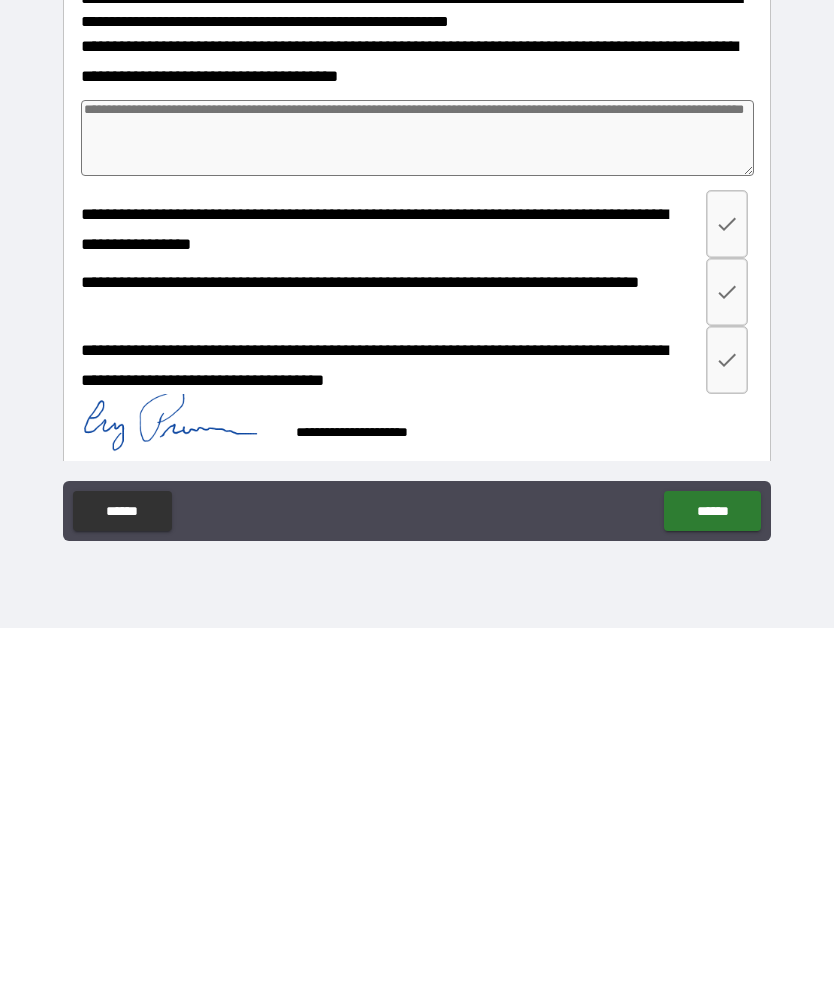 click on "******" at bounding box center [712, 875] 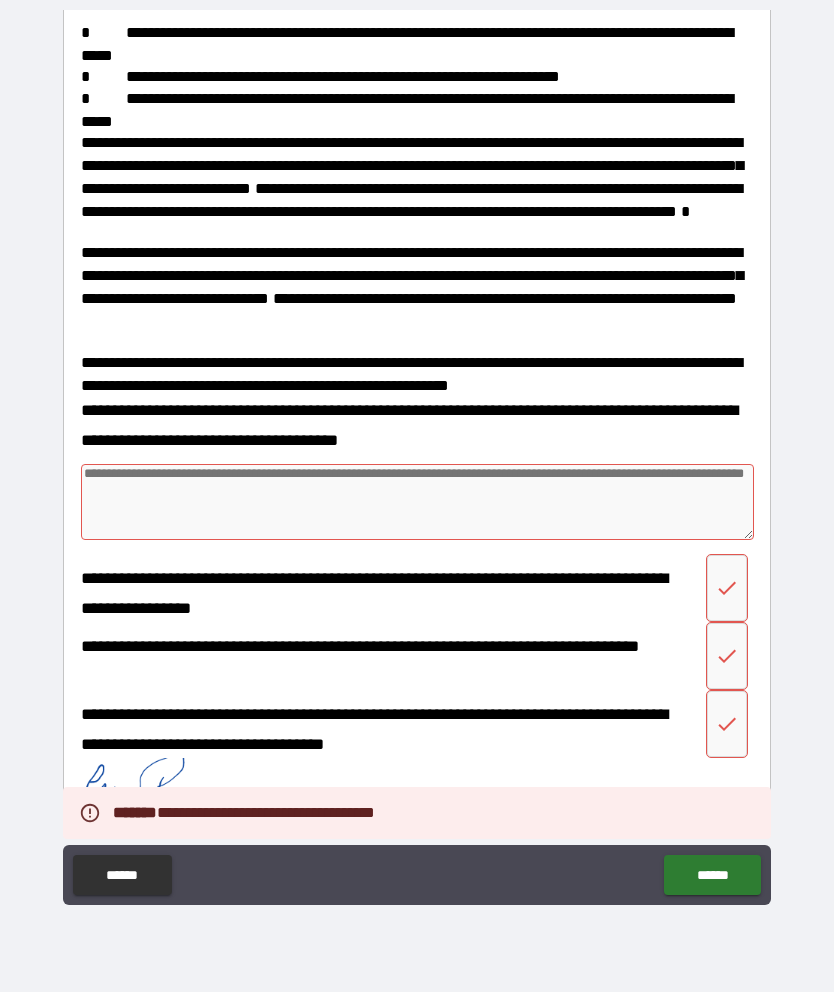 type on "*" 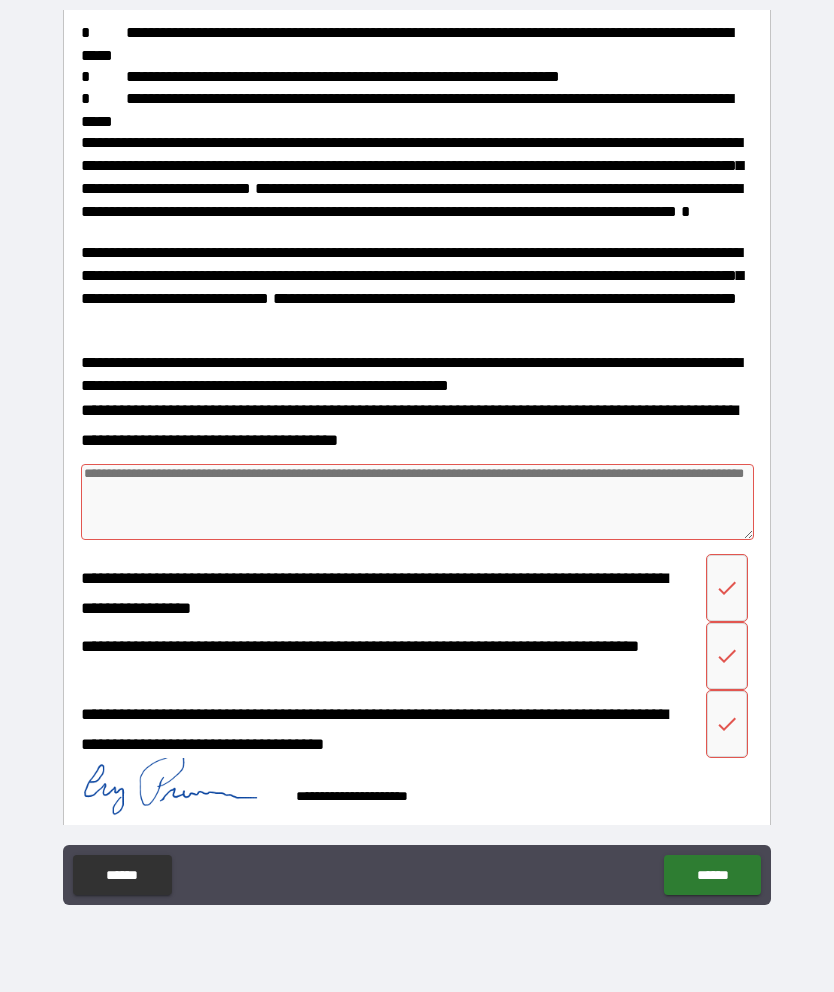 click at bounding box center [417, 502] 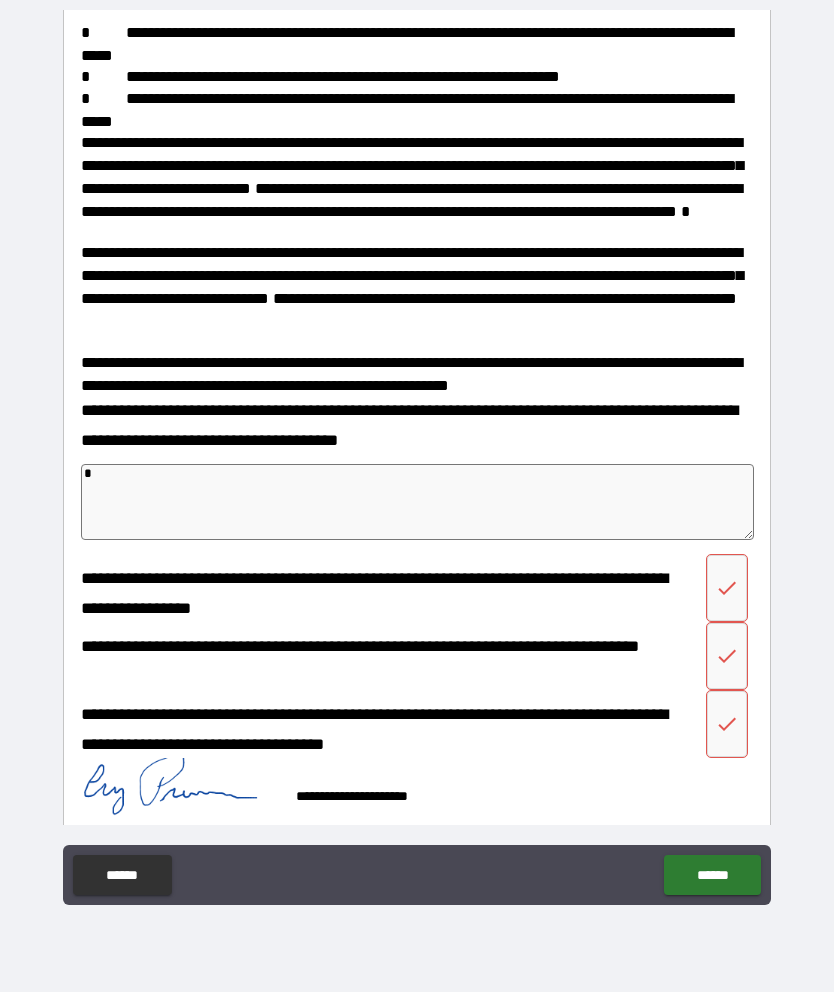 type on "*" 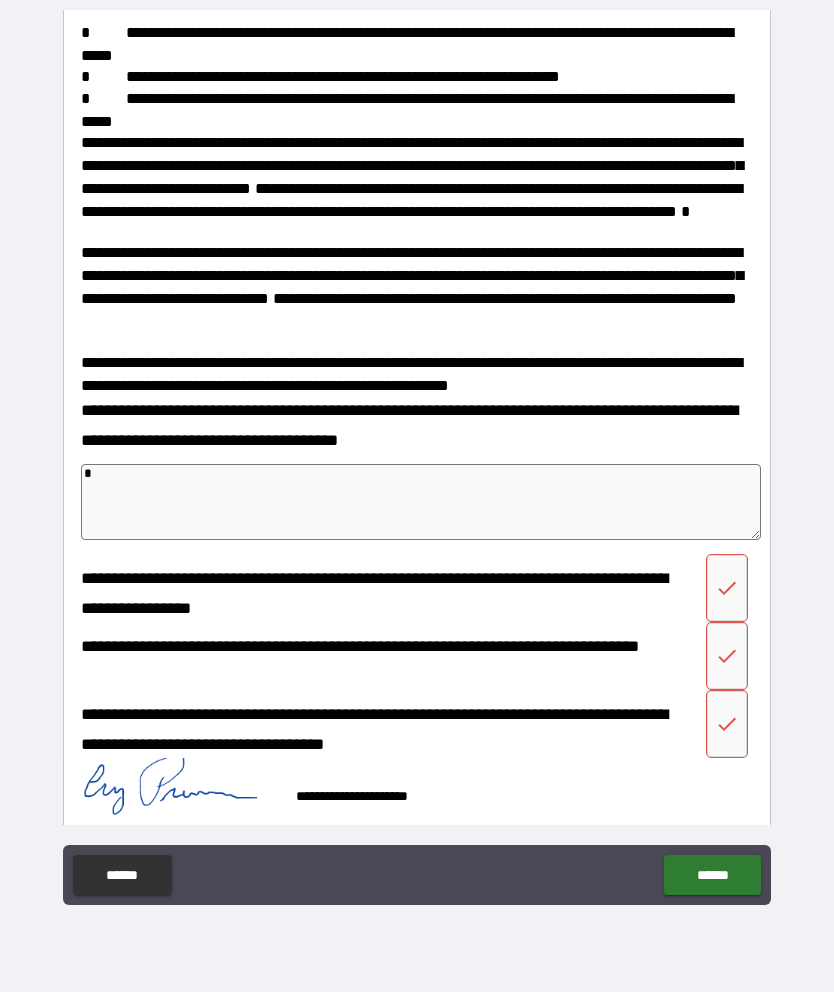type on "**" 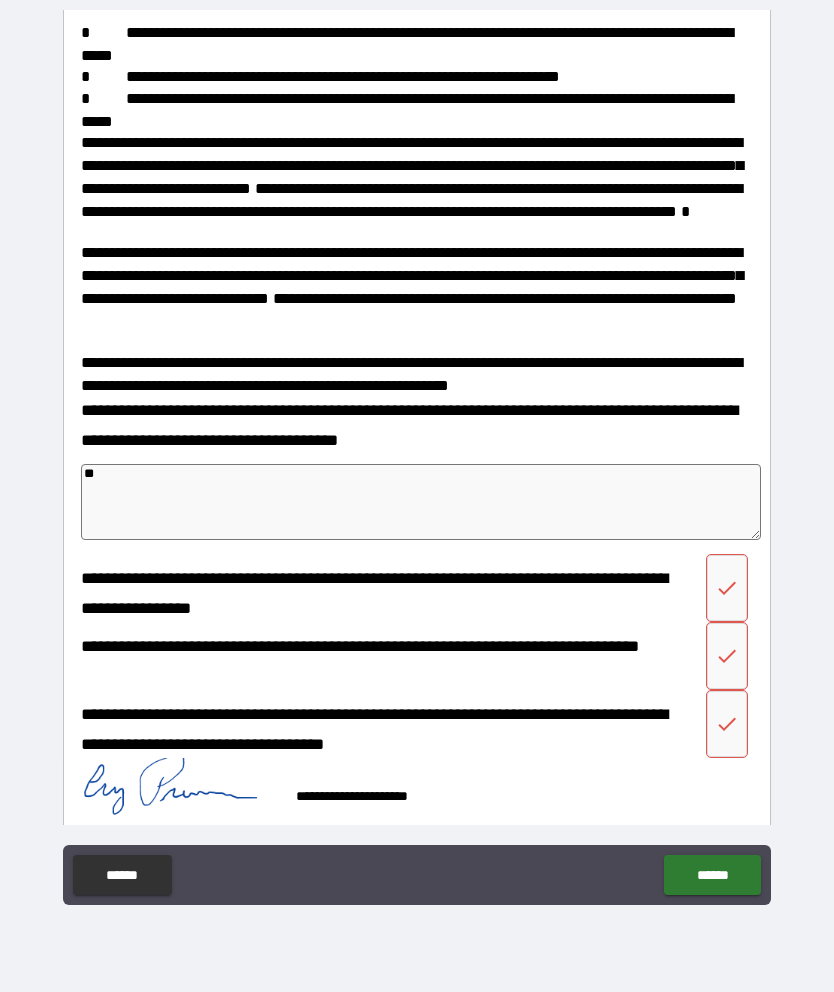 type on "*" 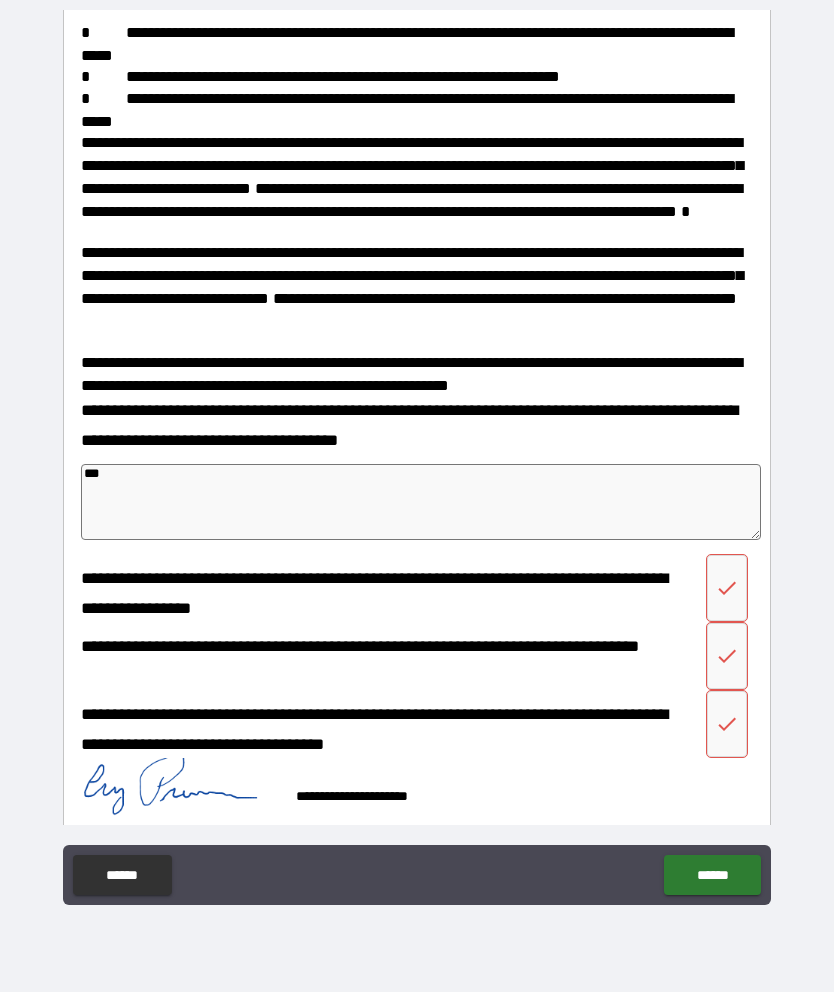 type on "*" 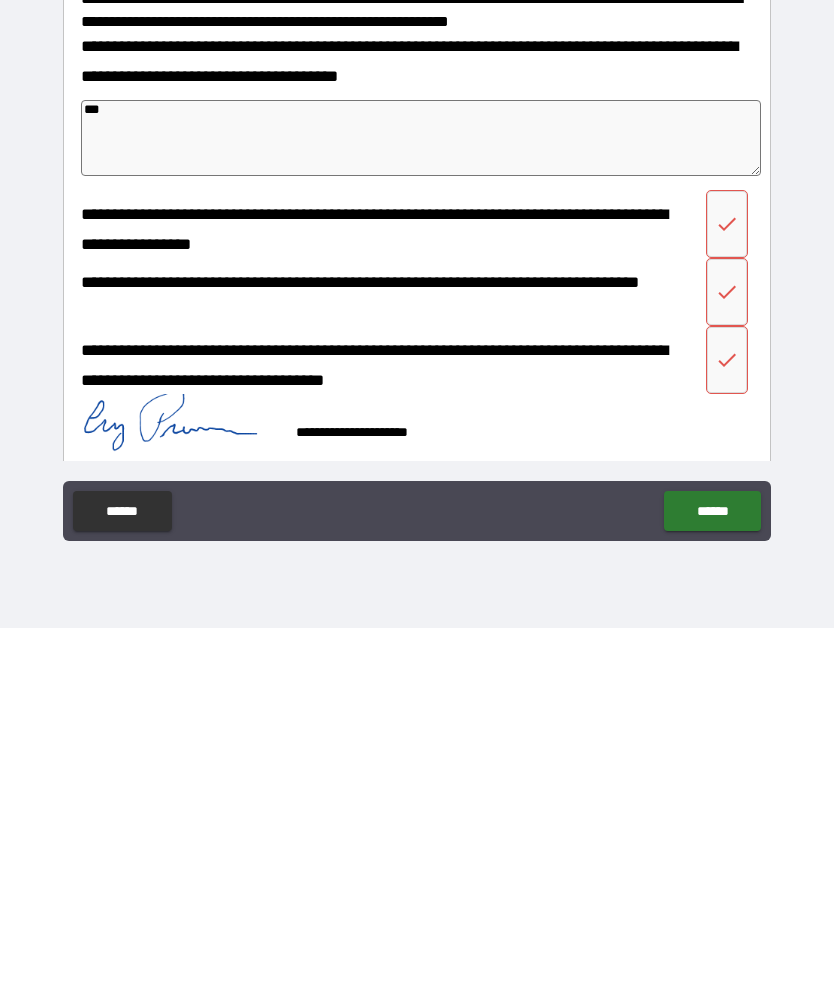 type on "***" 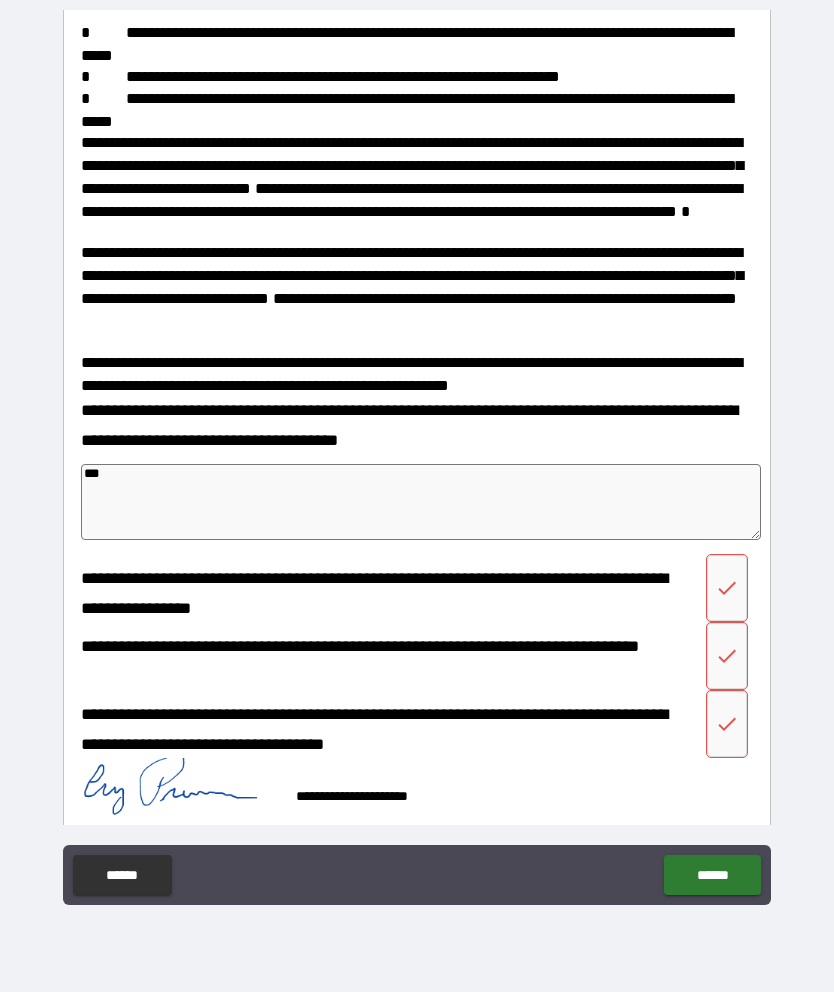 type on "*" 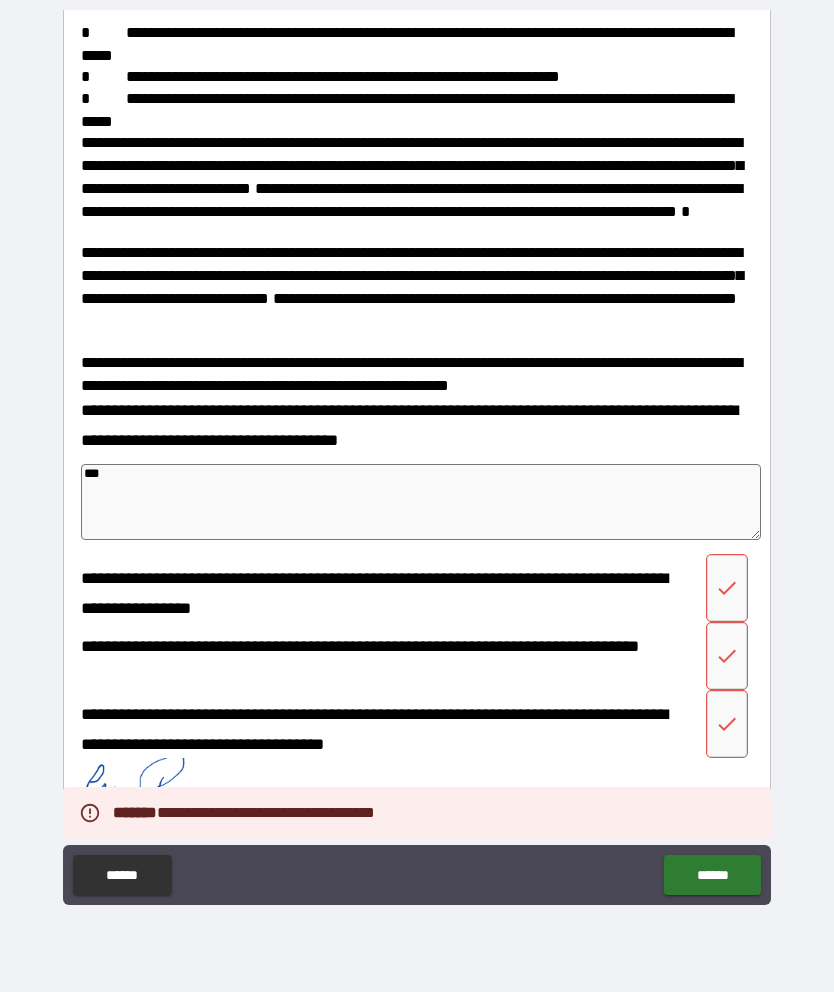 click on "***" at bounding box center [421, 502] 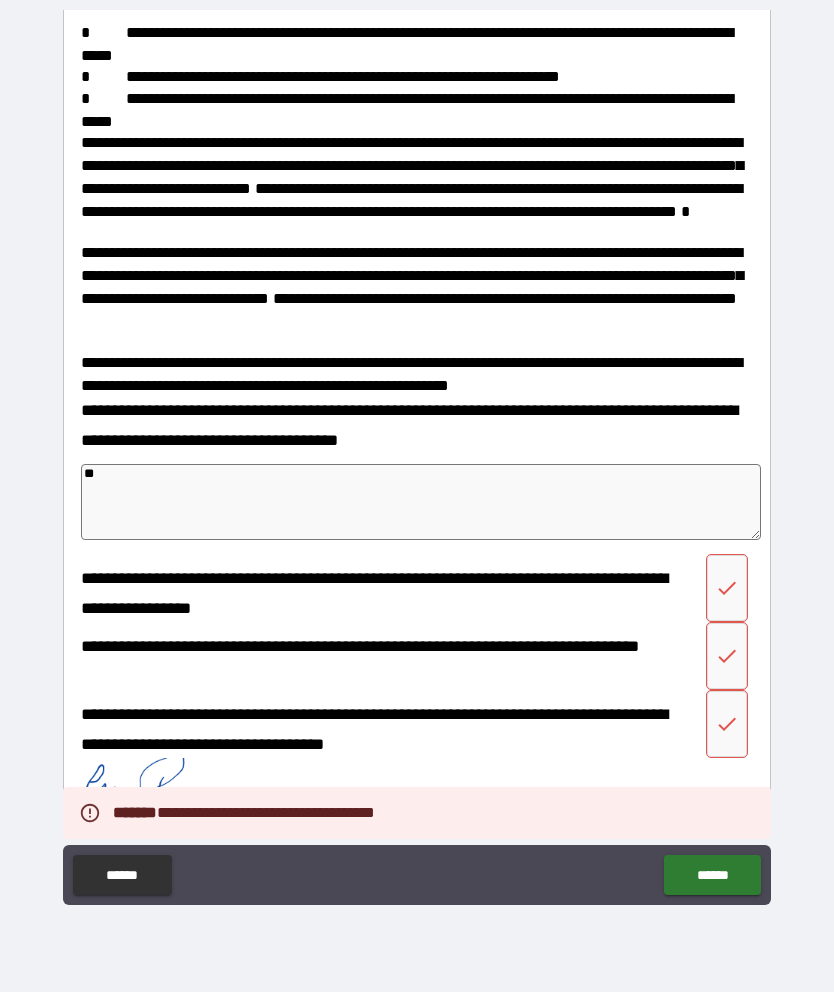 type on "*" 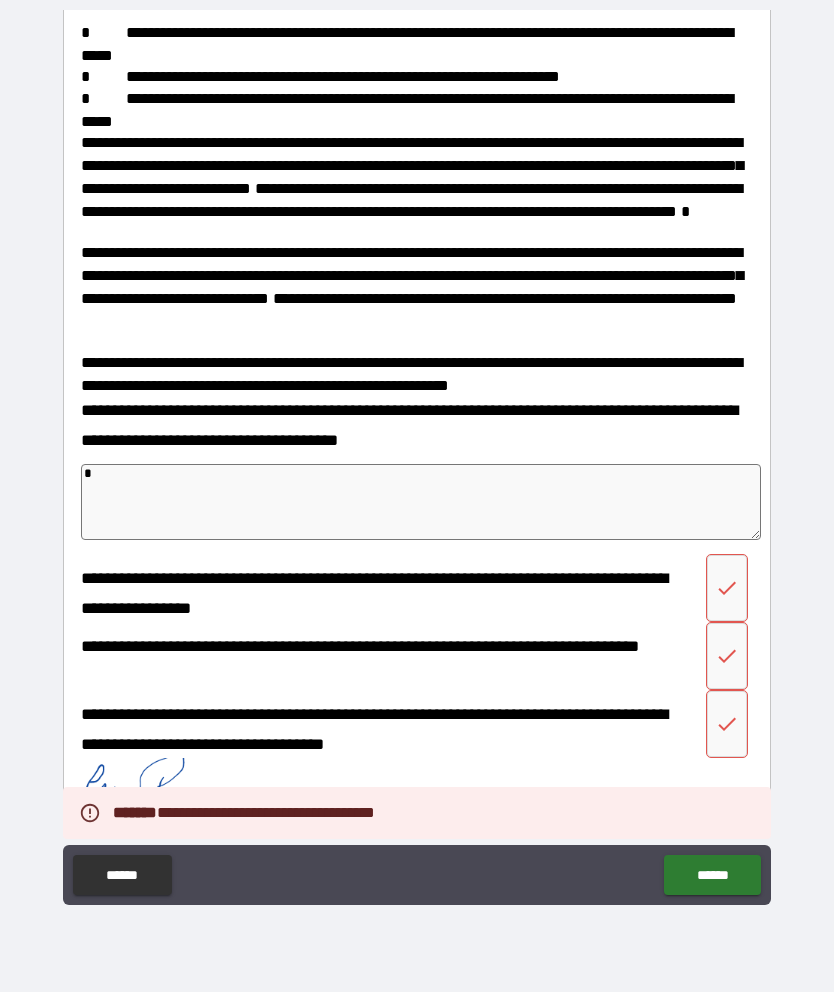 type 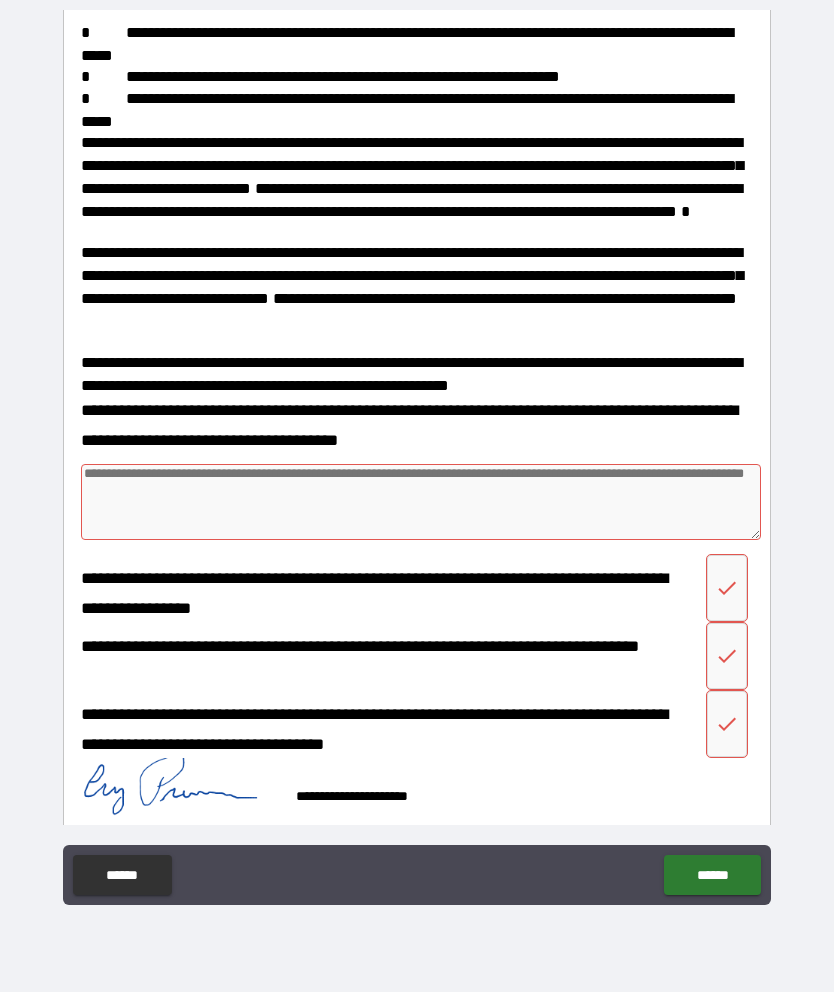 type on "*" 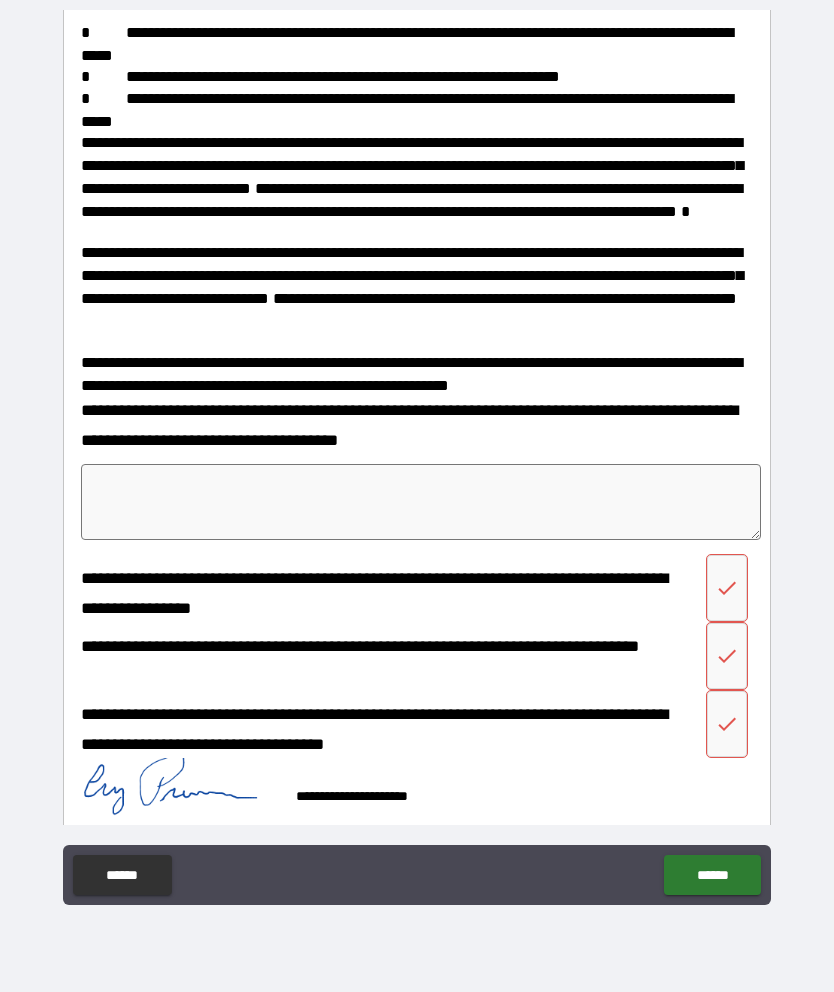 type on "*" 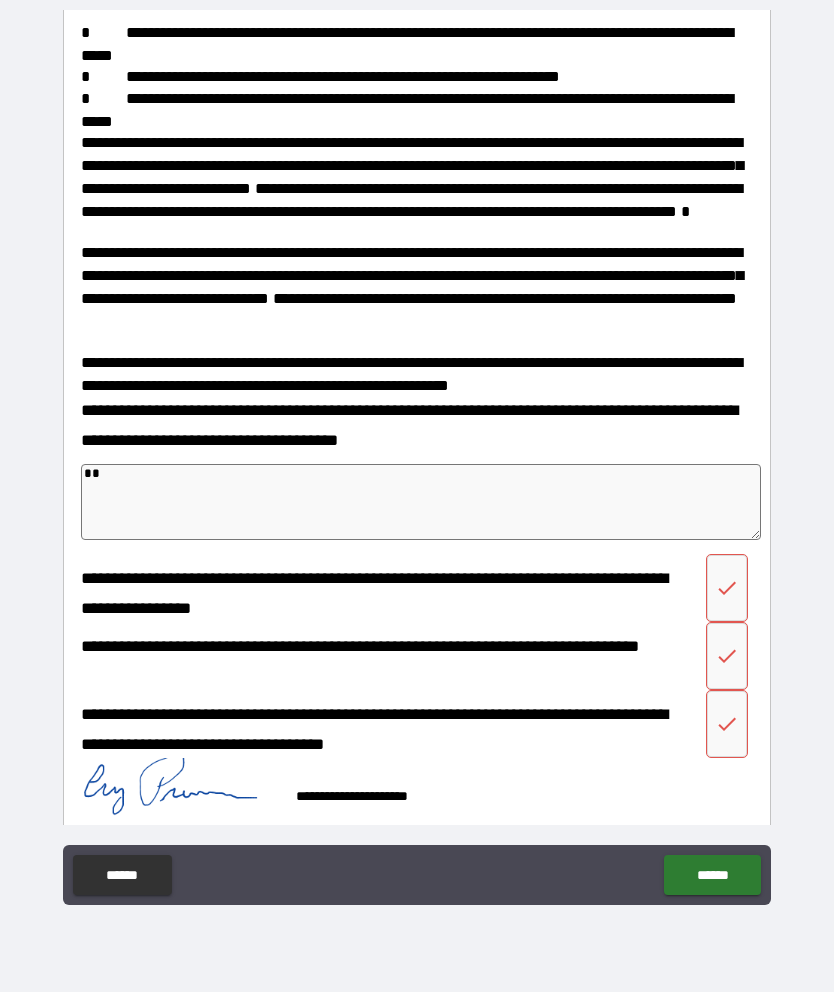 type on "*" 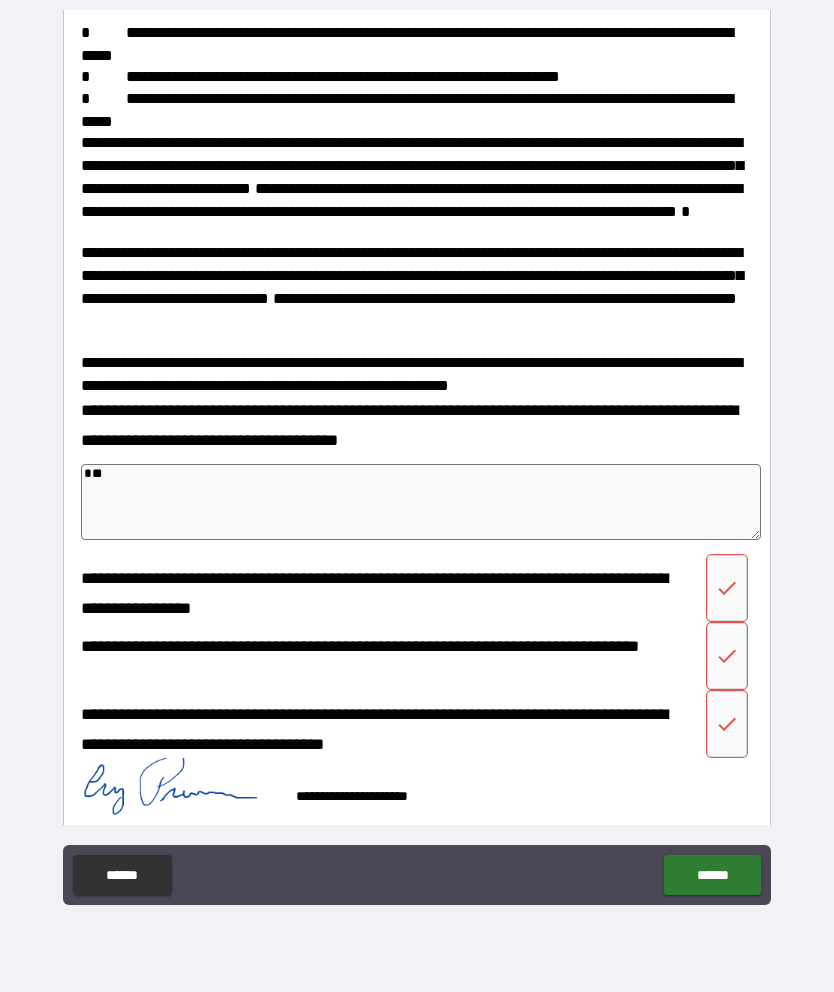 type on "*" 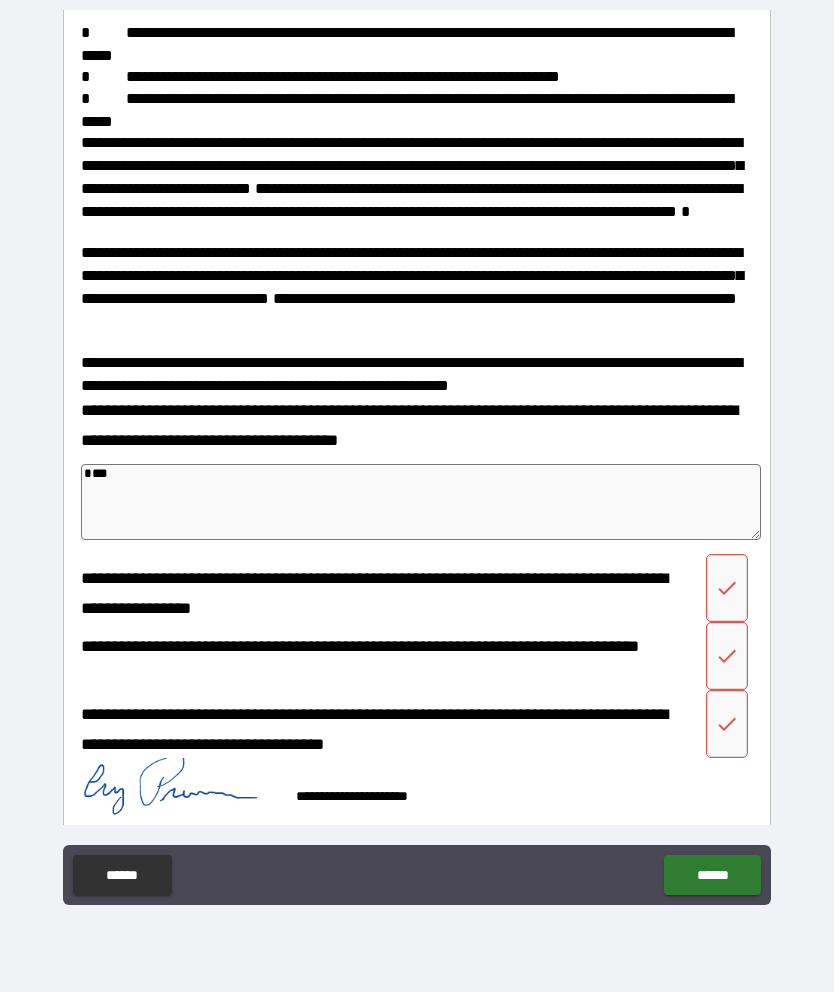 type on "*" 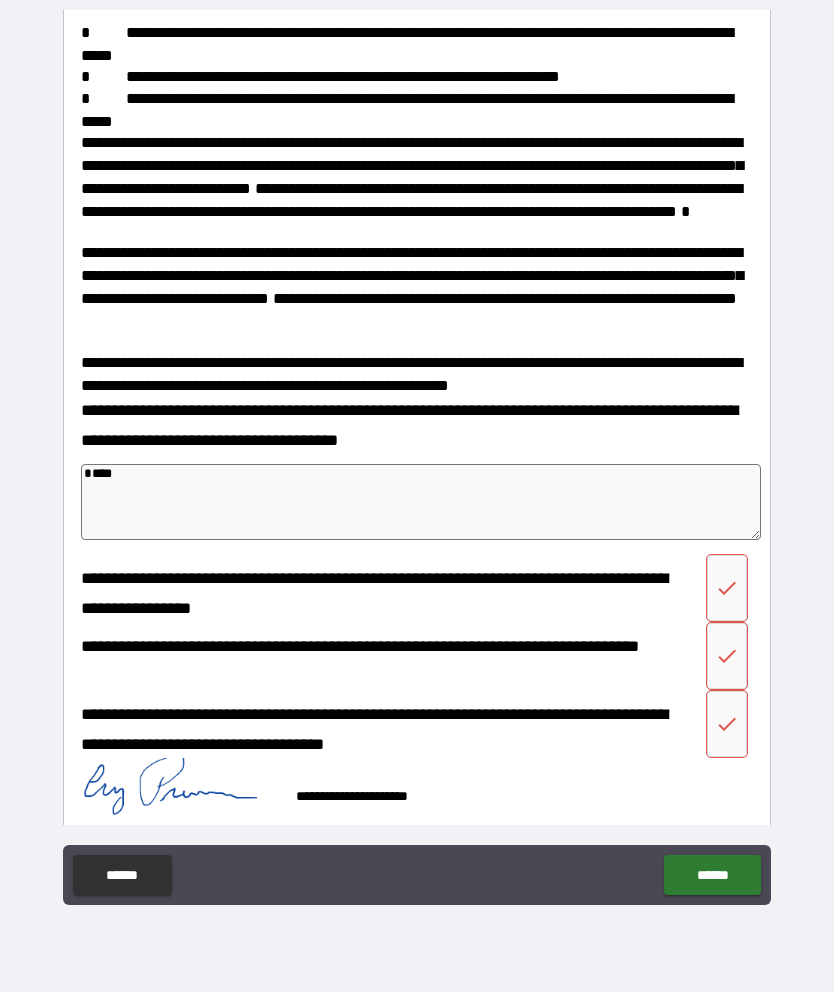 type on "*" 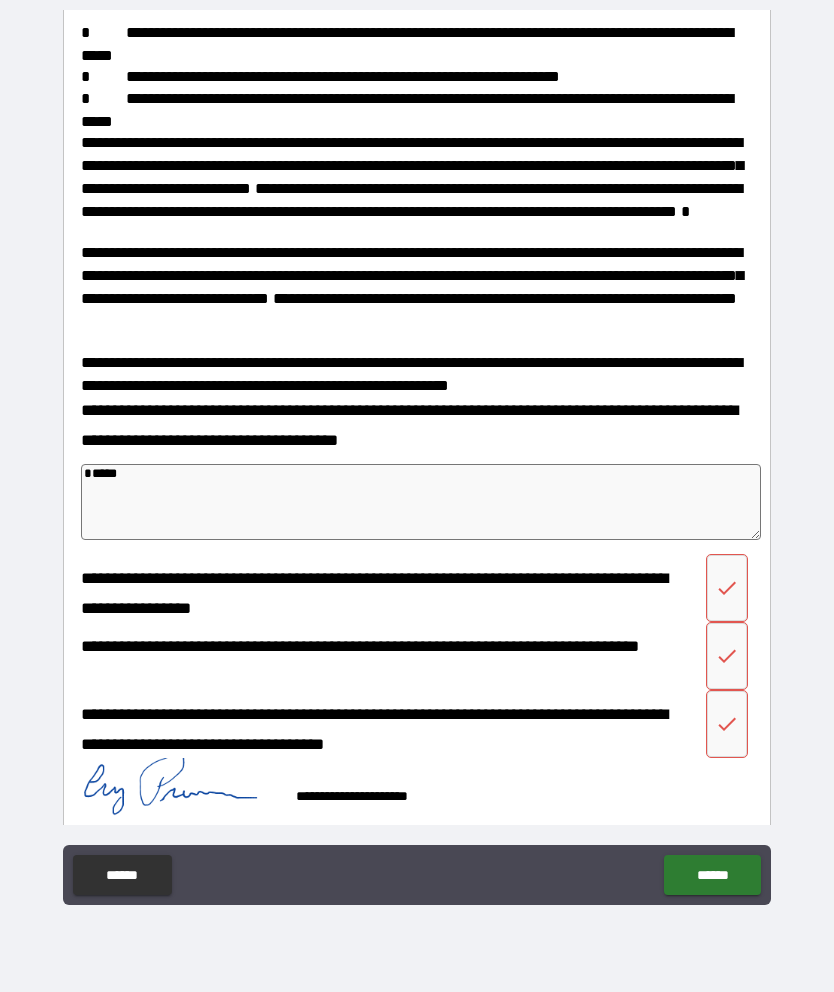 type on "*" 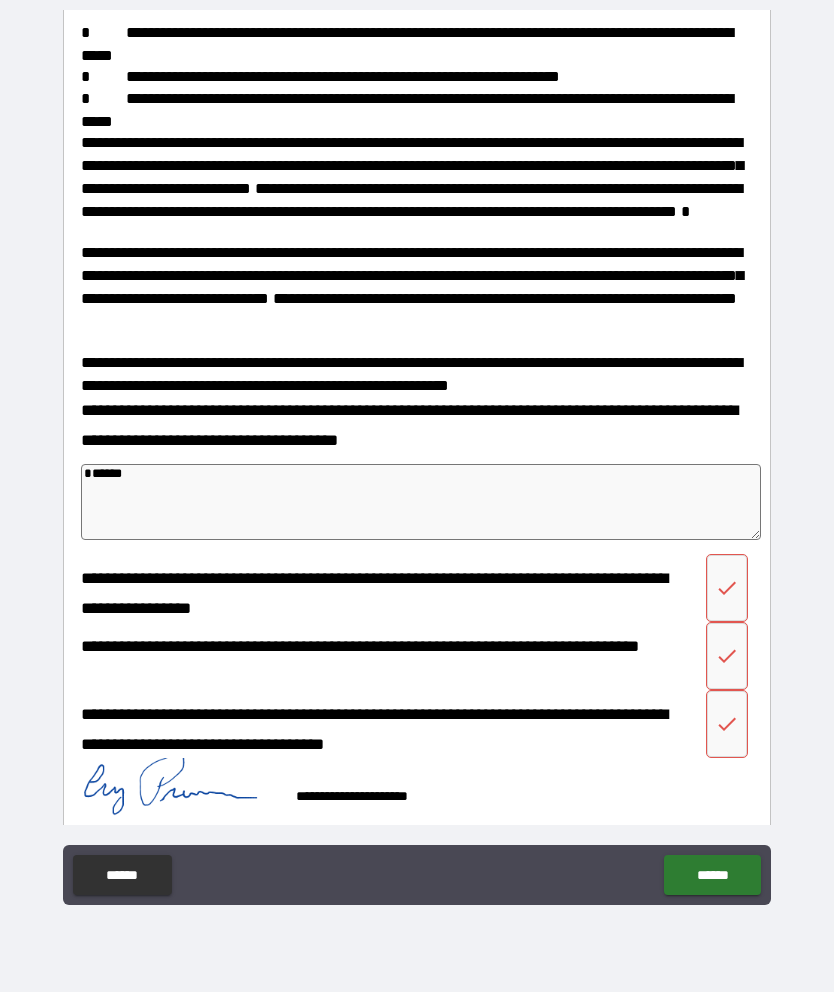 type on "*" 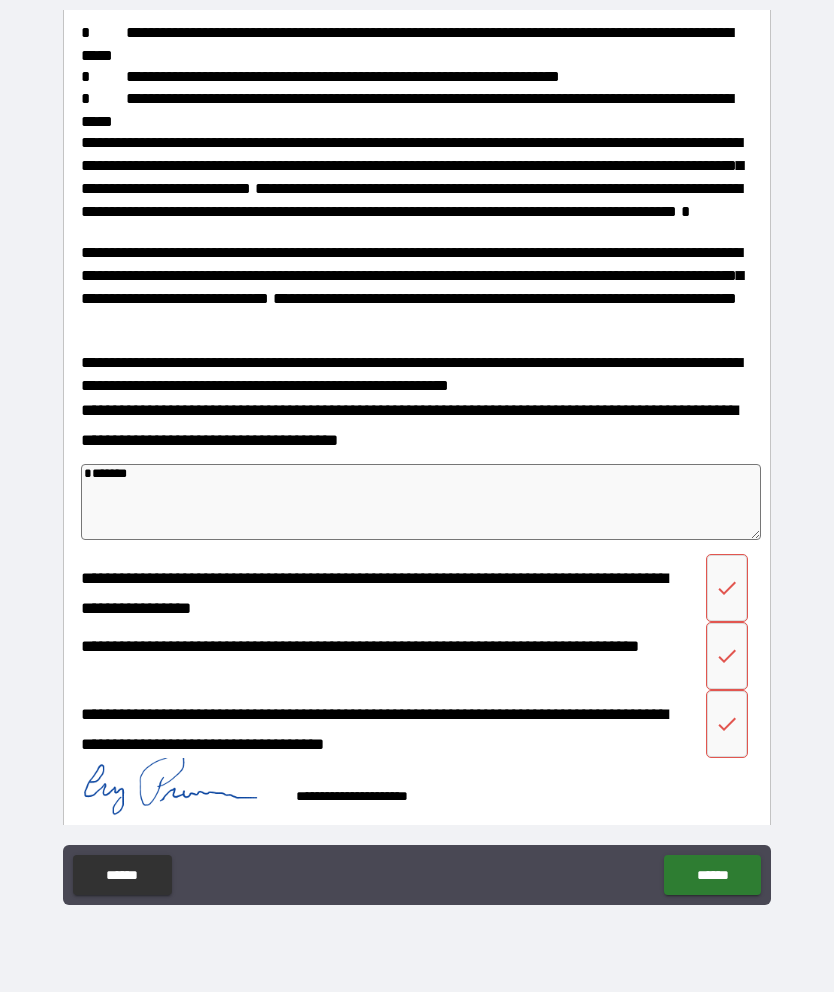 type on "*" 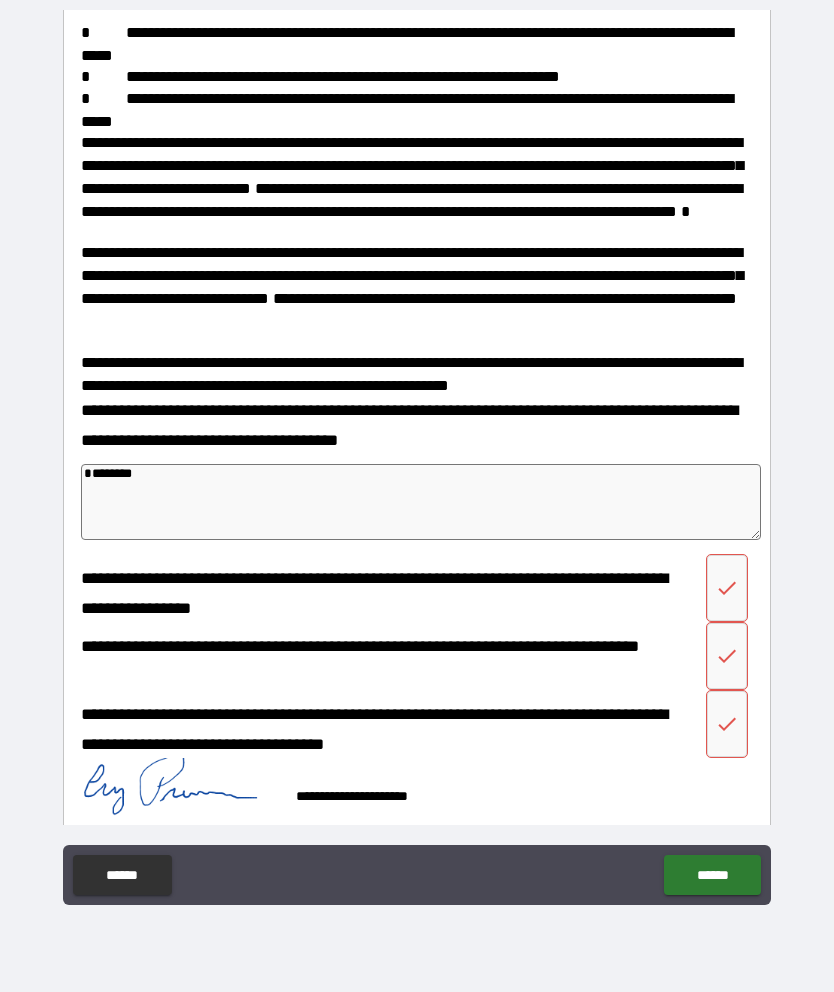 type on "*" 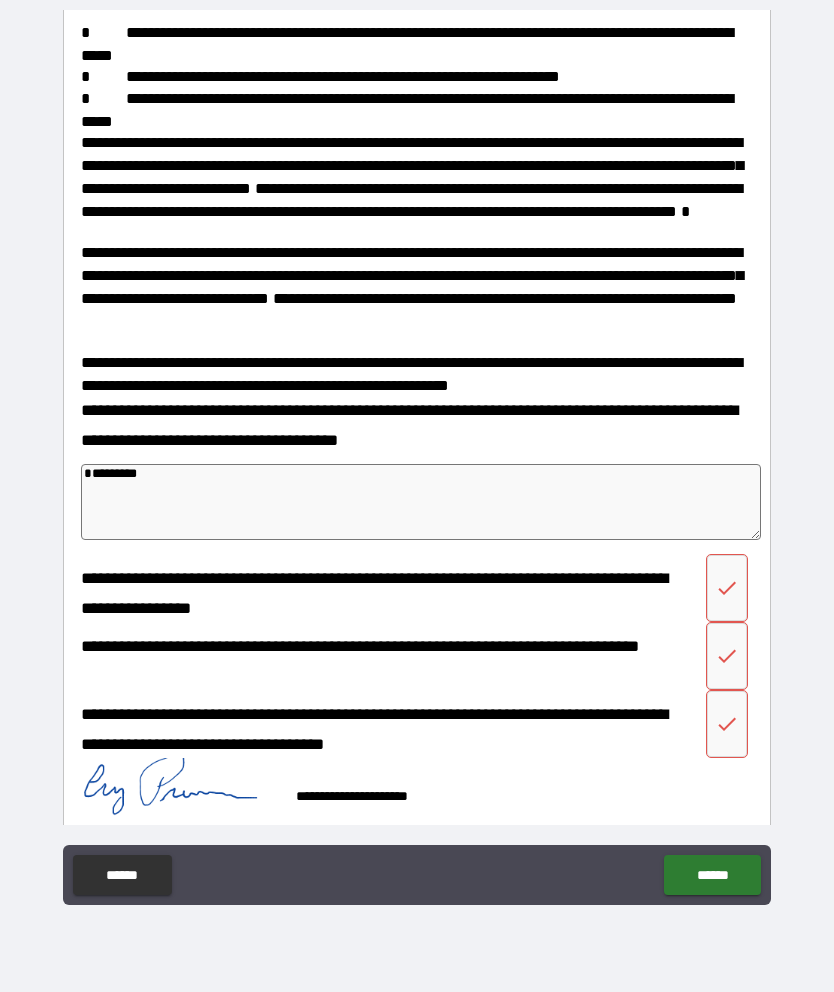 type on "*" 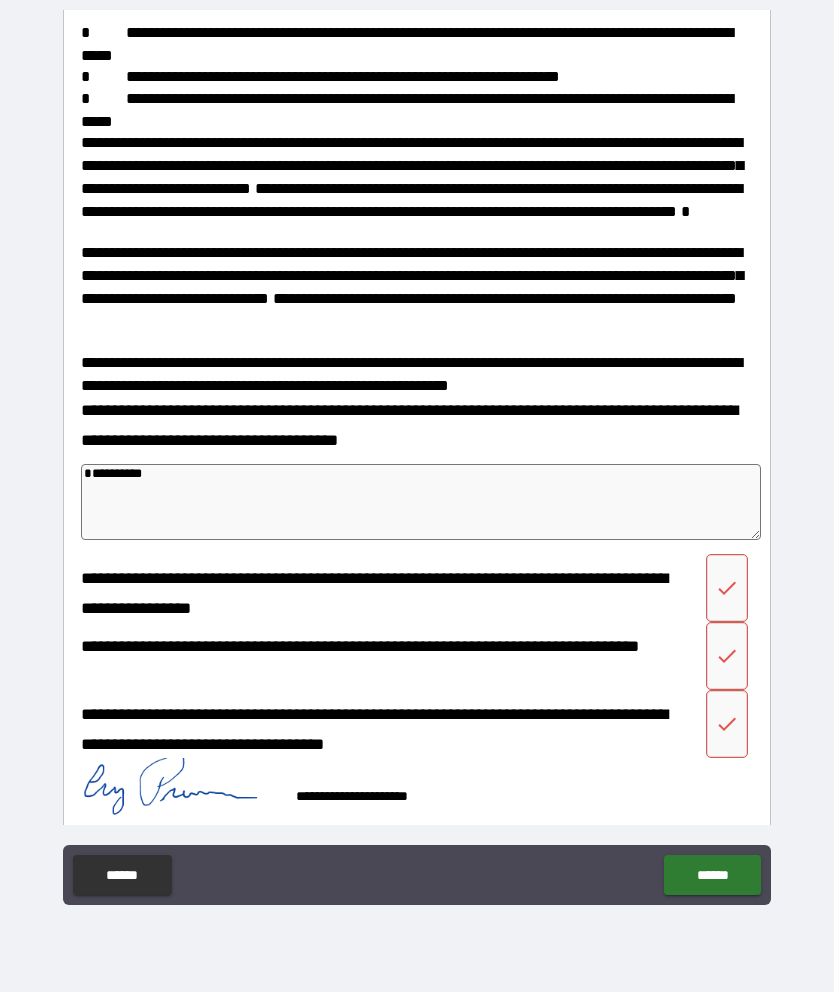 type on "*" 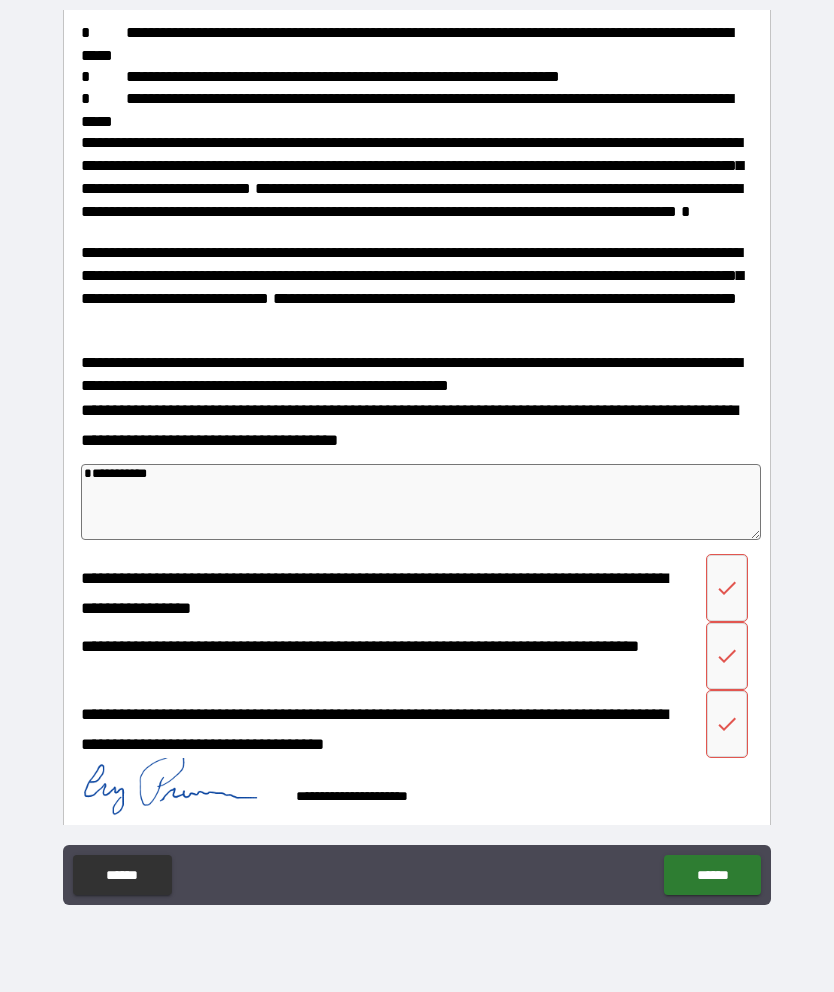 type on "*" 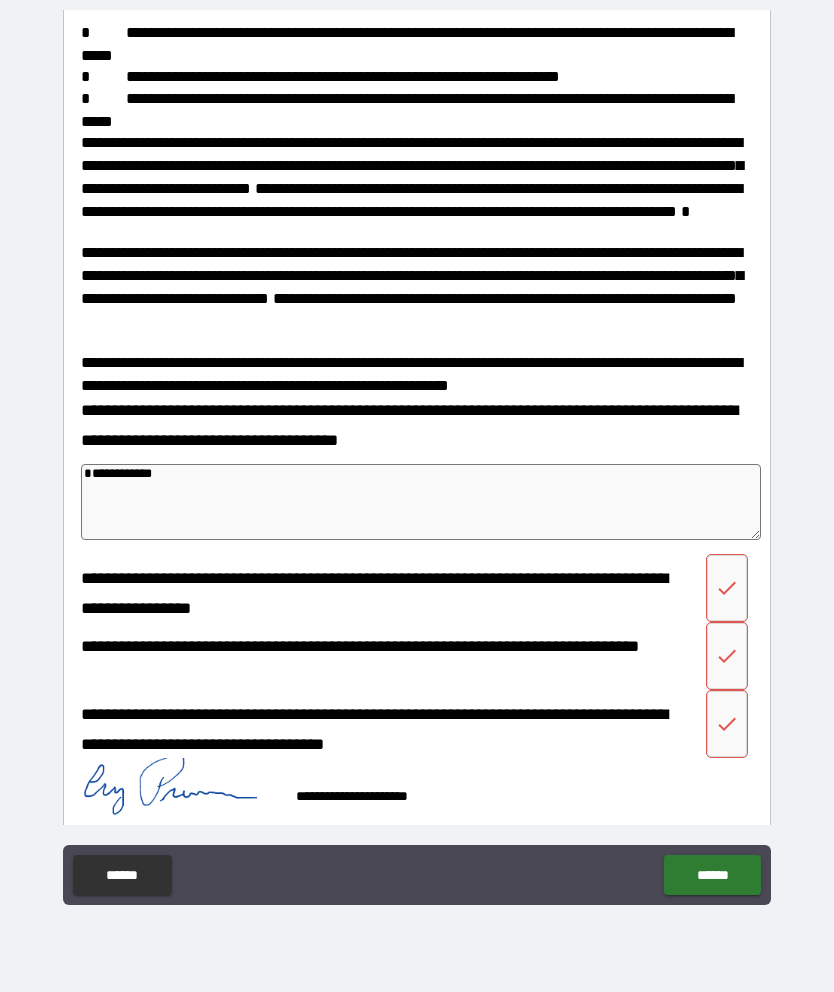 type on "*" 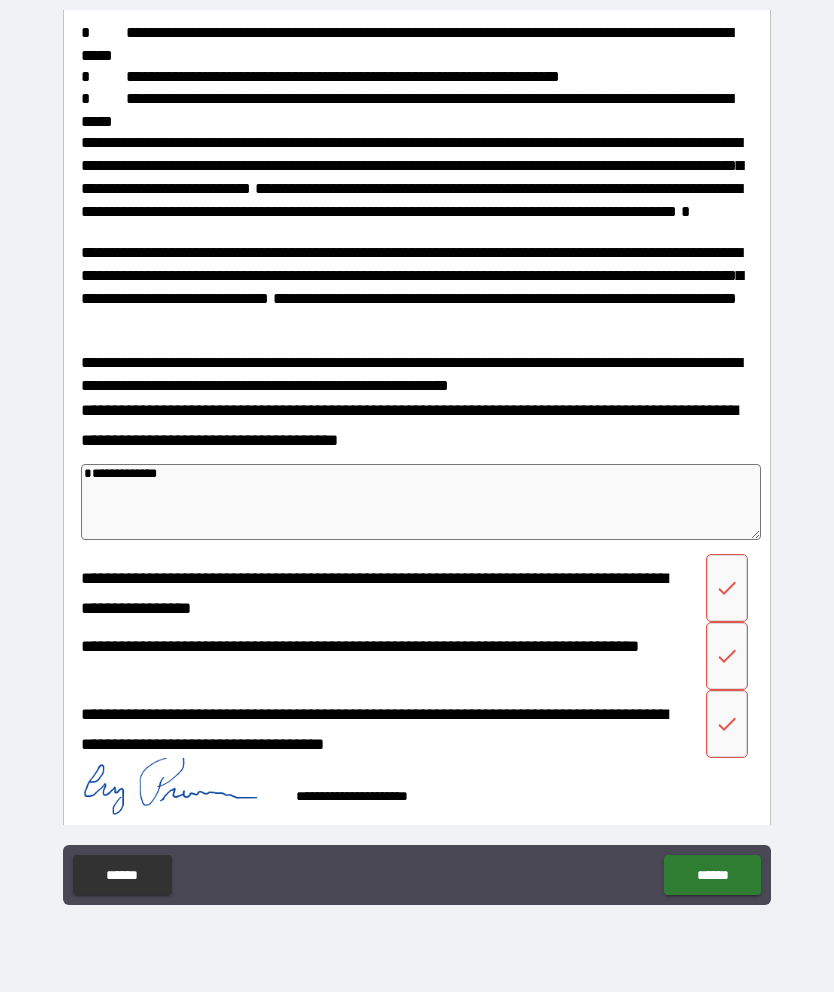 type on "*" 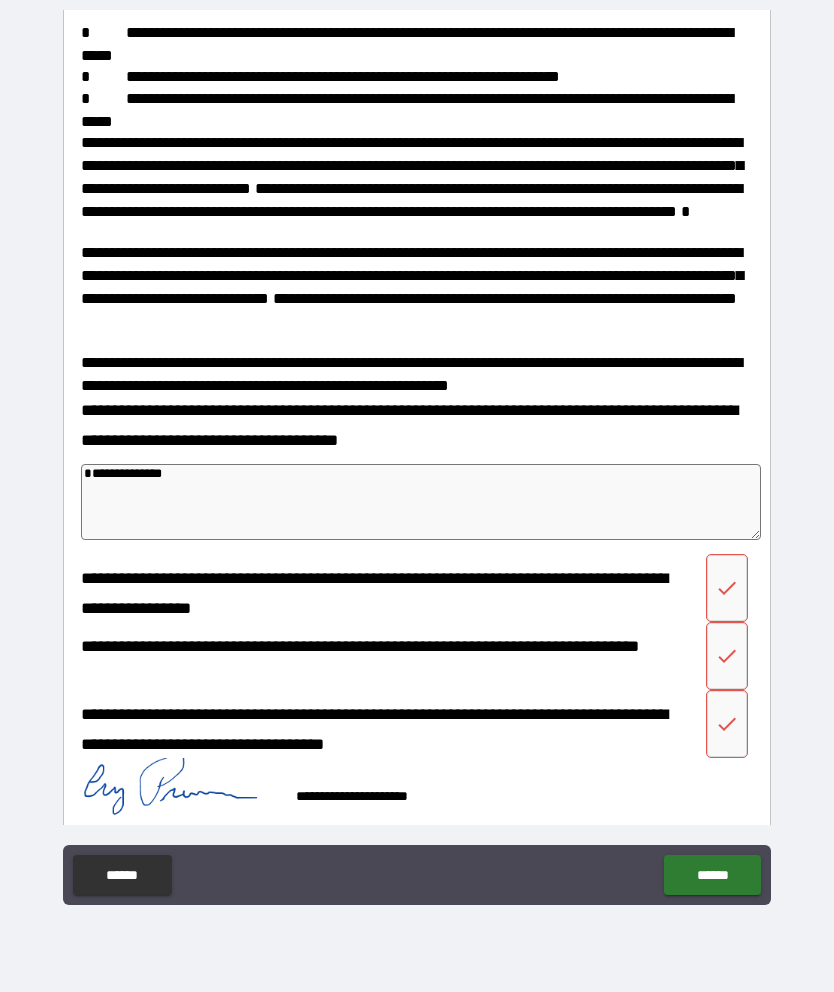 type on "*" 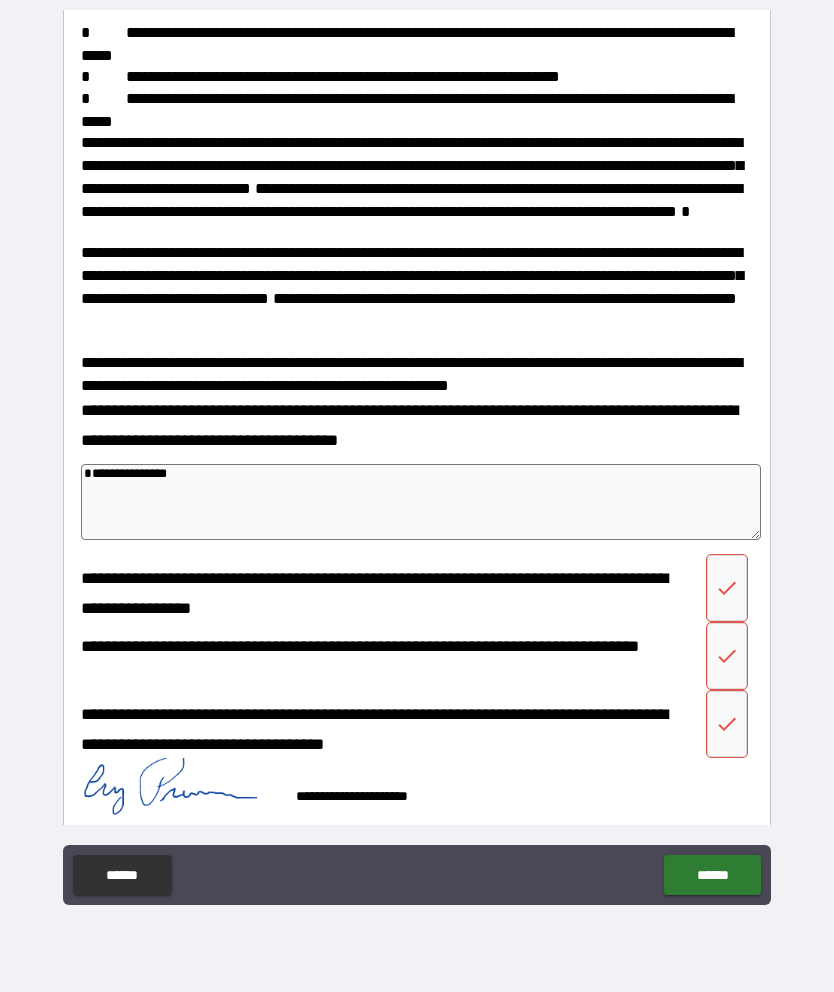 type on "*" 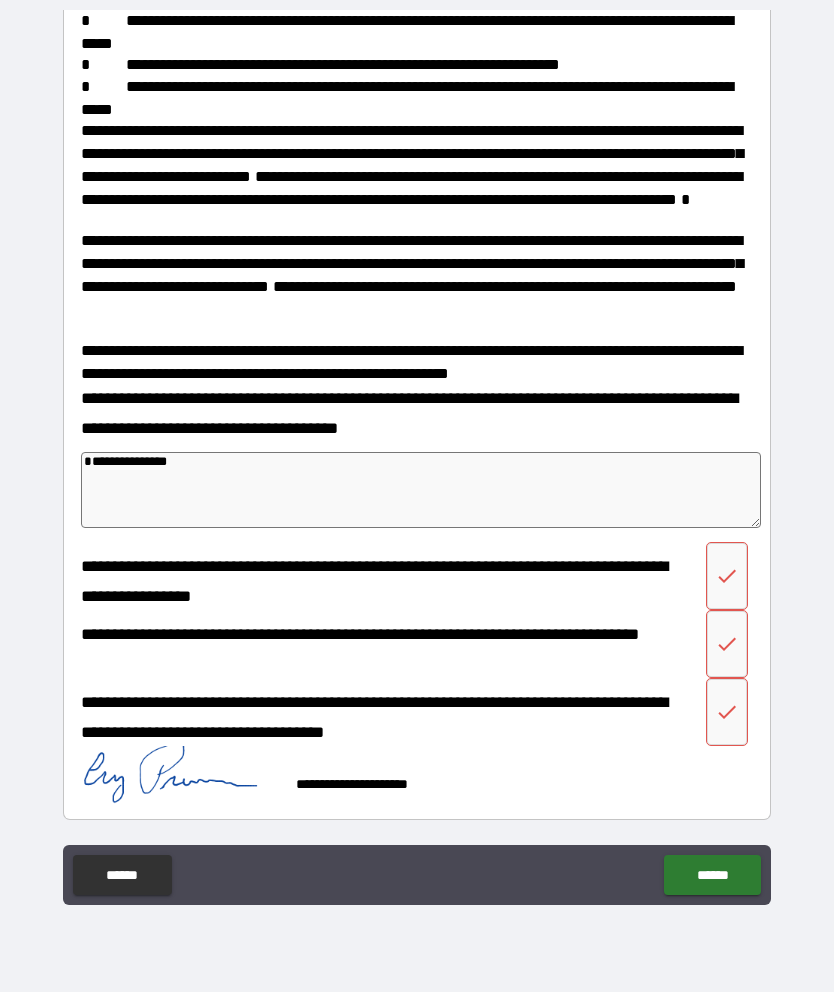 scroll, scrollTop: 539, scrollLeft: 0, axis: vertical 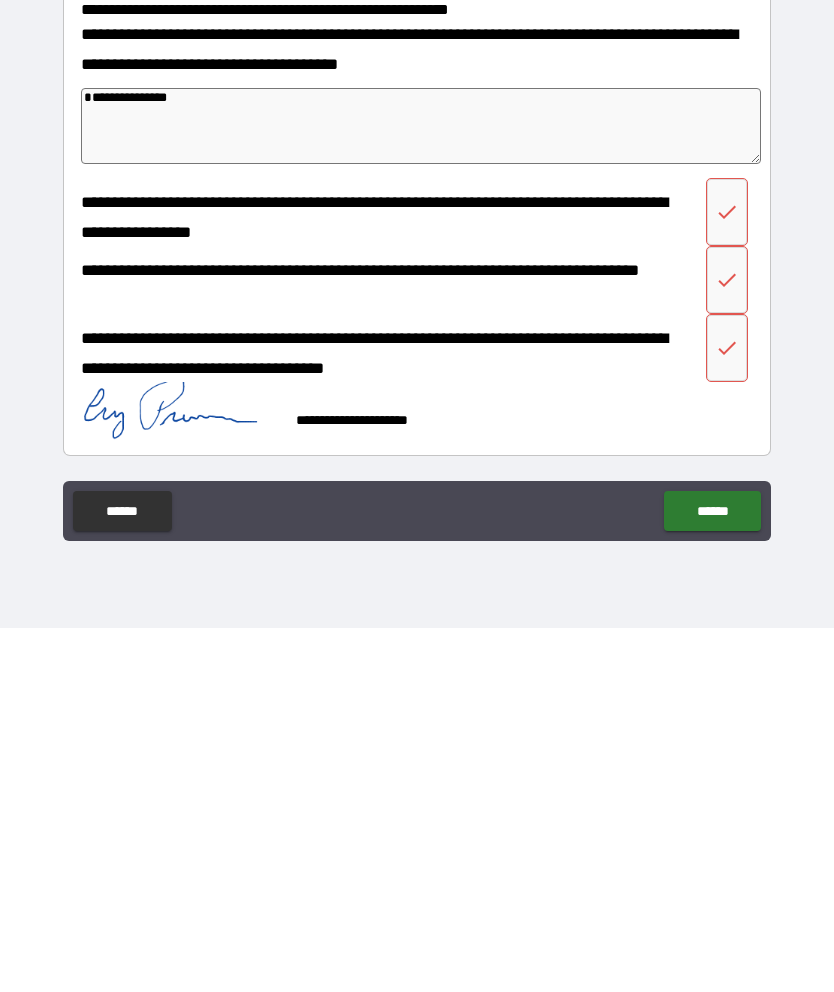 type on "**********" 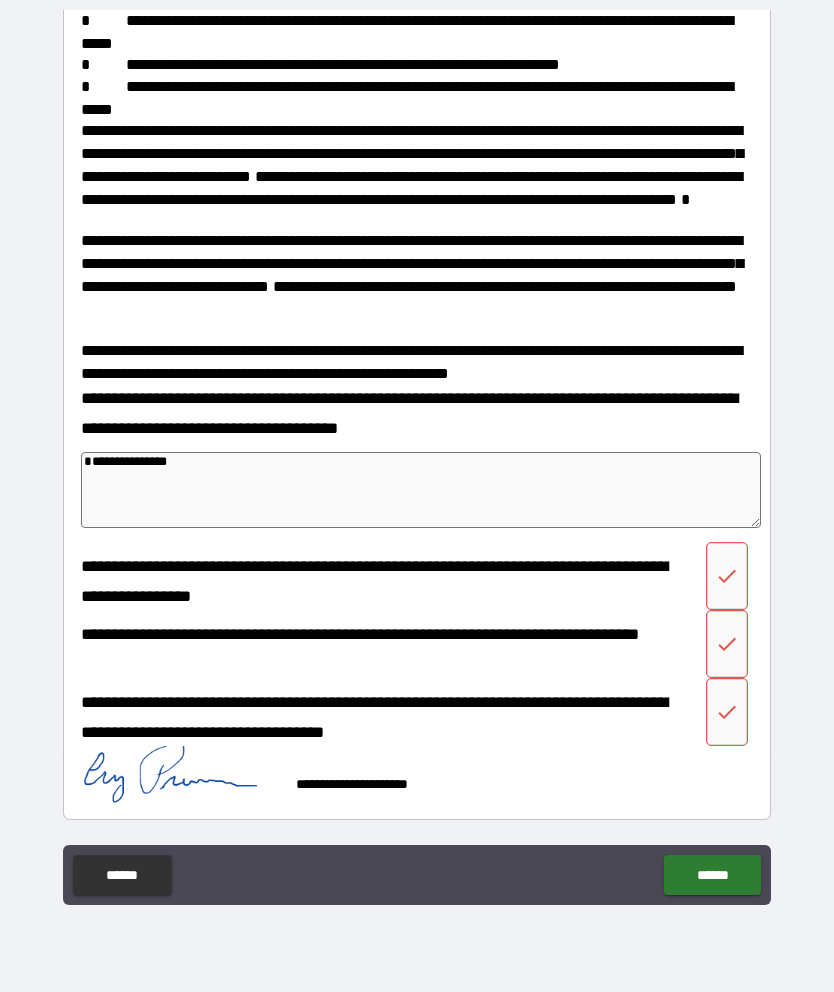 click 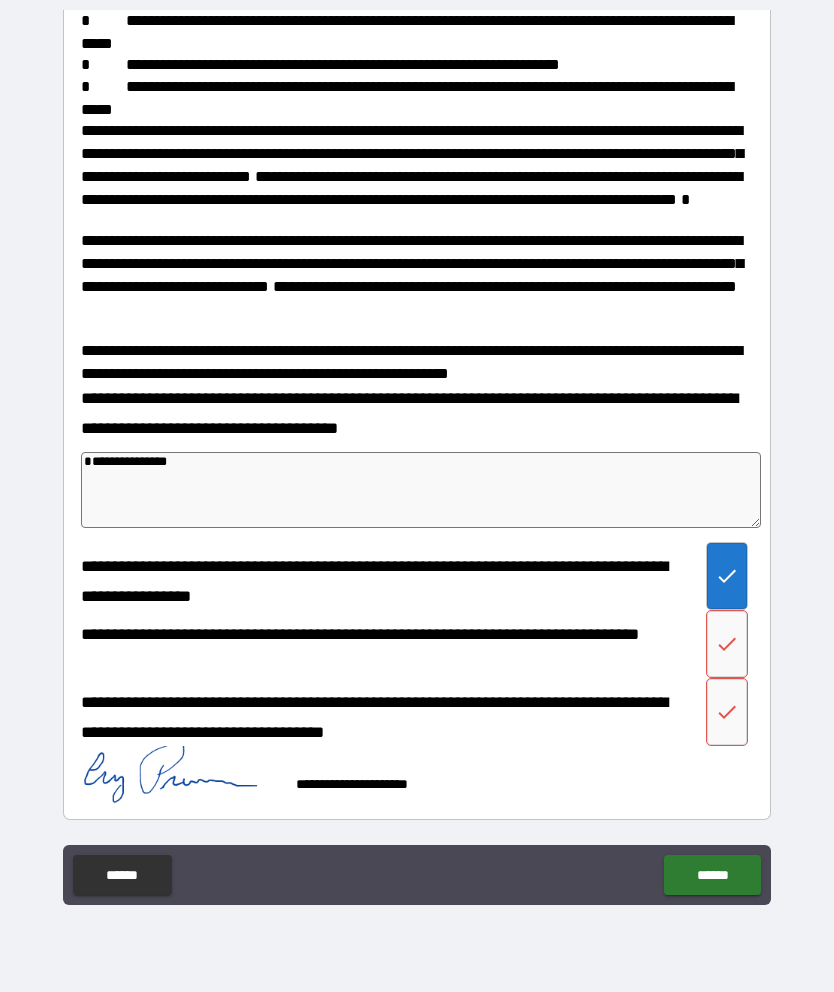 click 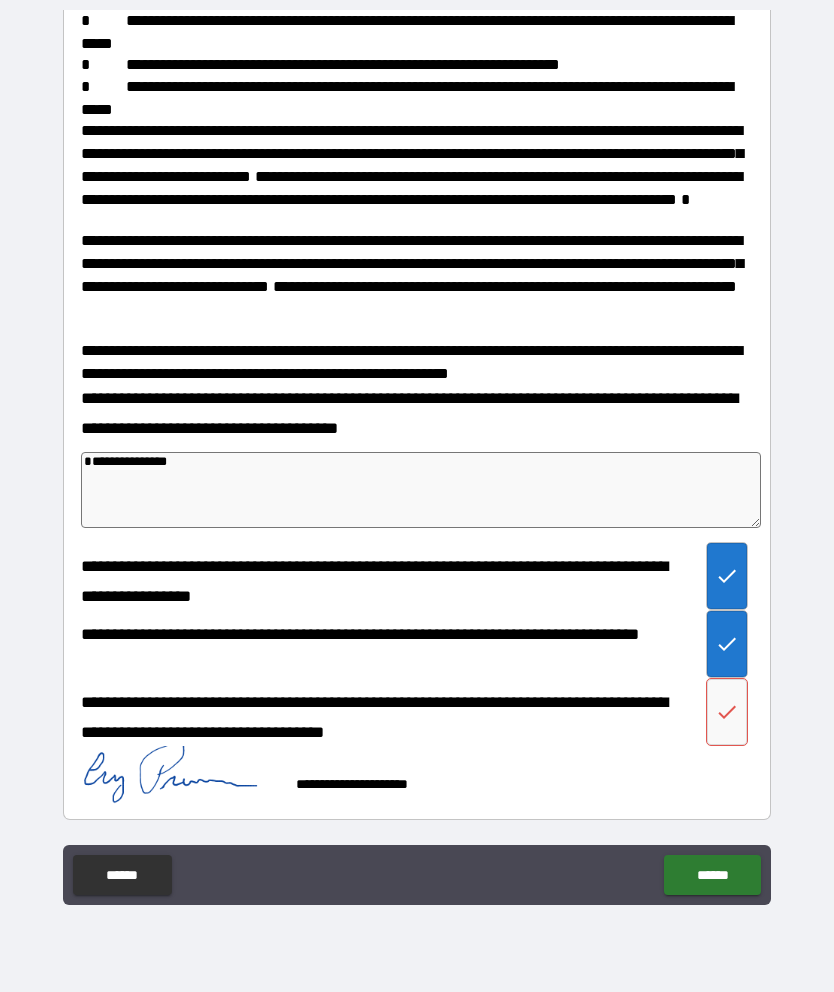 click 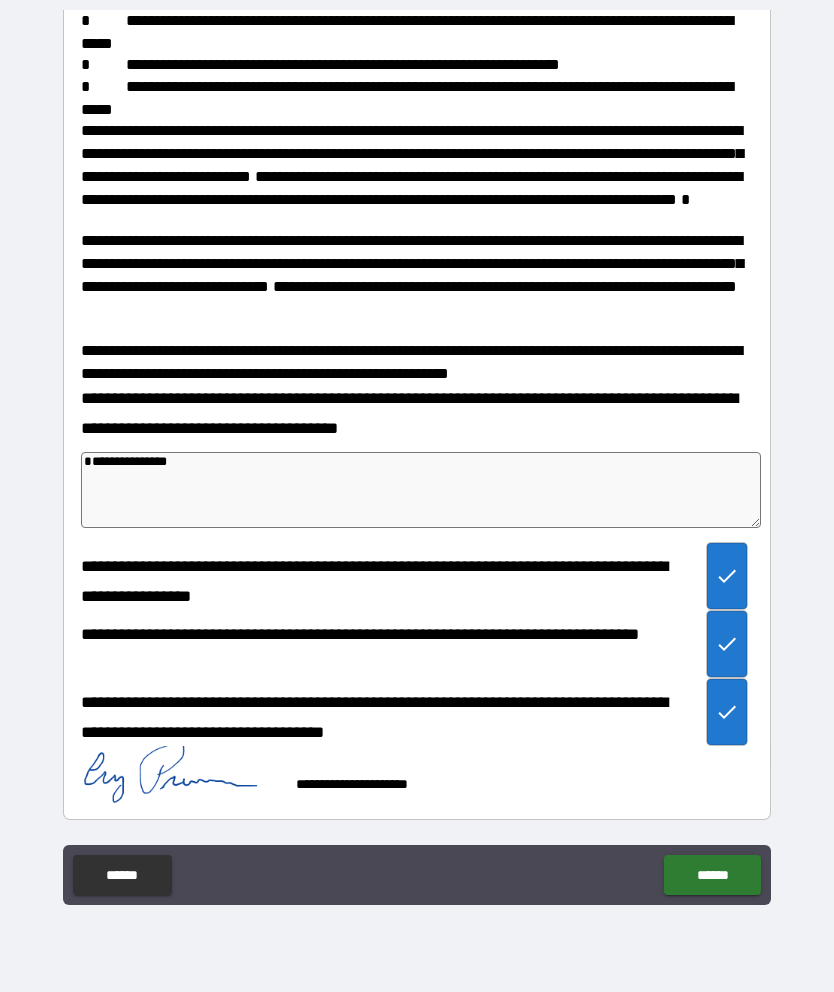 type on "*" 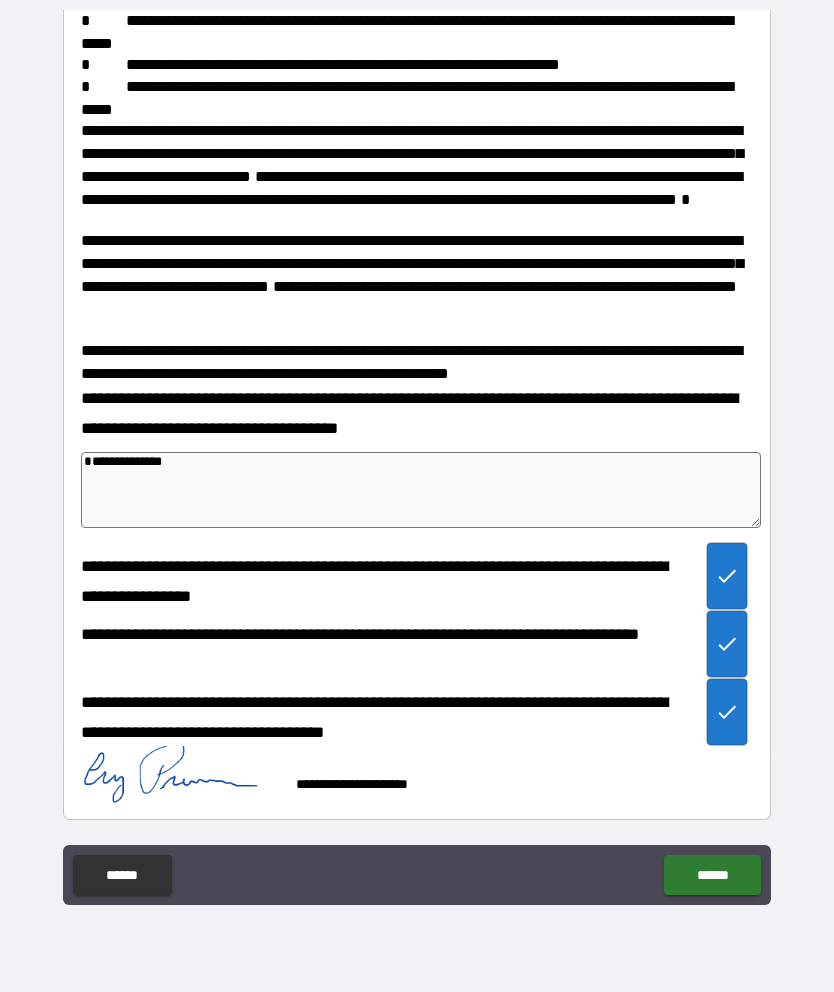 type on "*" 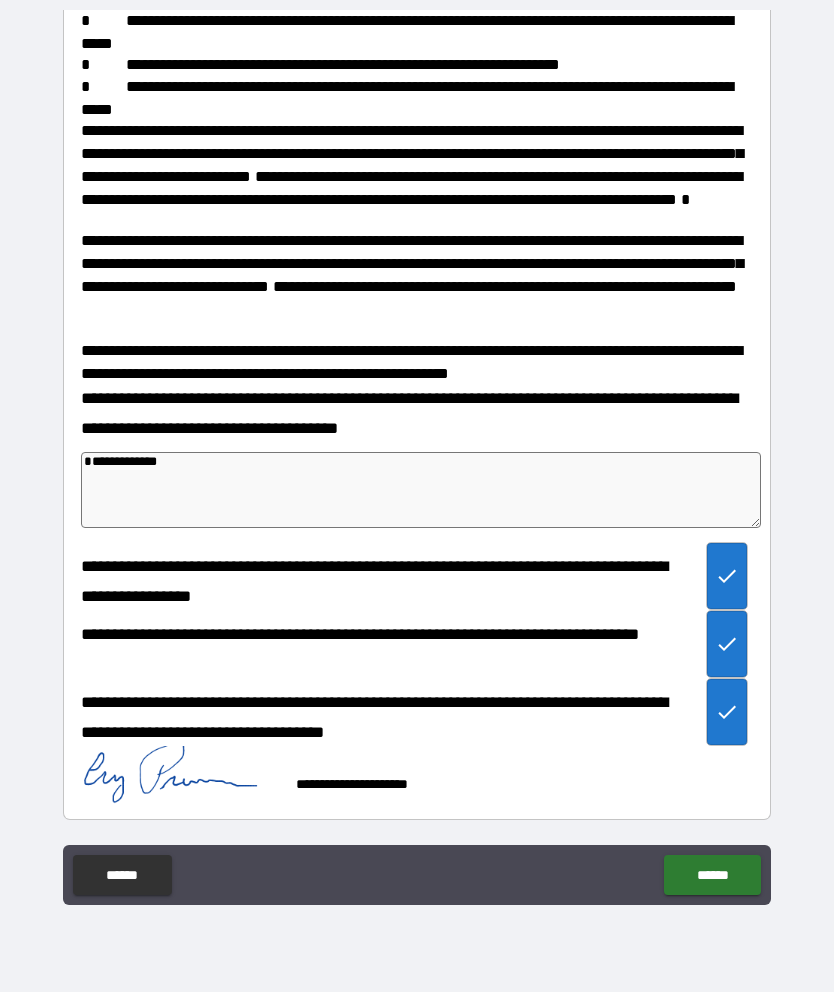 type on "*" 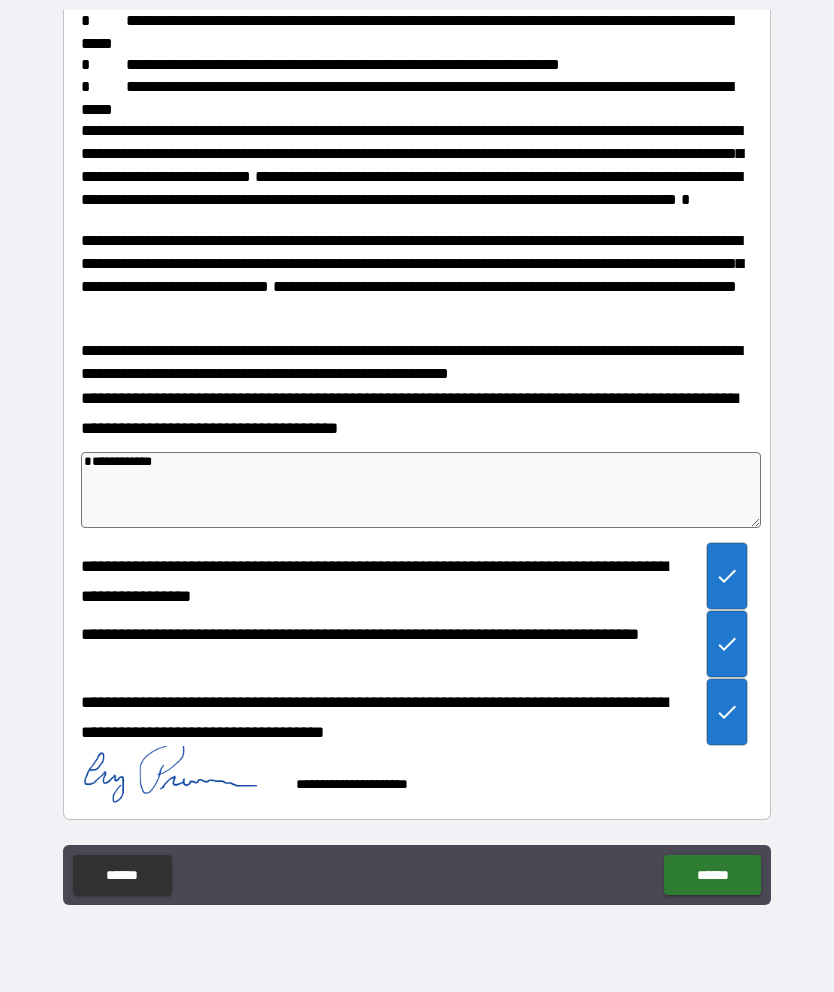 type on "*" 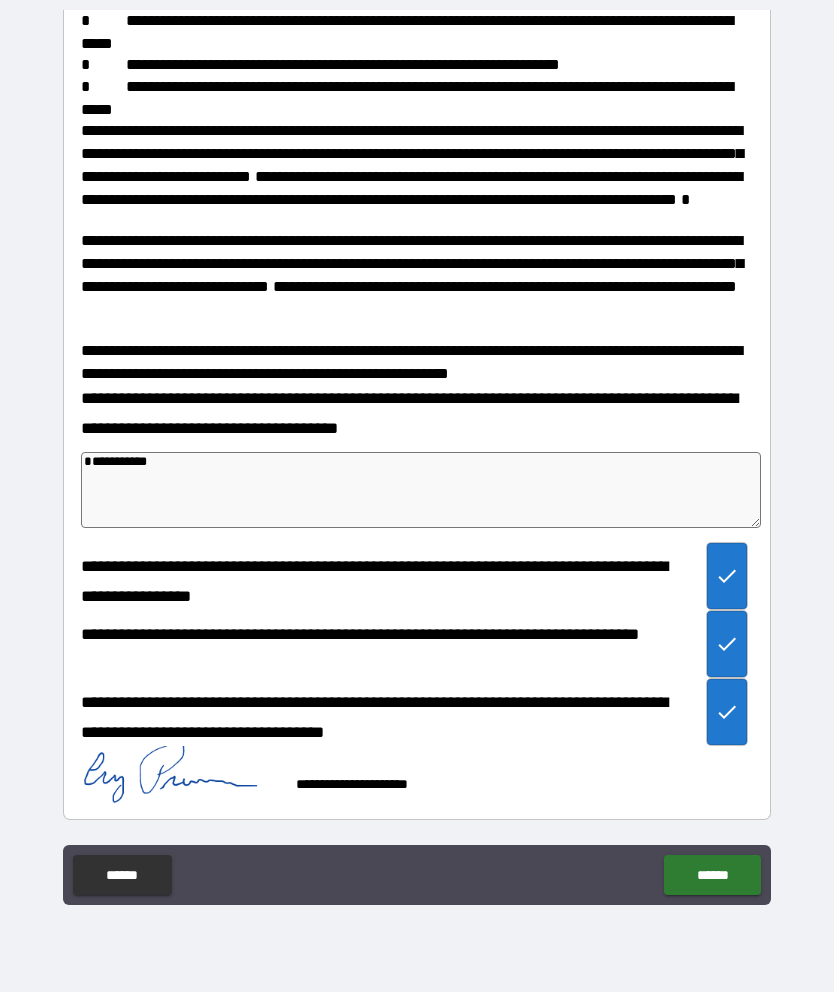 type on "*" 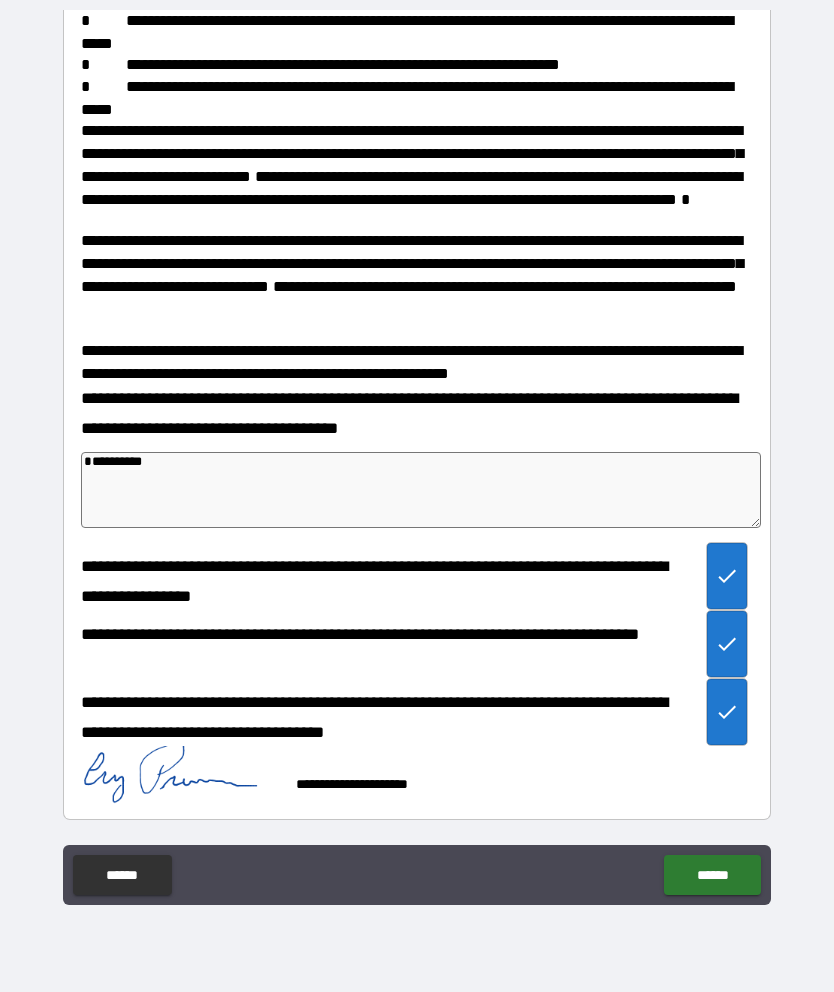 type on "*" 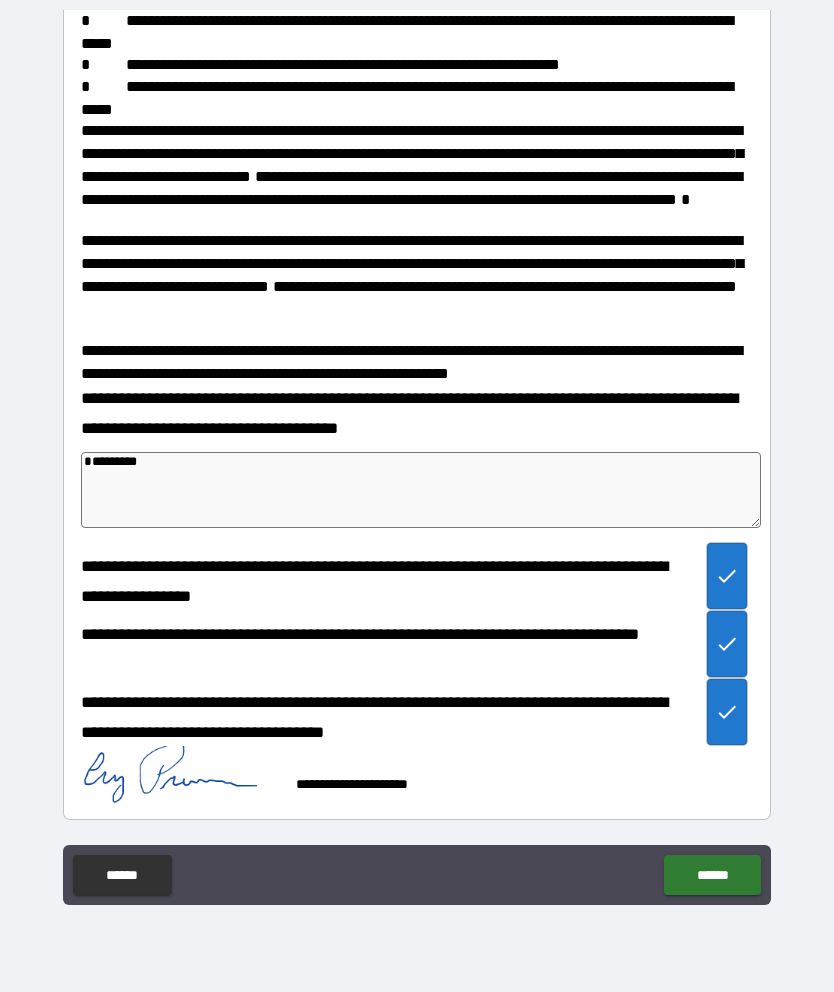 type on "*" 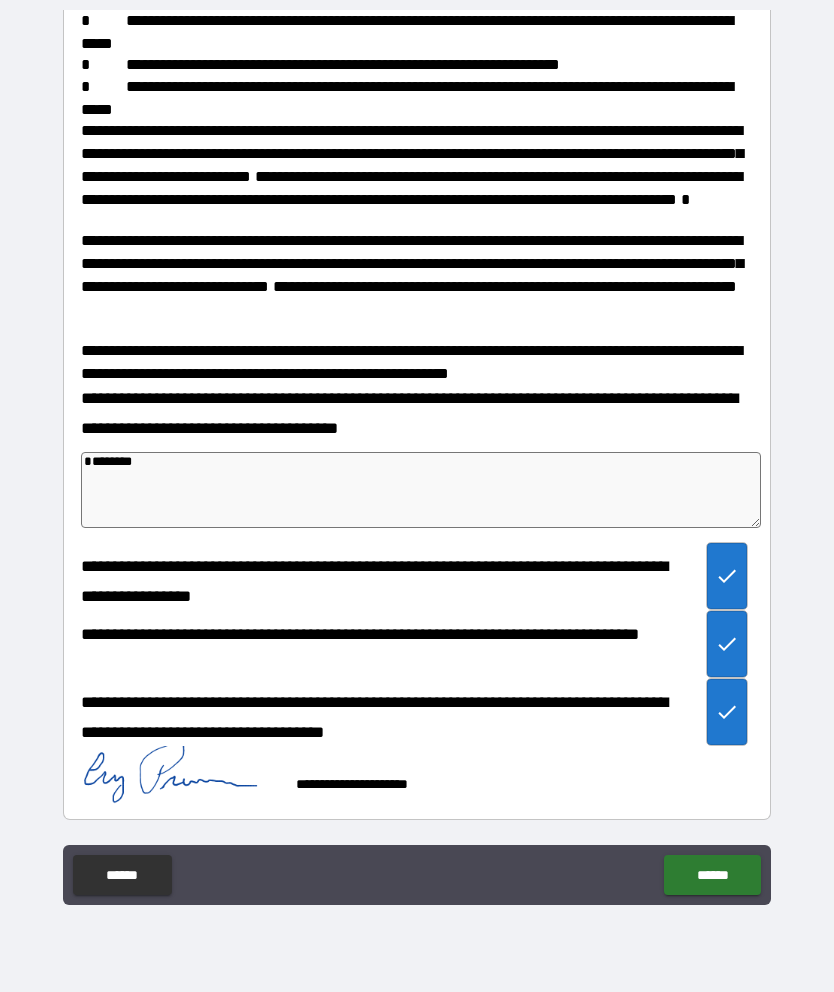 type on "*" 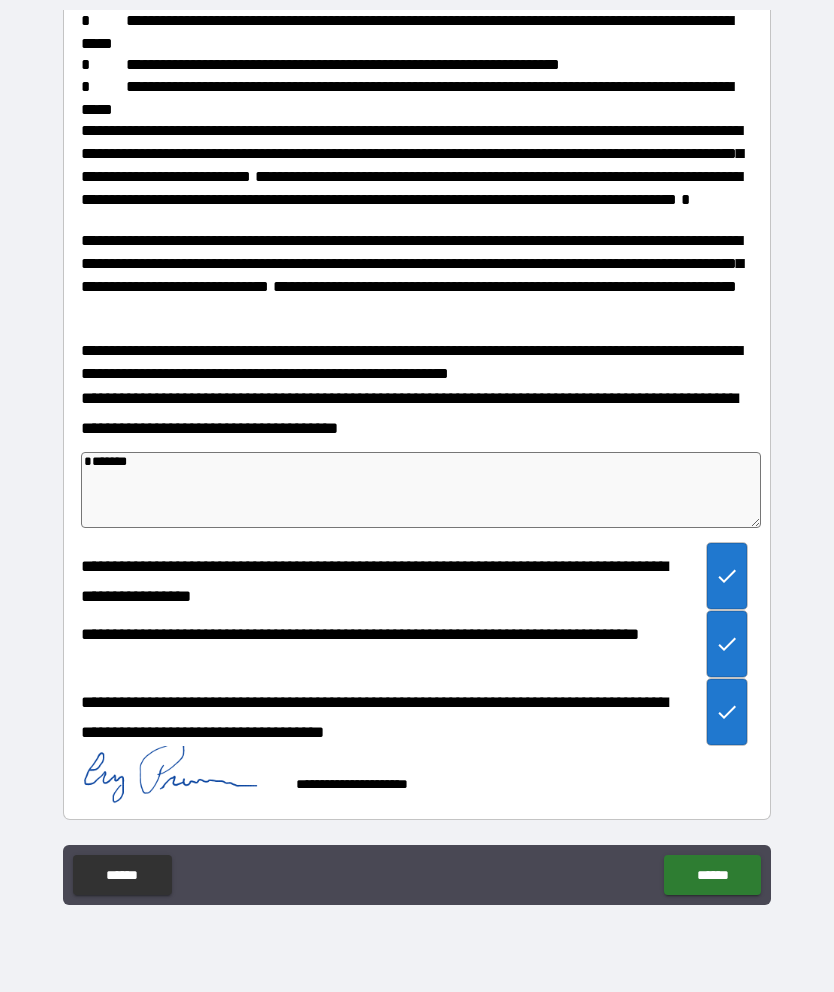 type on "*" 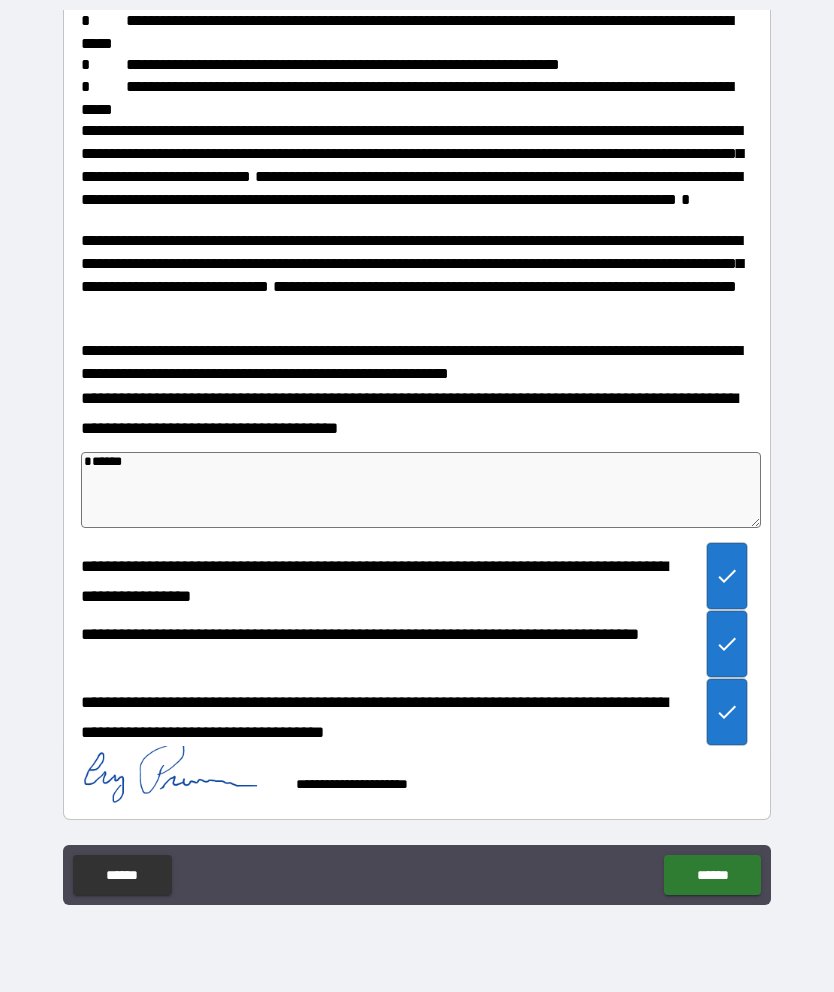 type on "*****" 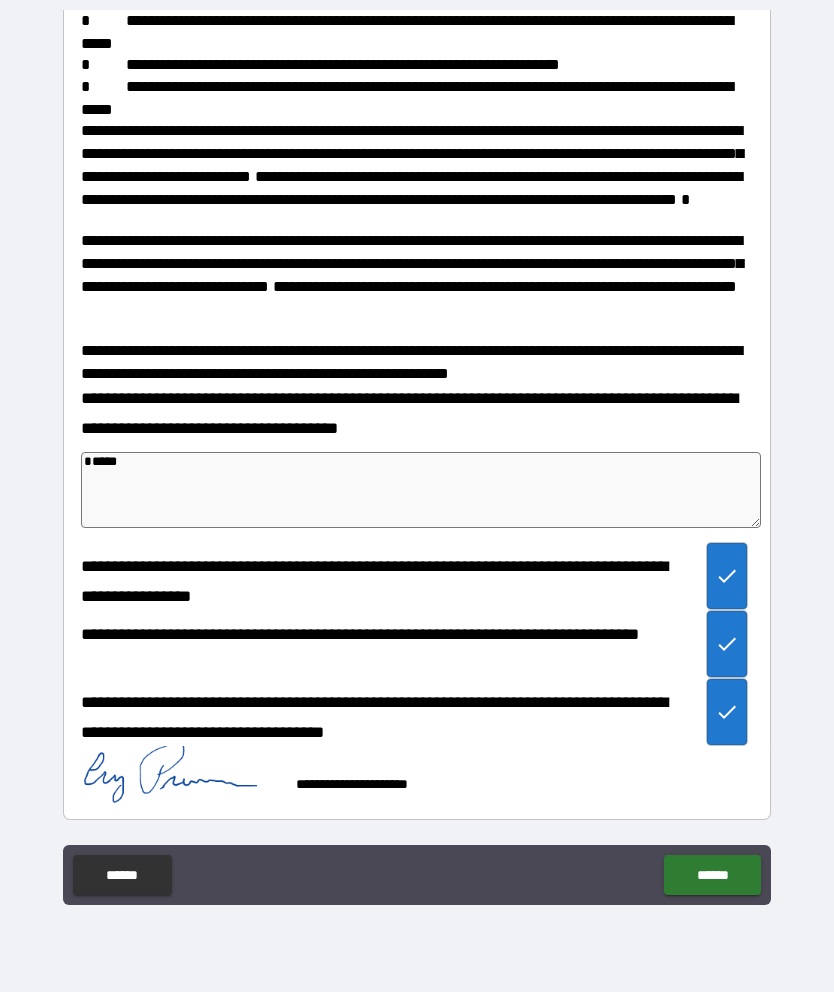 type on "*" 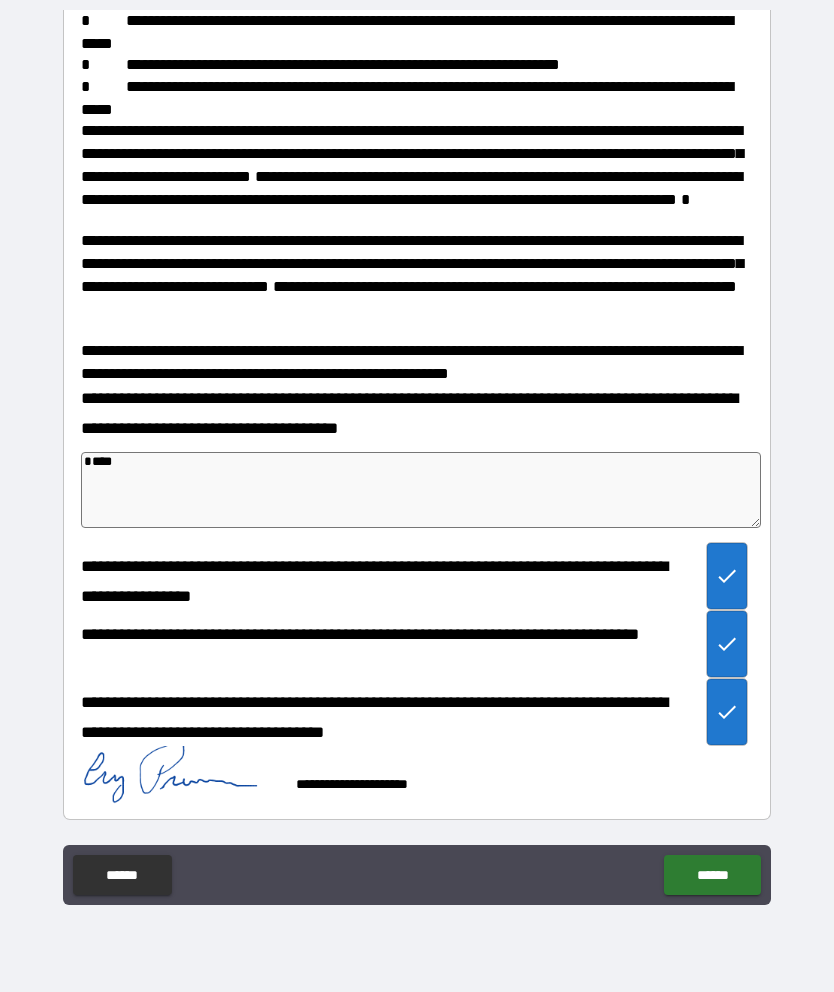 type on "*" 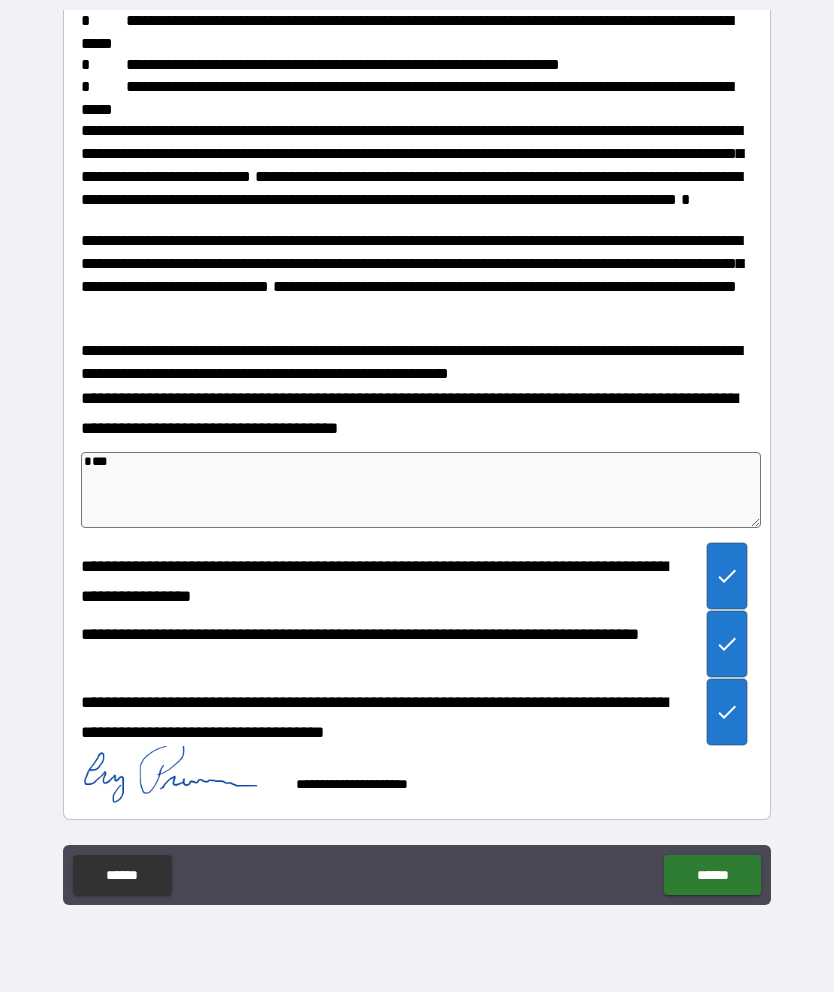 type on "*" 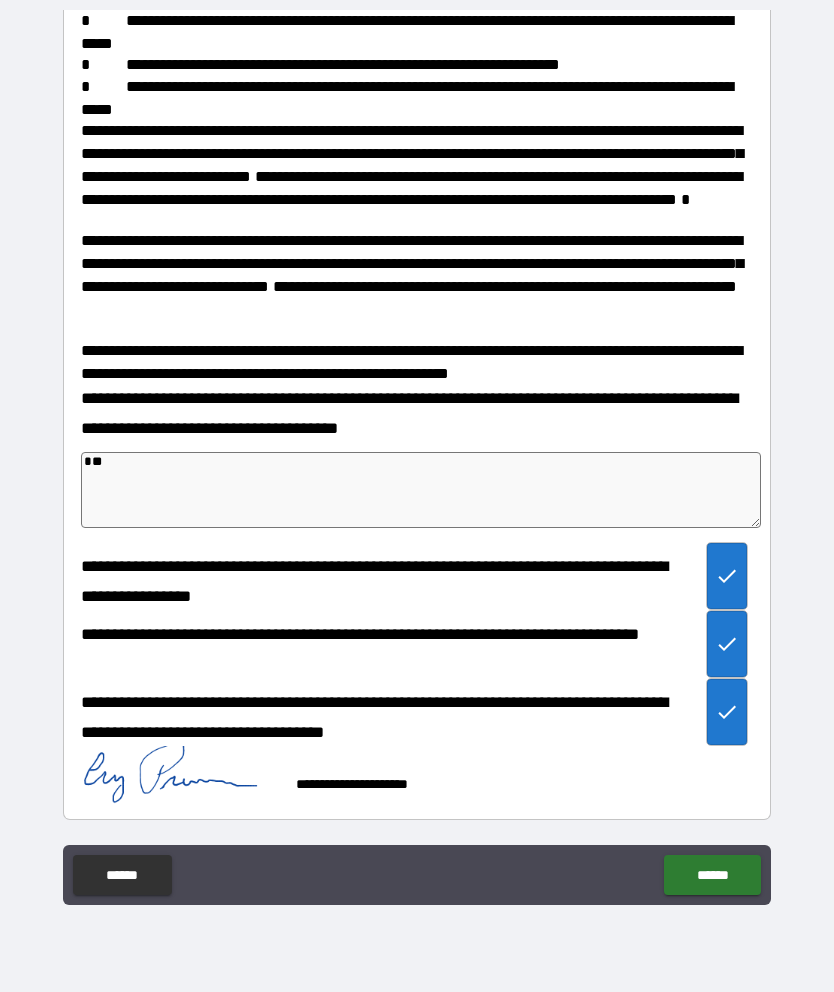 type on "*" 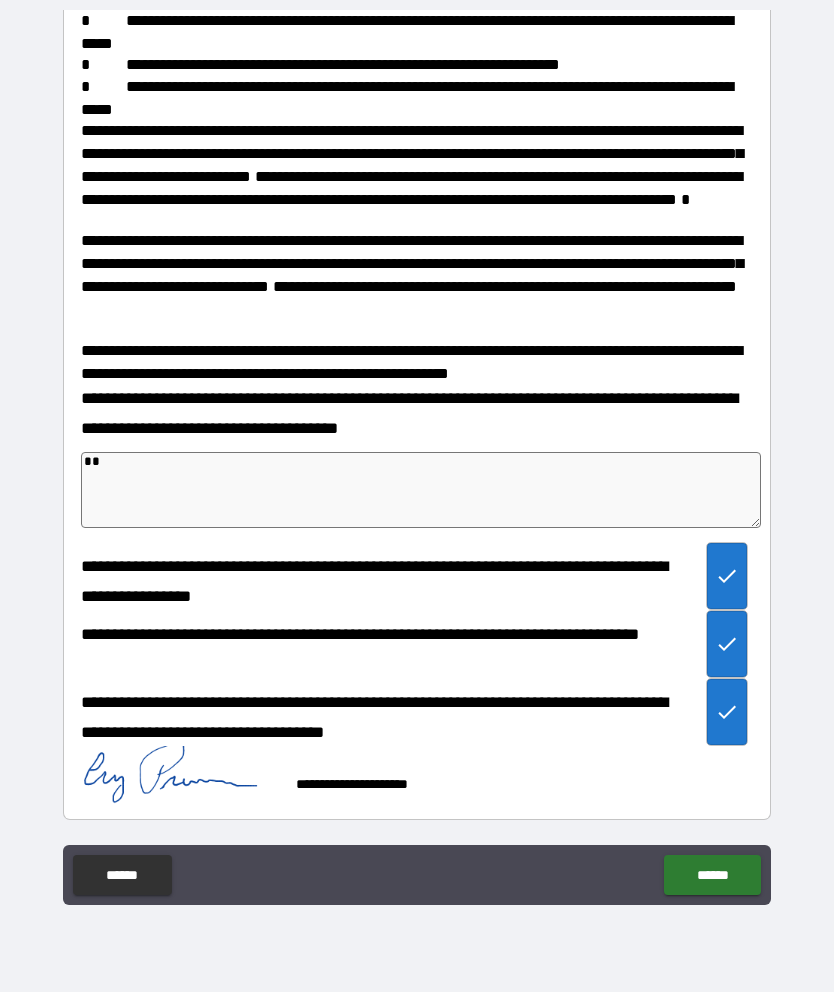 type on "*" 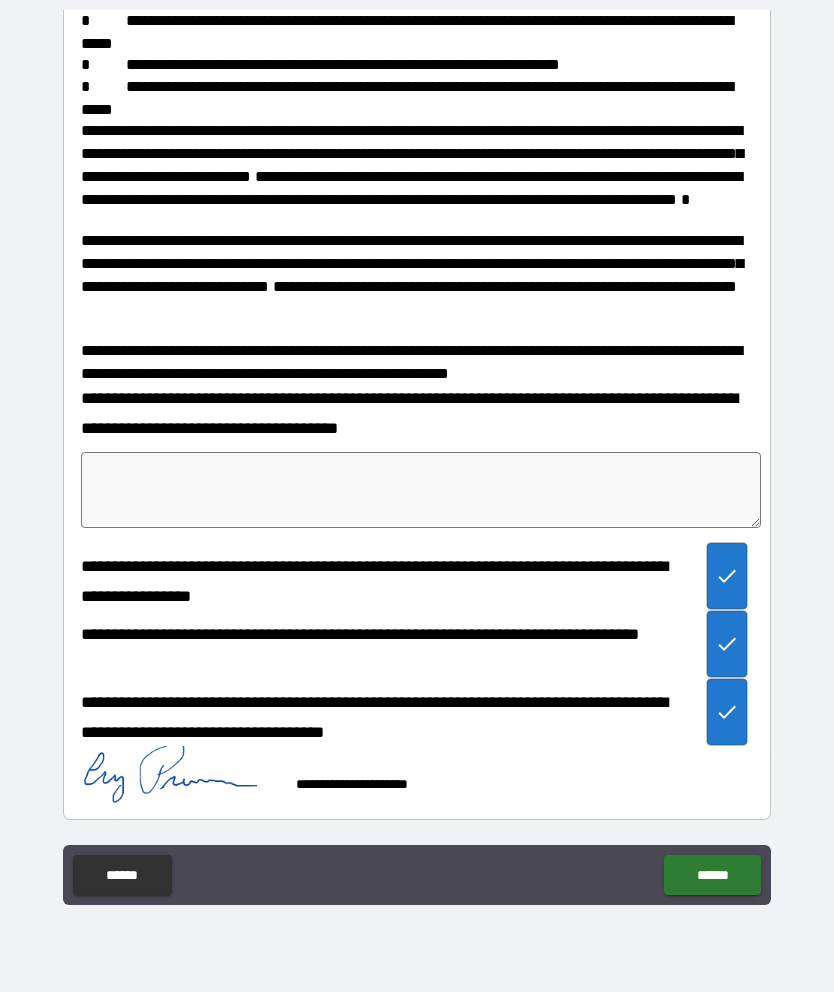 type on "*" 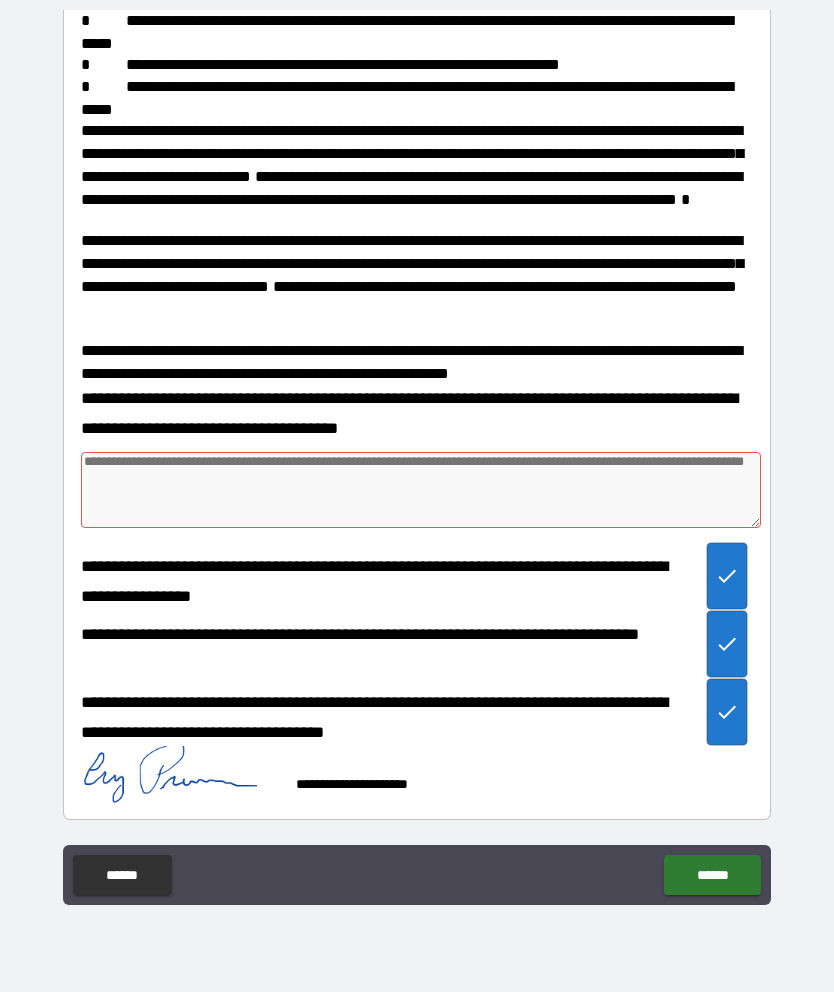 type on "*" 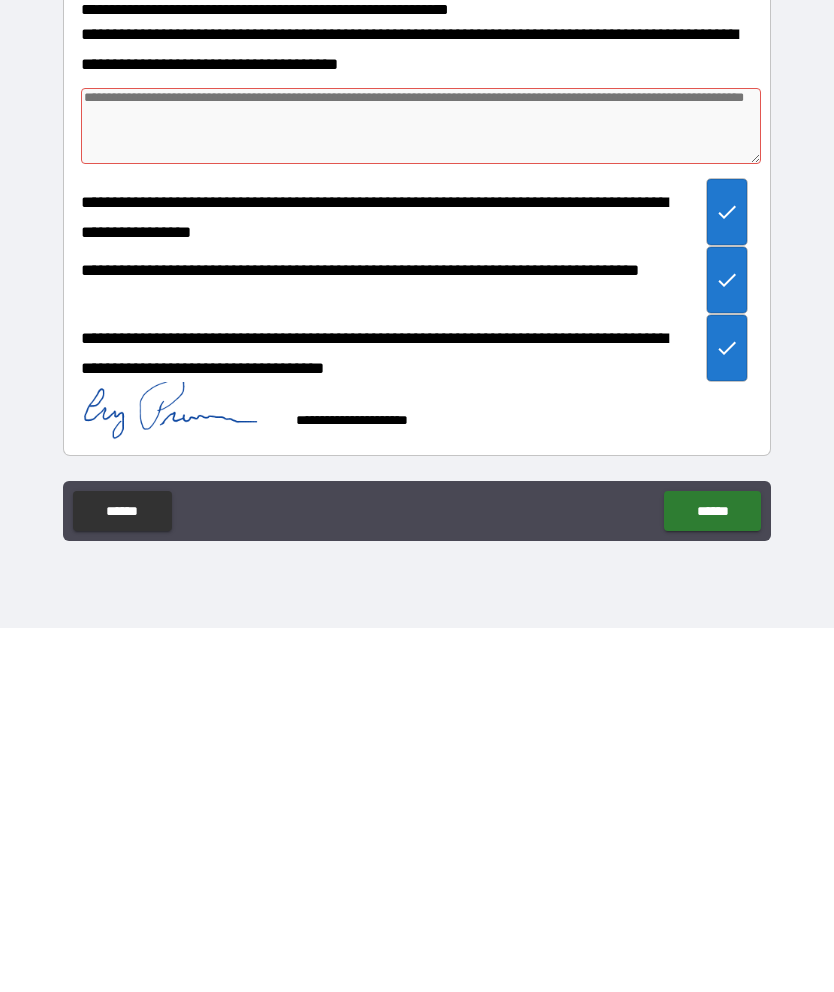 type 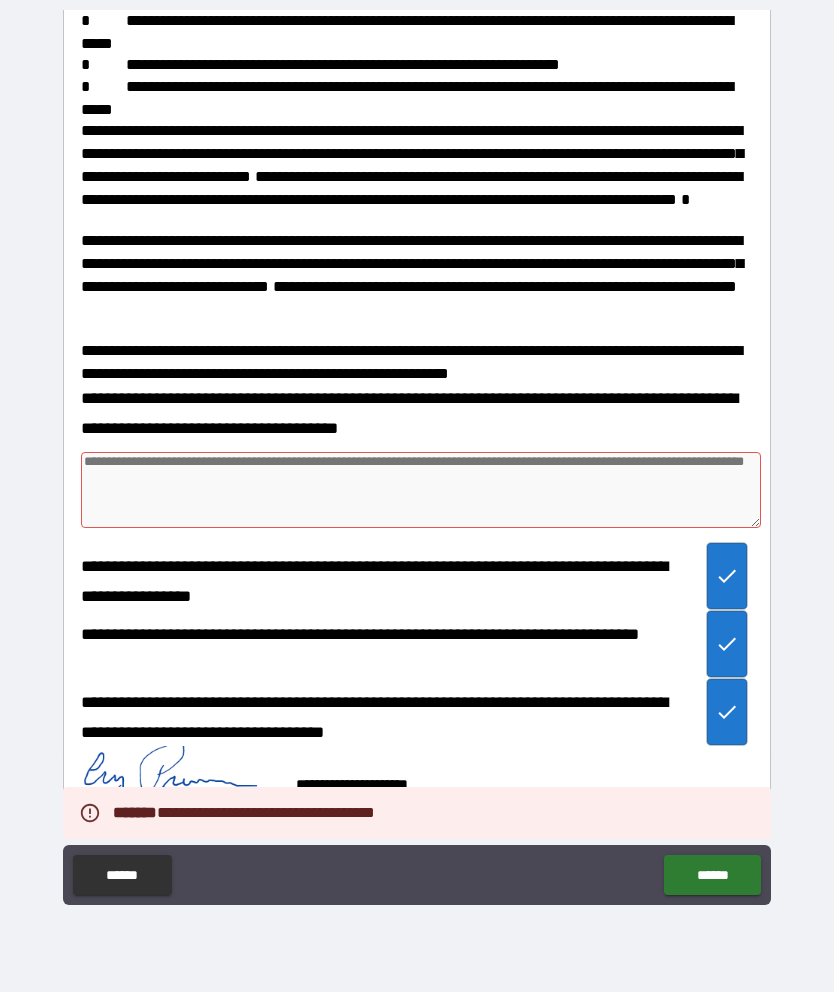 type on "*" 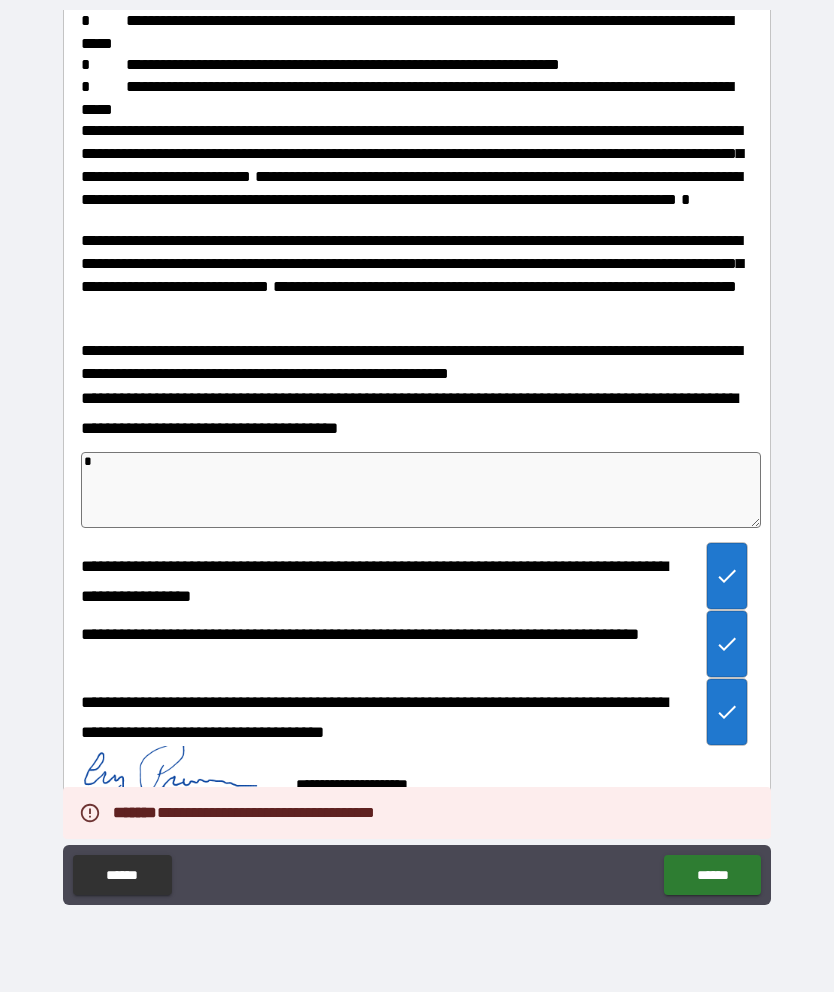 type on "*" 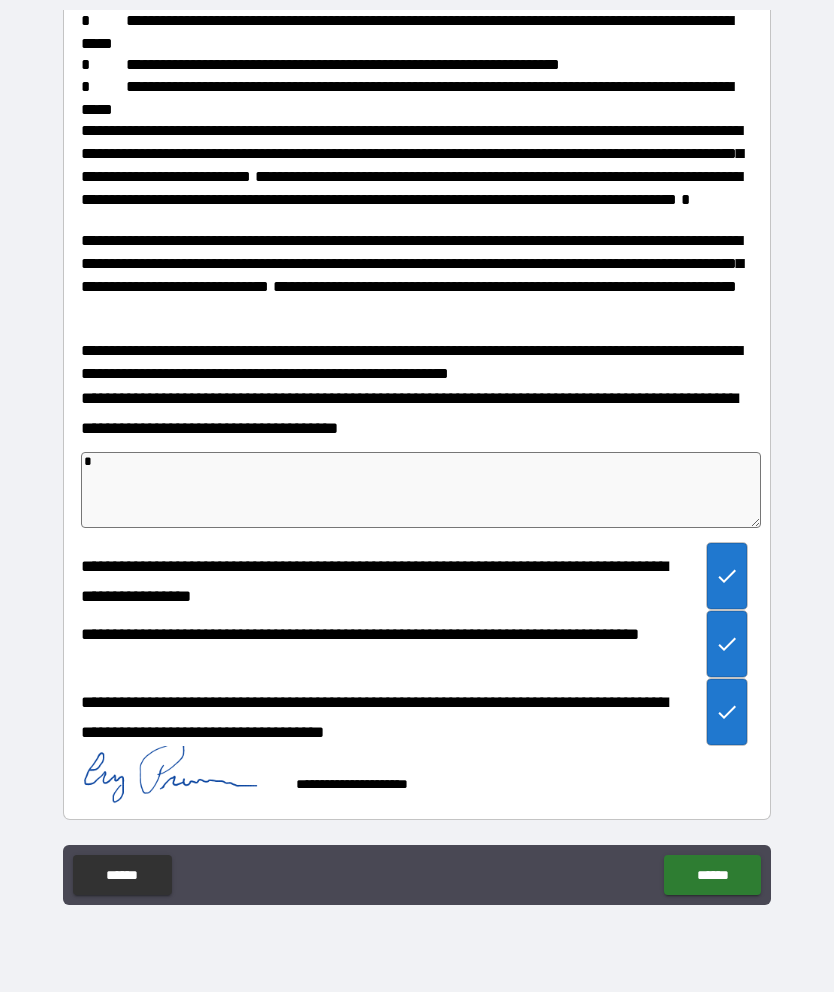 type on "**" 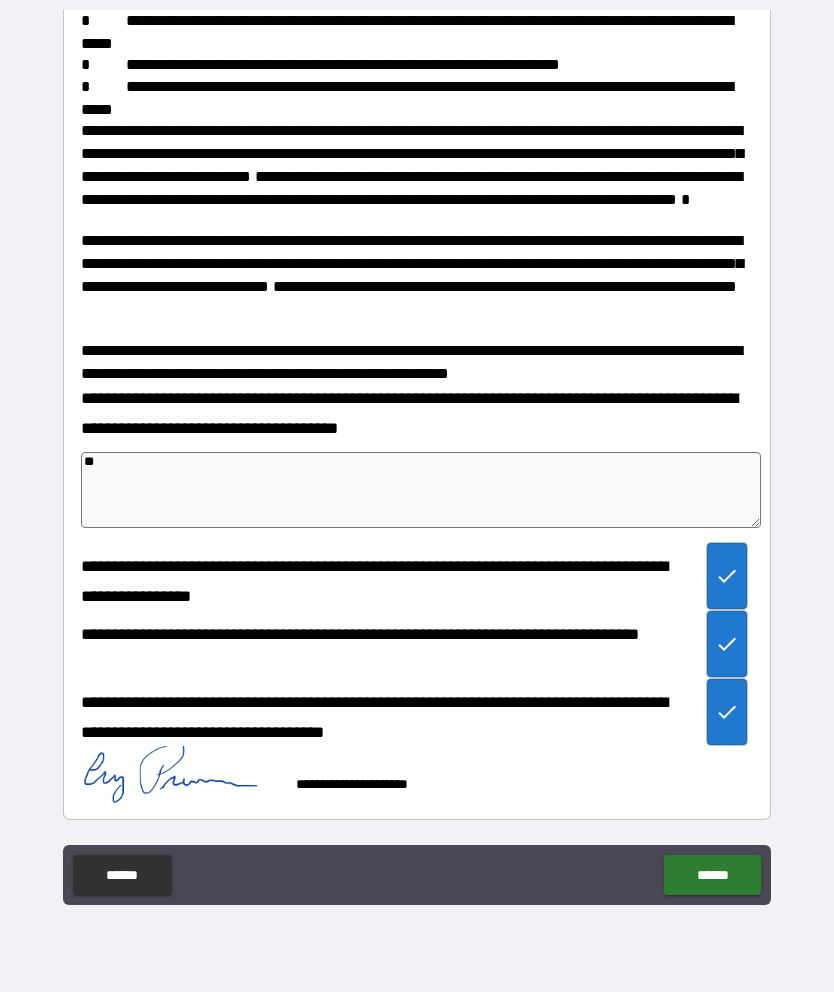 type on "*" 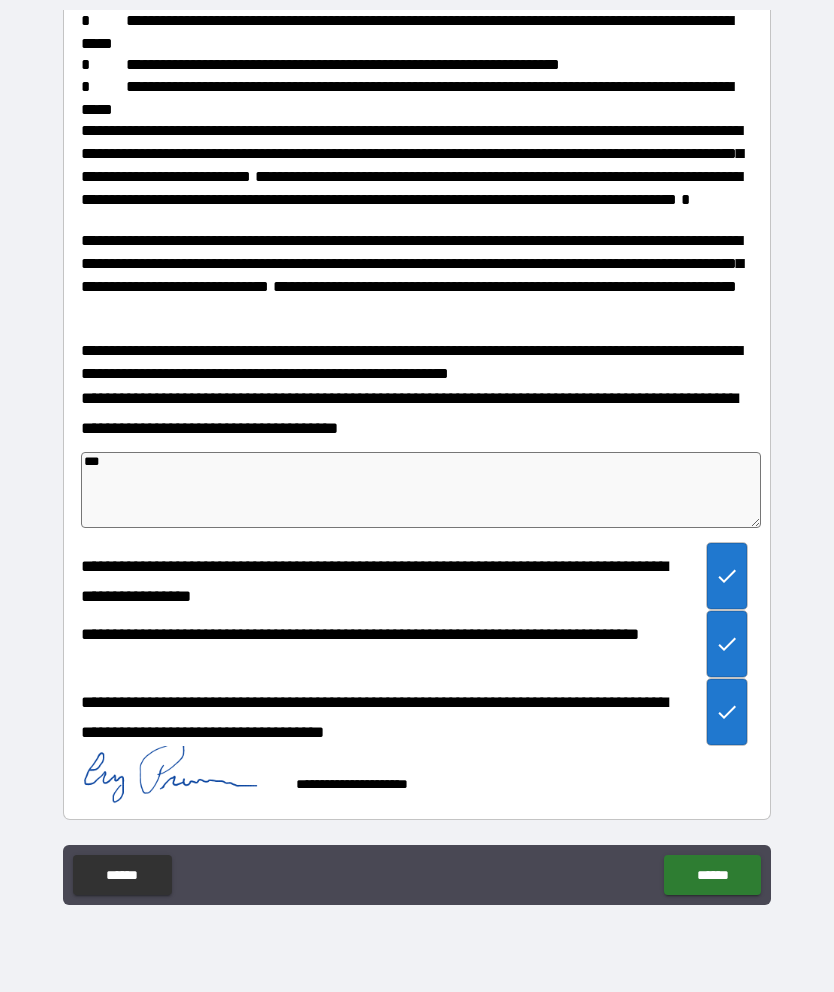 type on "*" 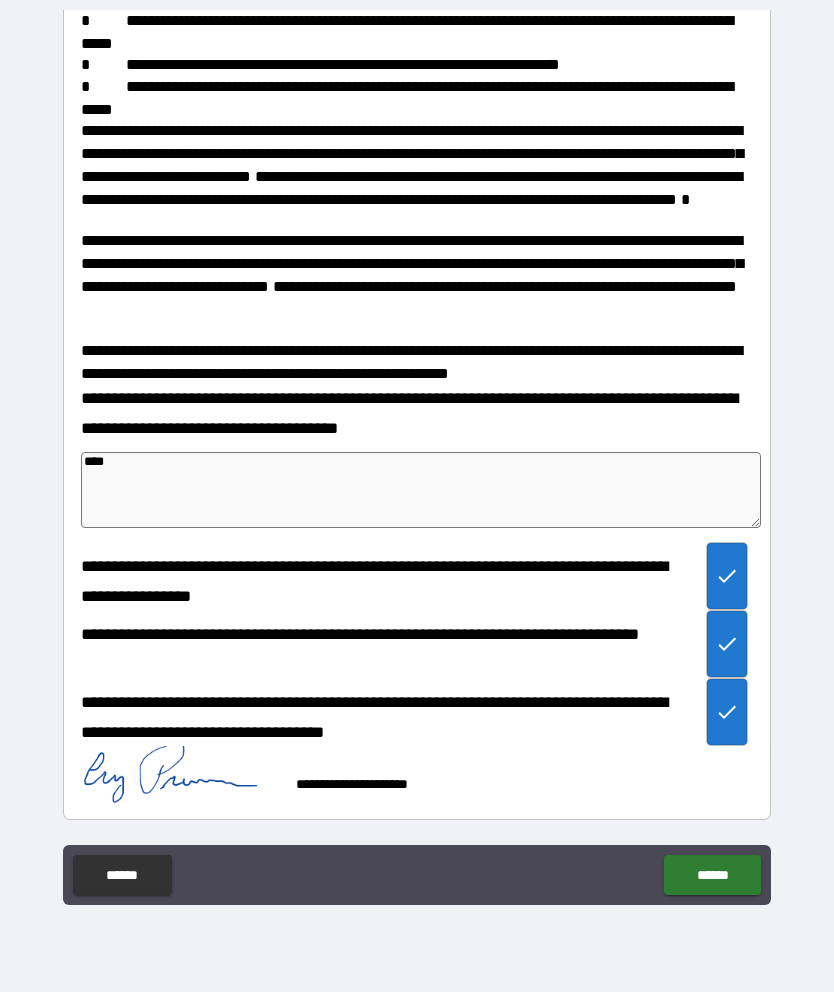type on "*" 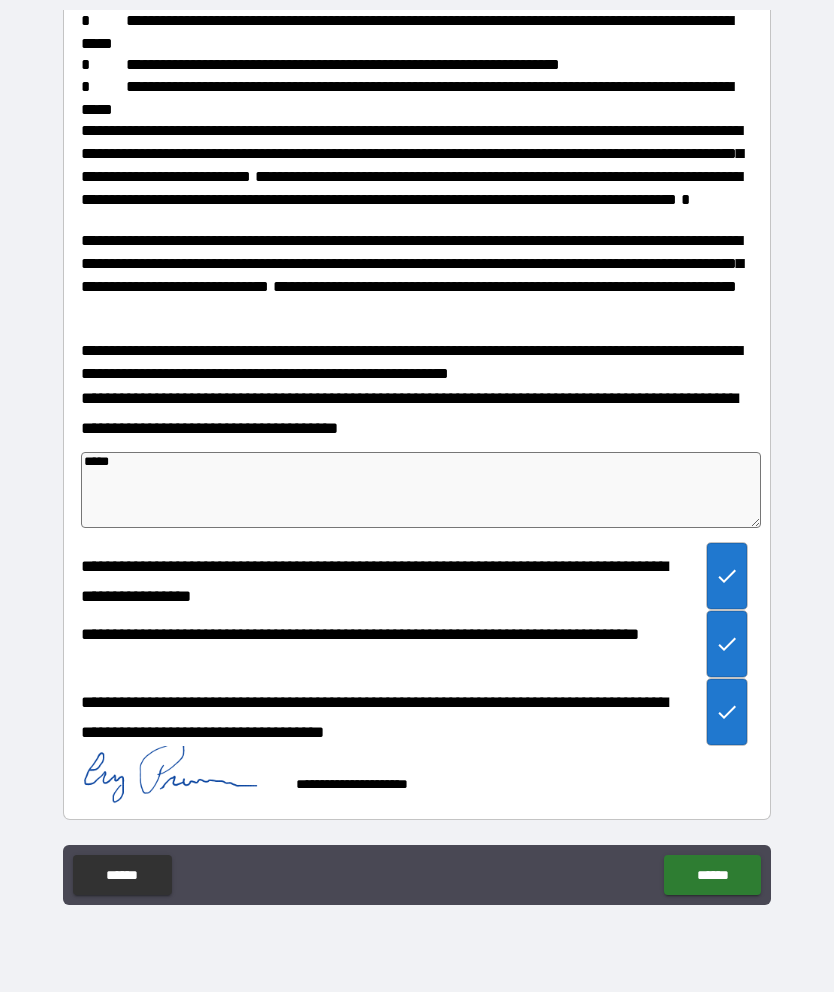 type on "*" 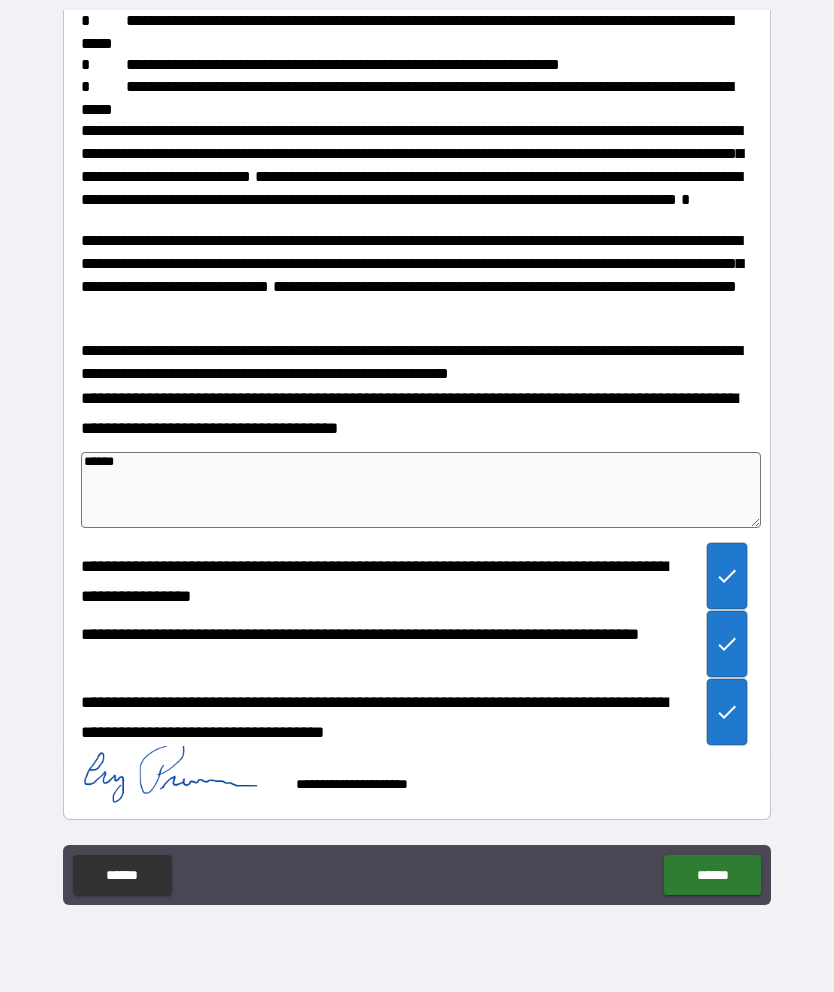 type on "*" 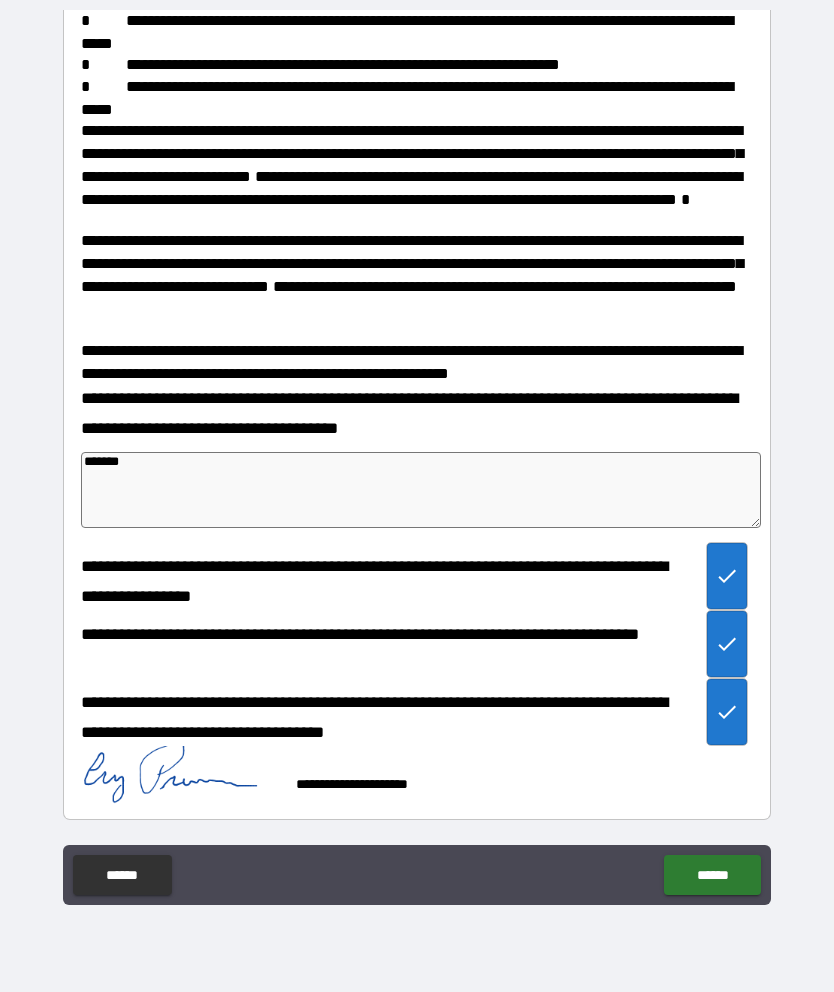type on "*" 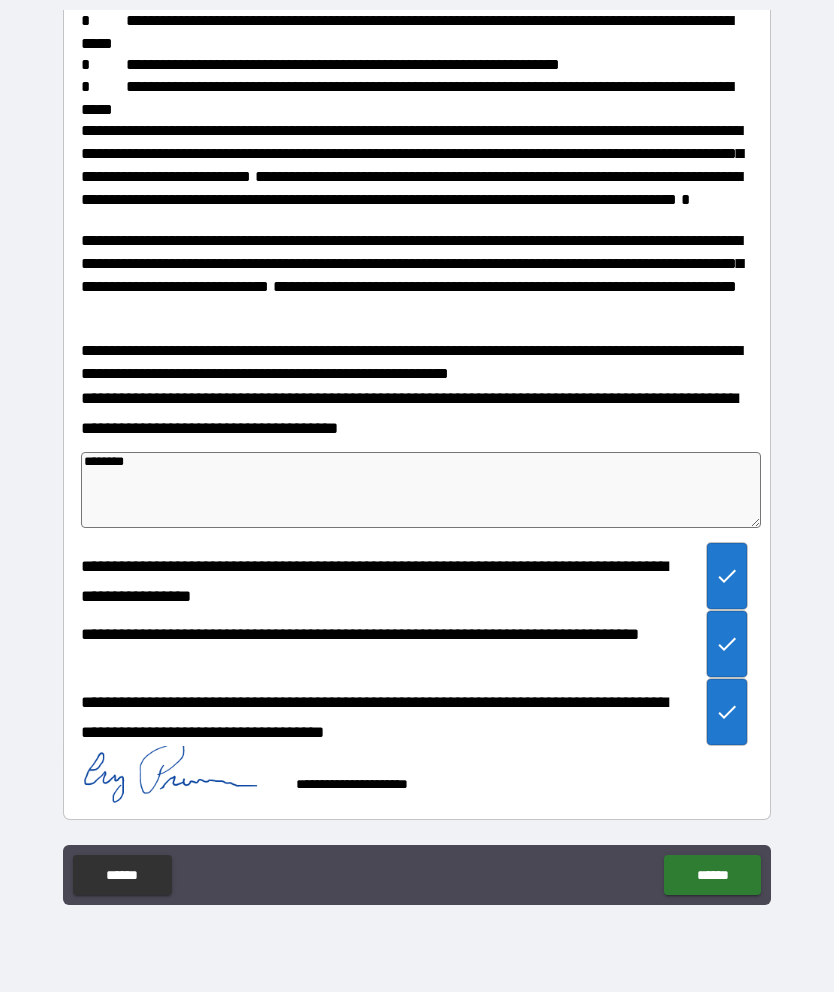 type on "*" 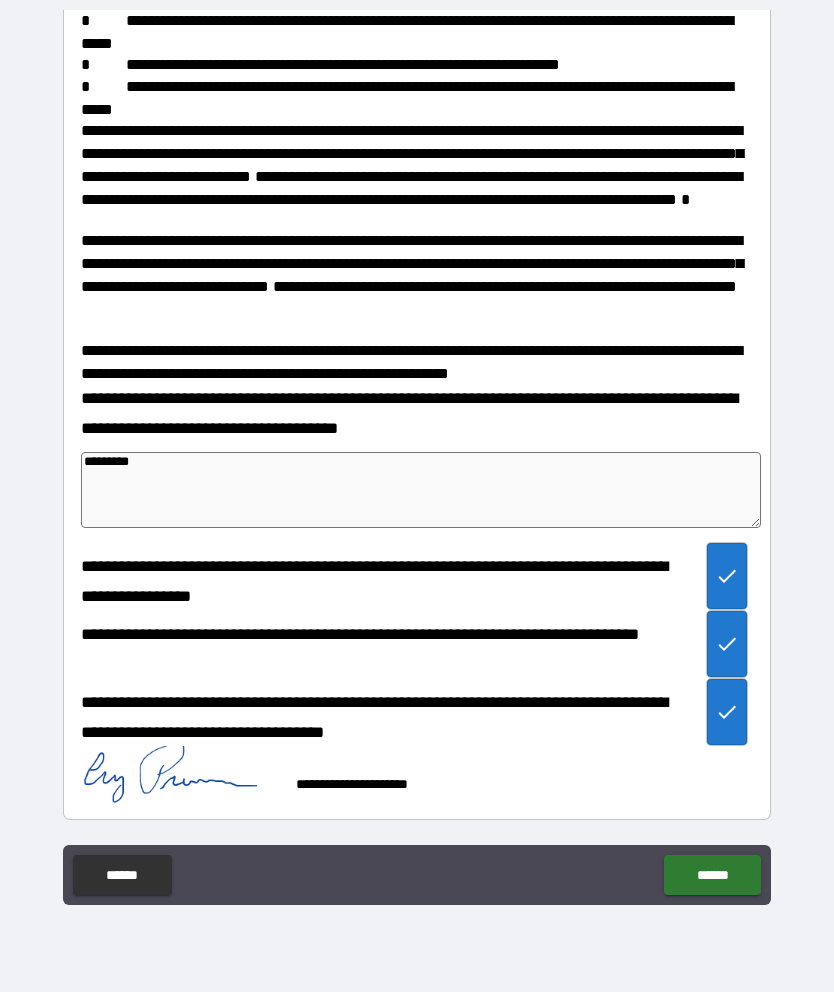 type on "*" 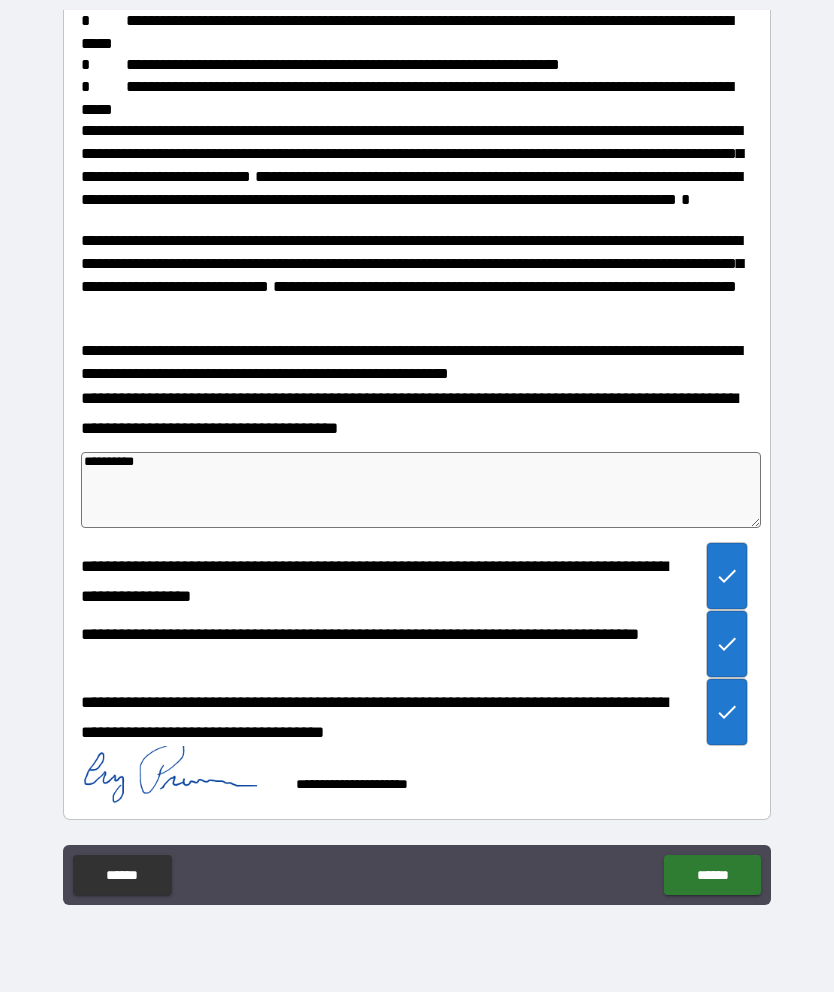 type on "*" 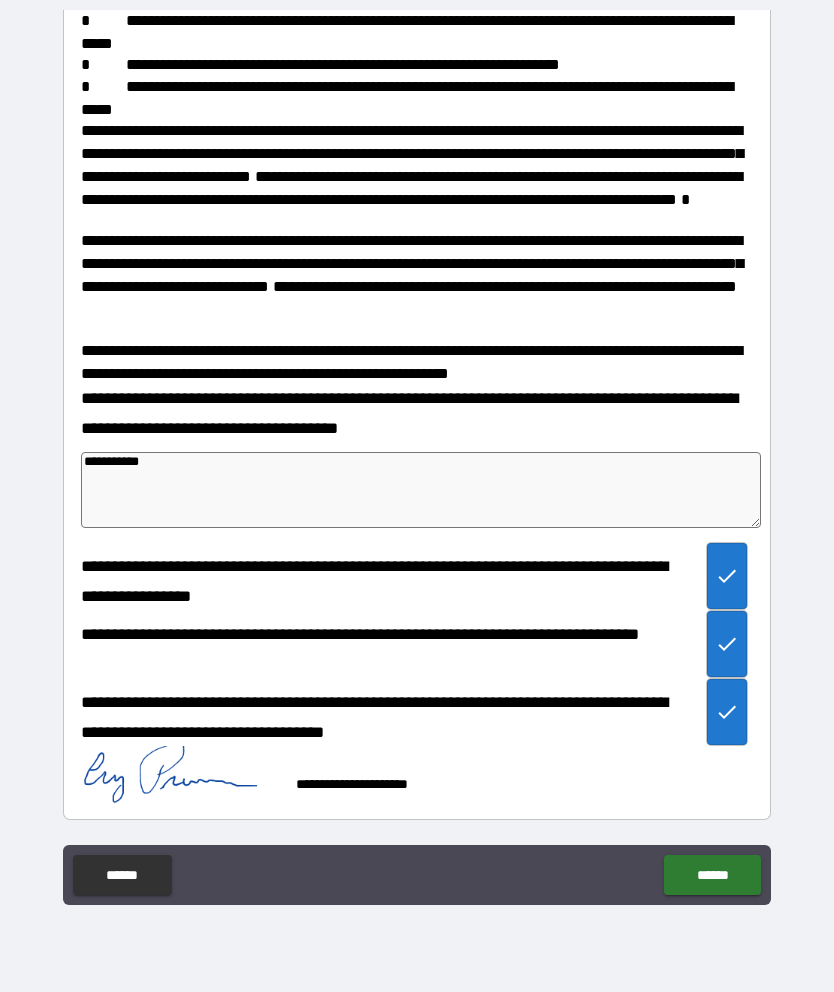 type on "*" 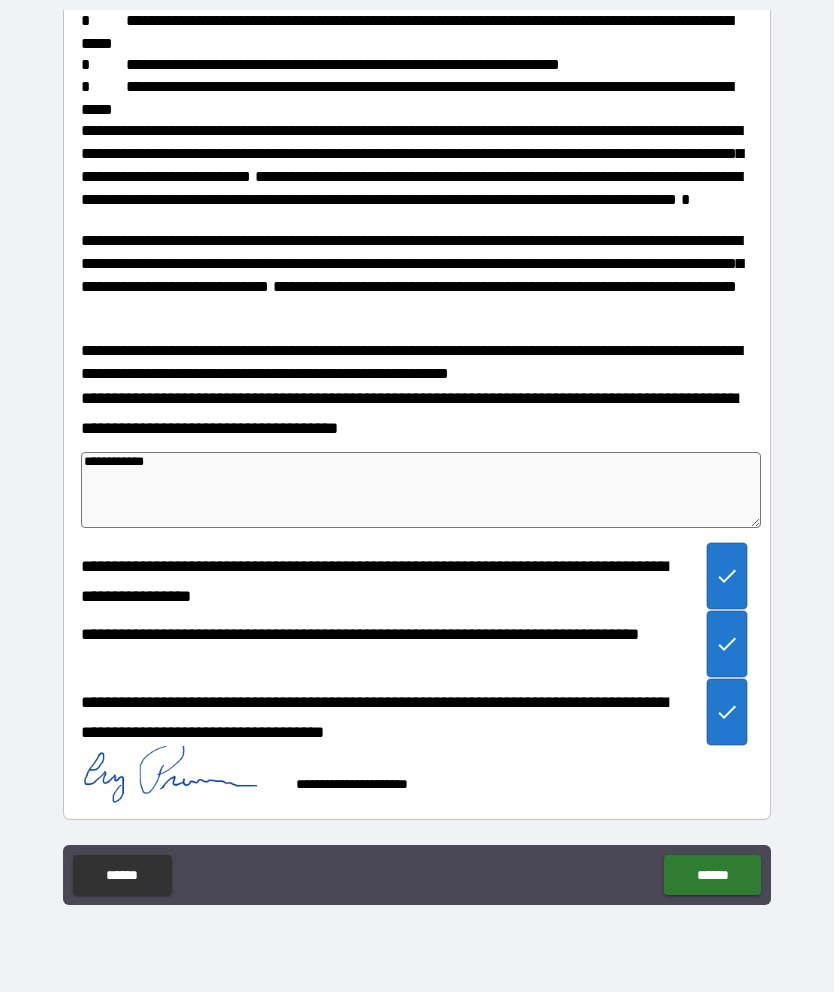 type on "*" 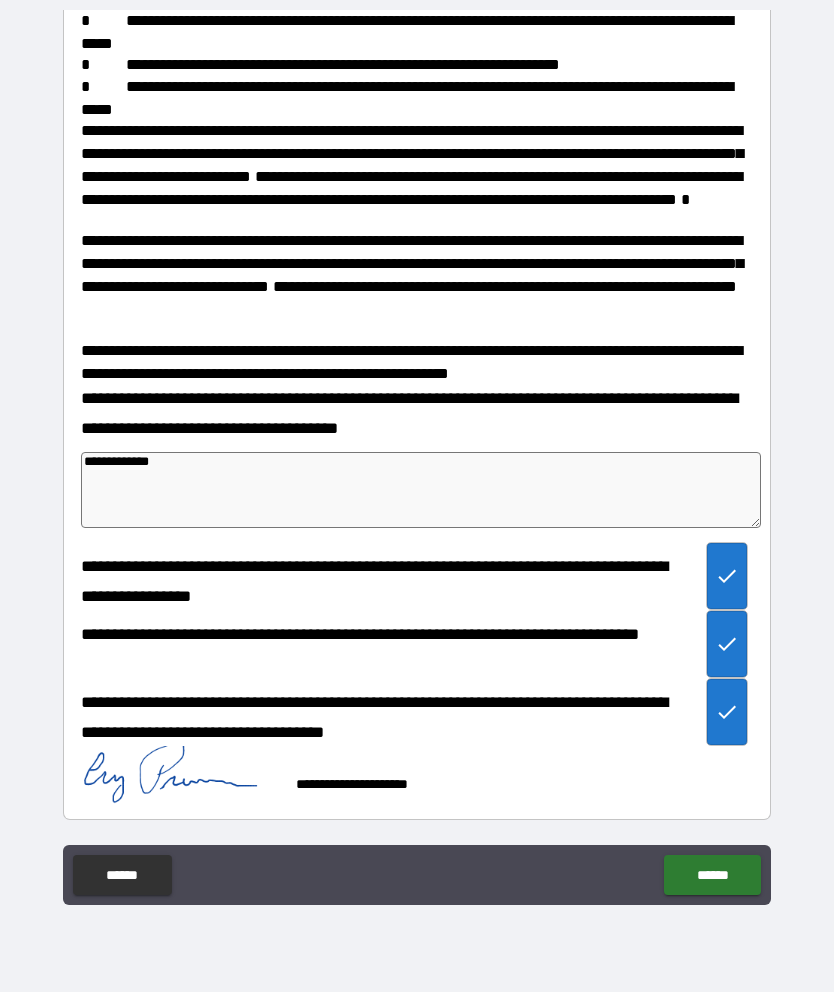 type on "*" 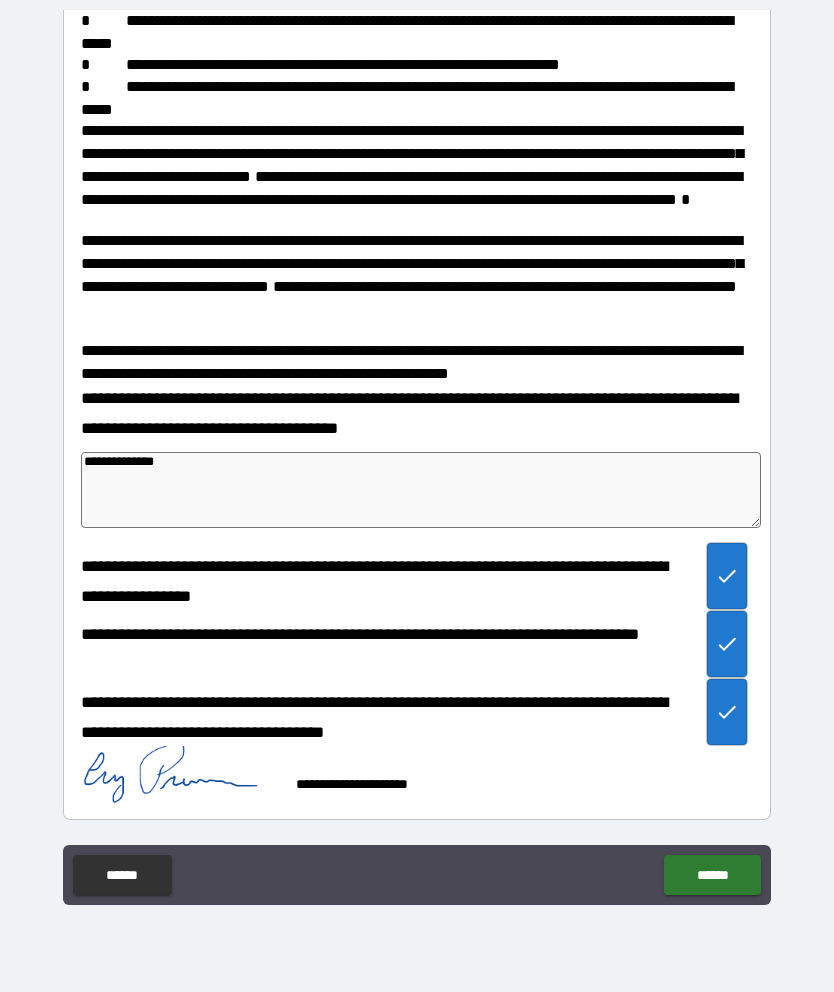 type on "*" 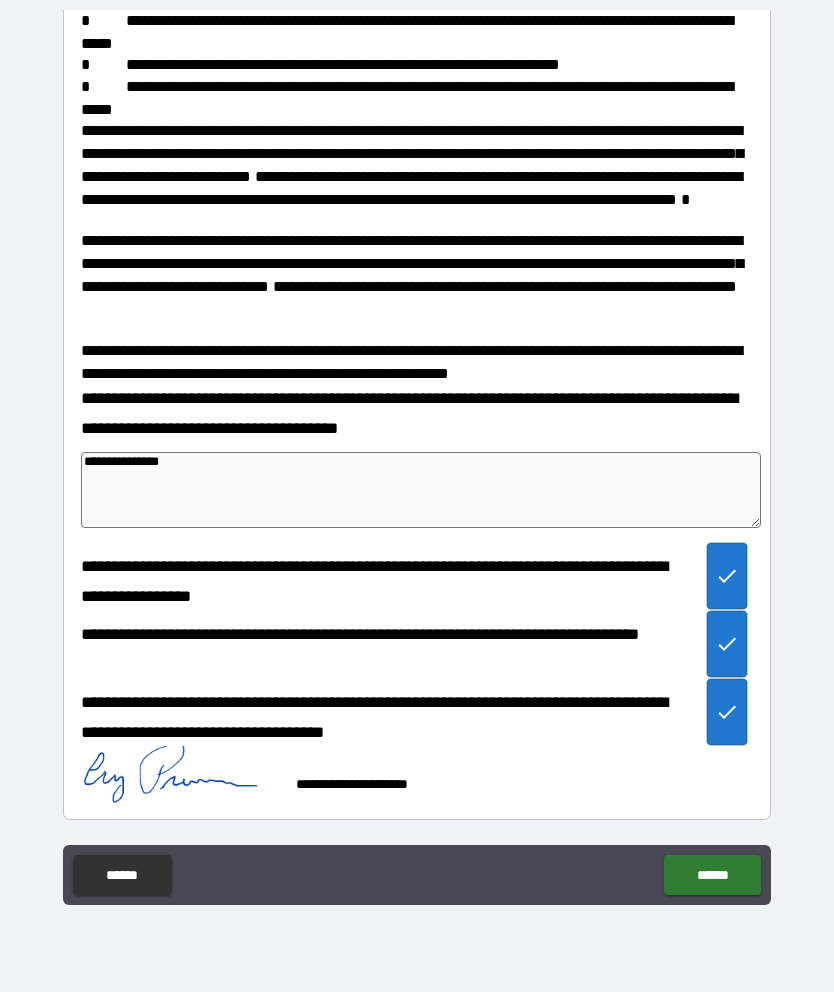 type on "*" 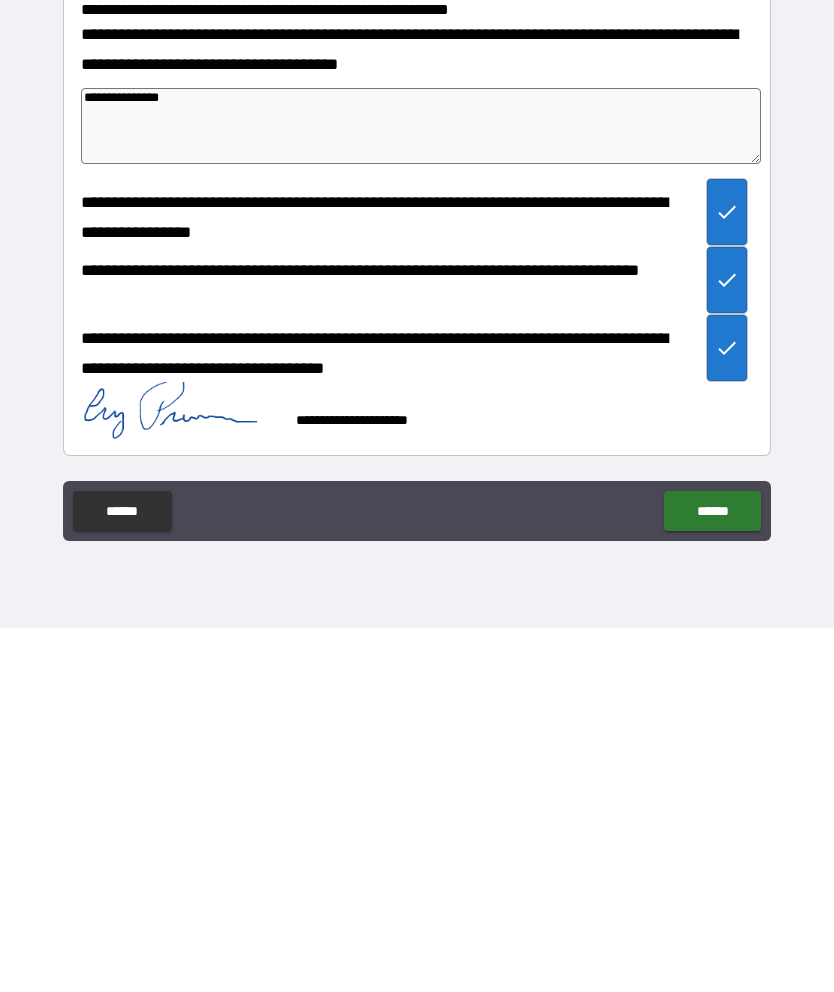 click on "******" at bounding box center (712, 875) 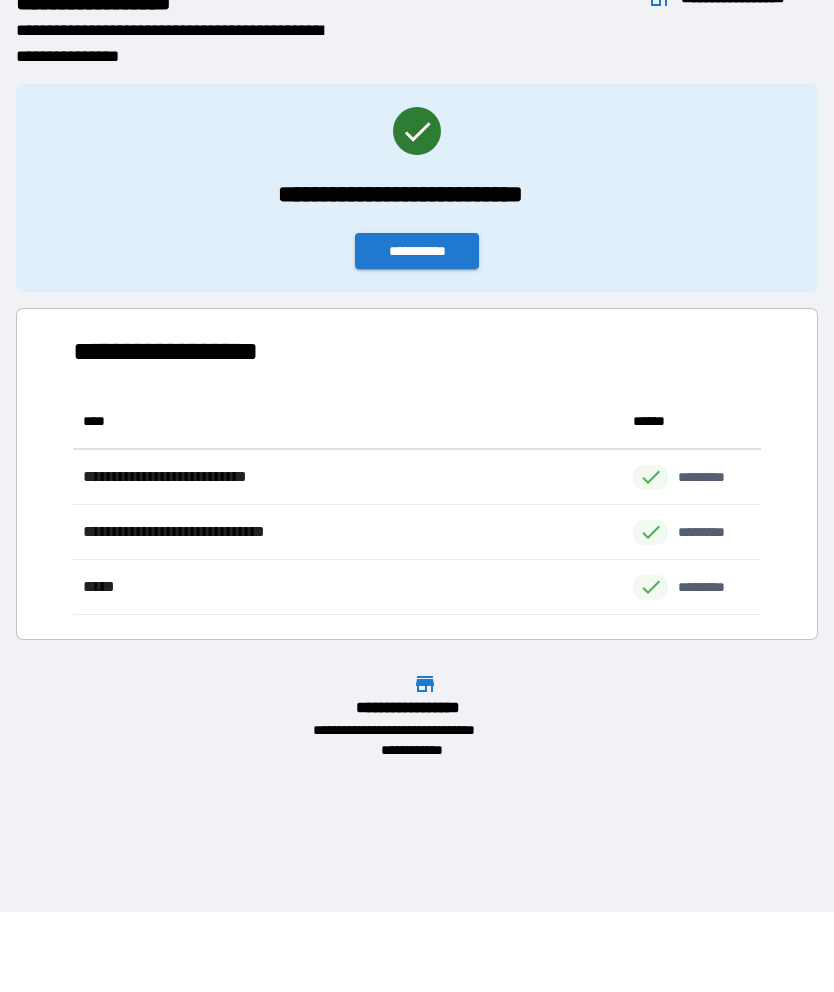 scroll, scrollTop: 221, scrollLeft: 688, axis: both 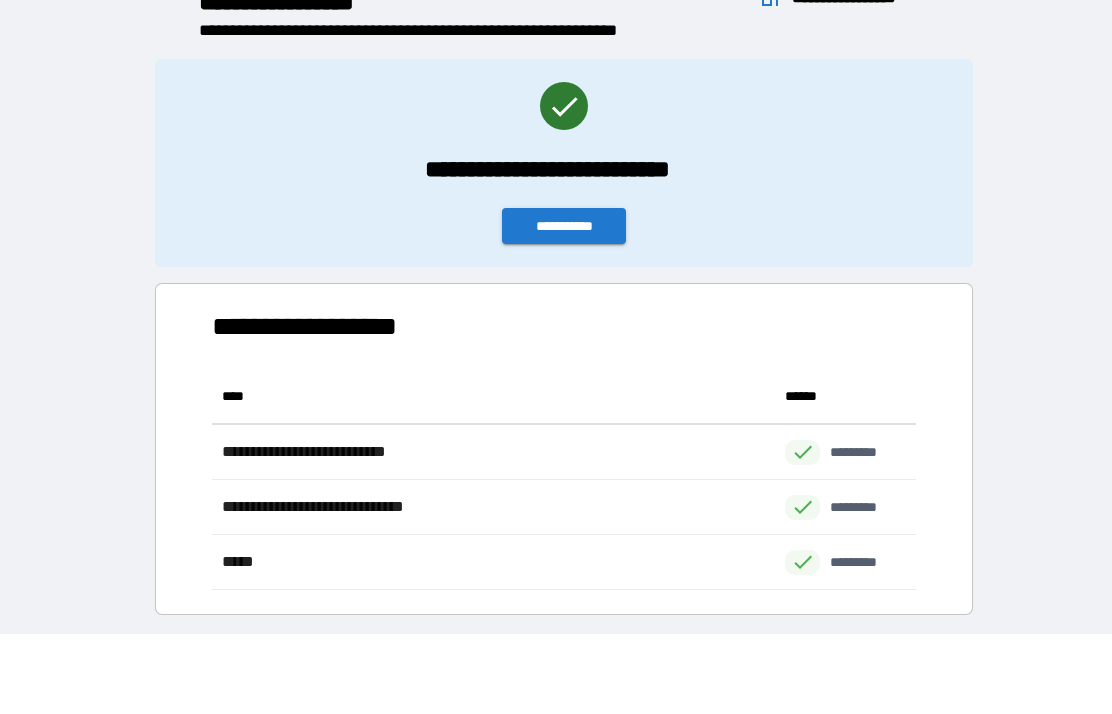 click on "**********" at bounding box center [564, 163] 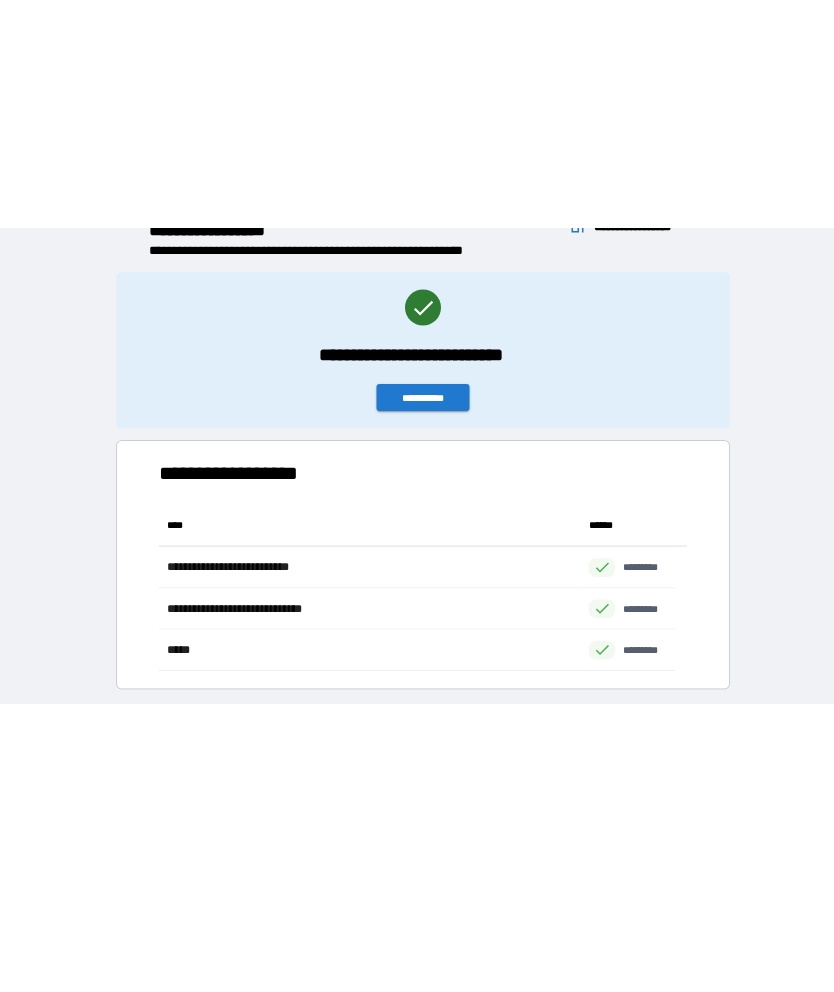 scroll, scrollTop: 0, scrollLeft: 0, axis: both 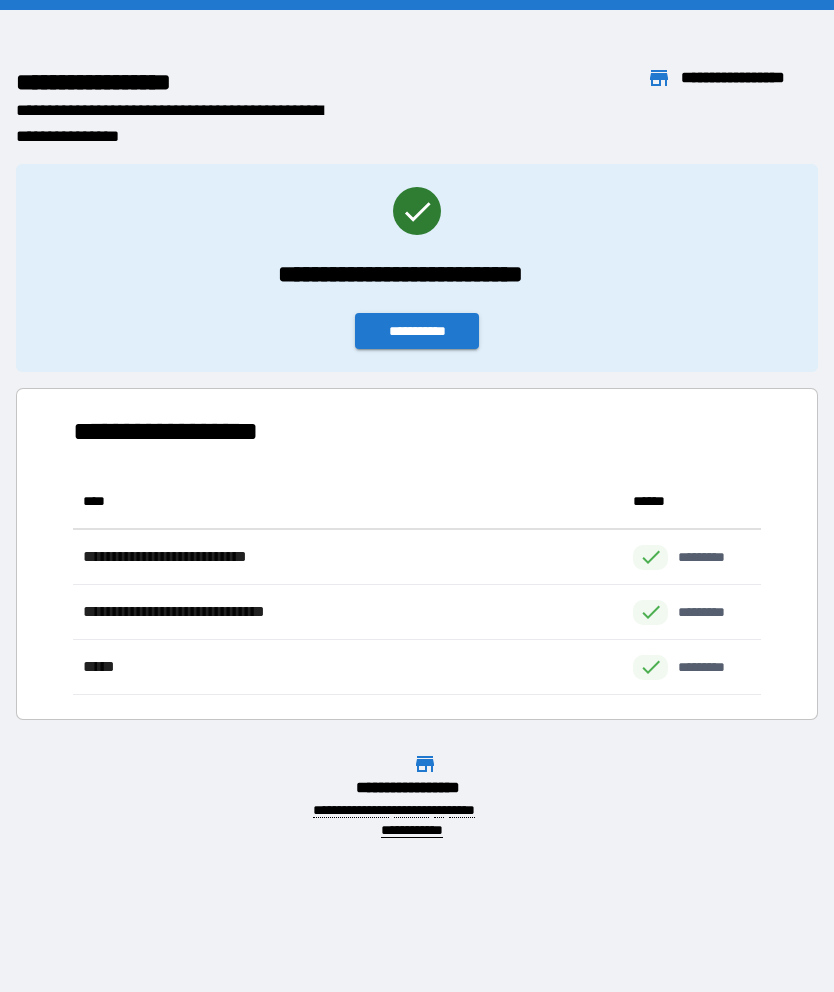 click on "**********" at bounding box center [417, 268] 